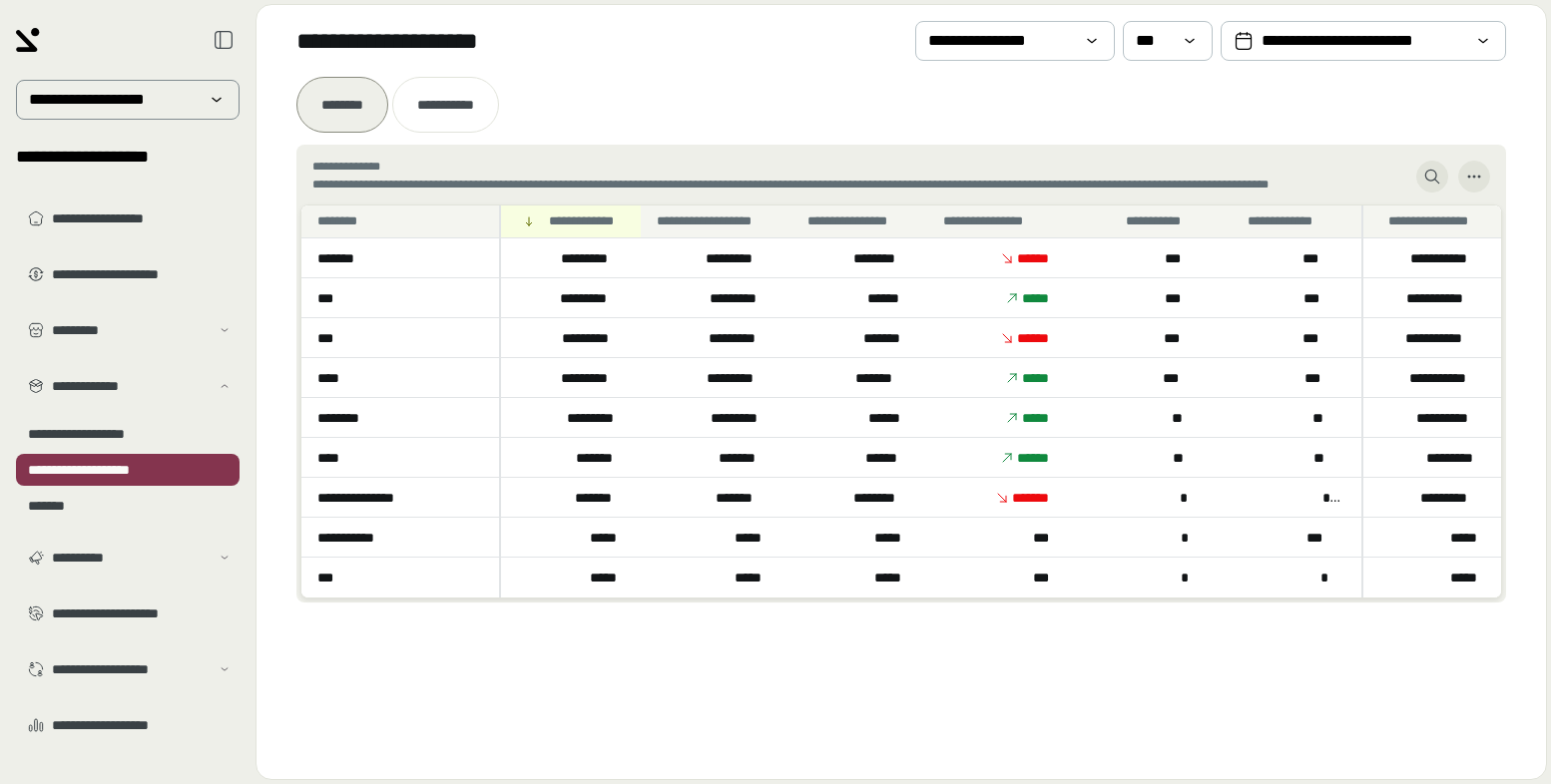 scroll, scrollTop: 0, scrollLeft: 0, axis: both 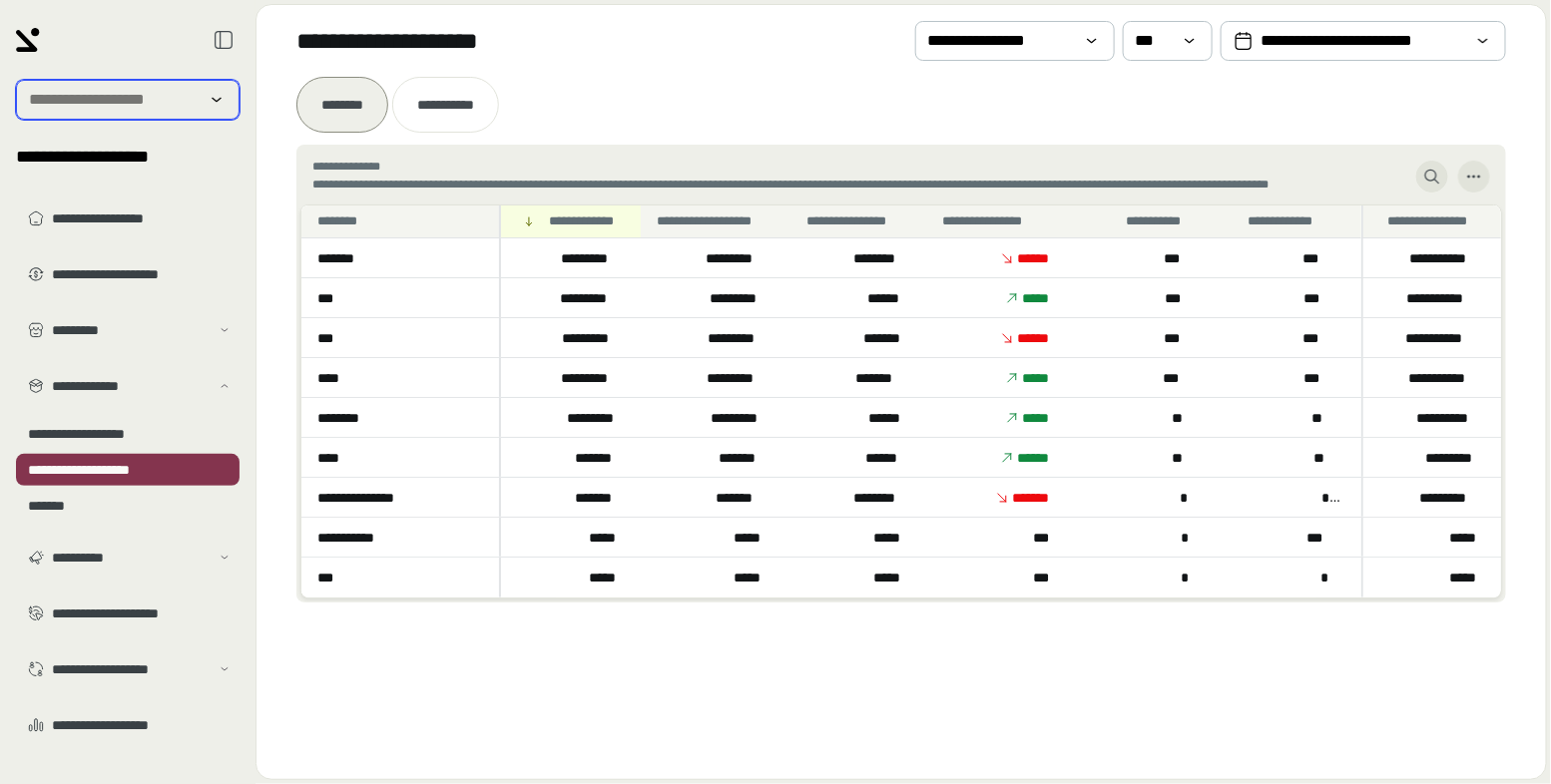 click at bounding box center [114, 100] 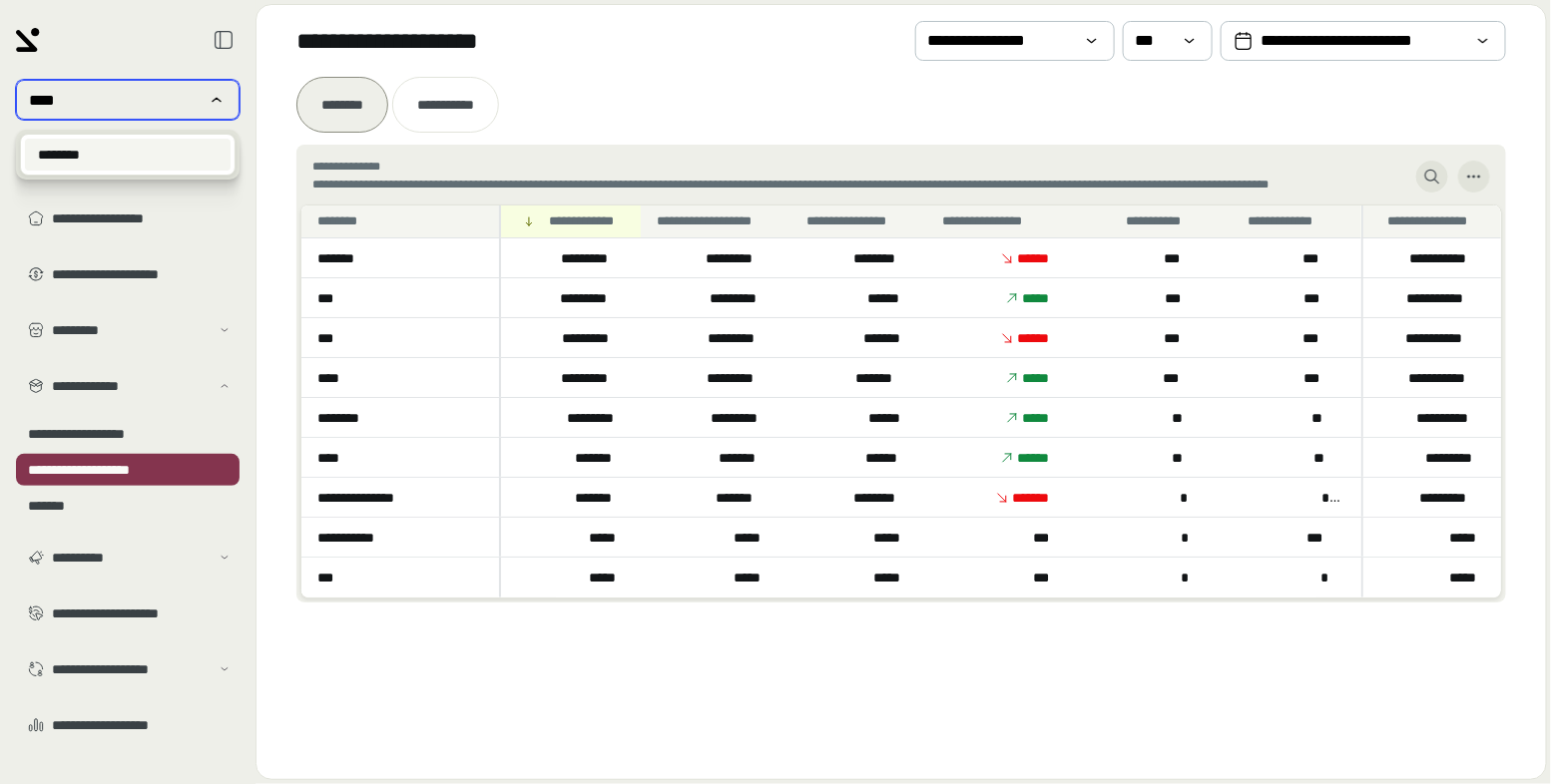 type on "****" 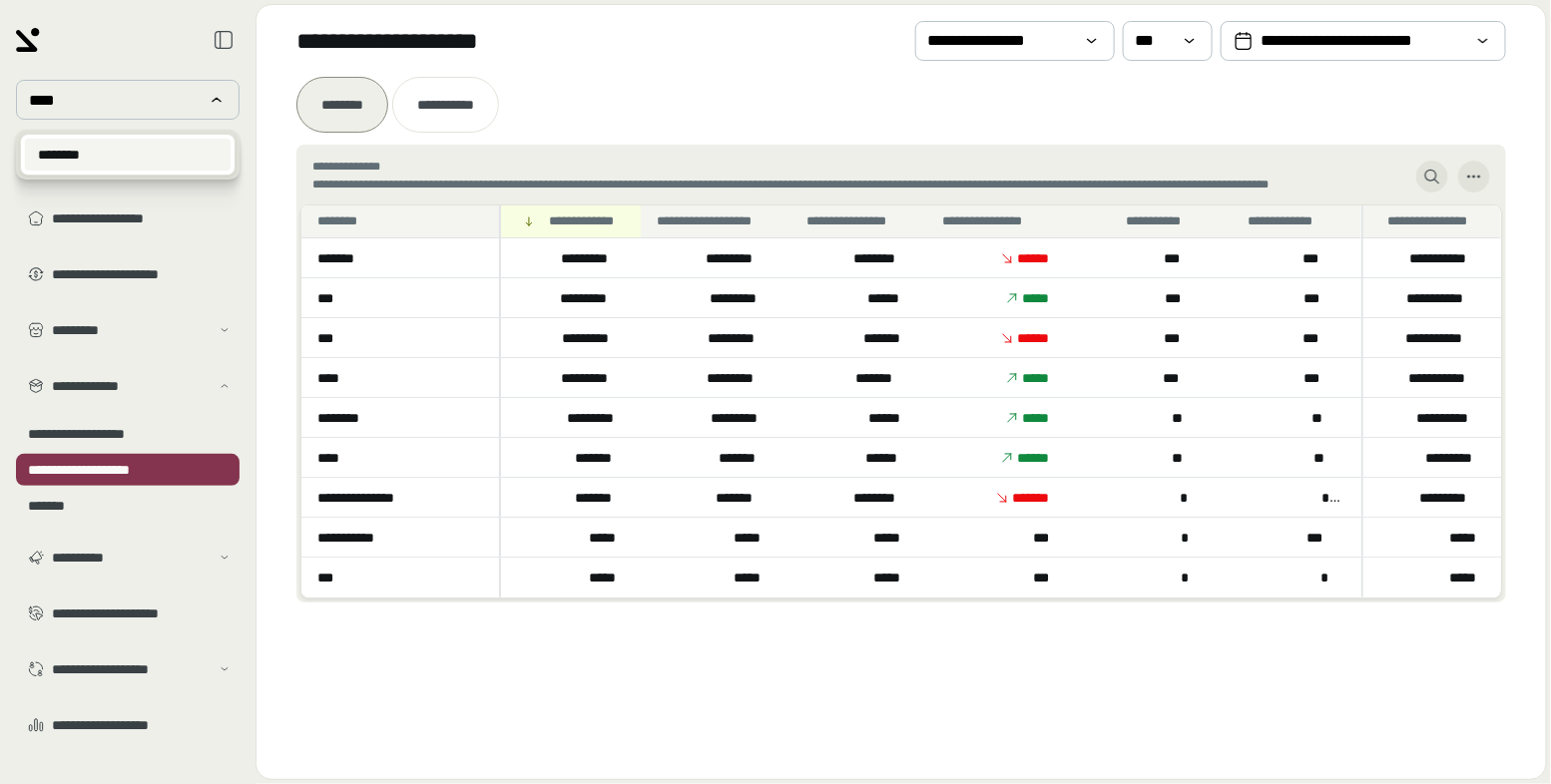 click on "********" at bounding box center (128, 155) 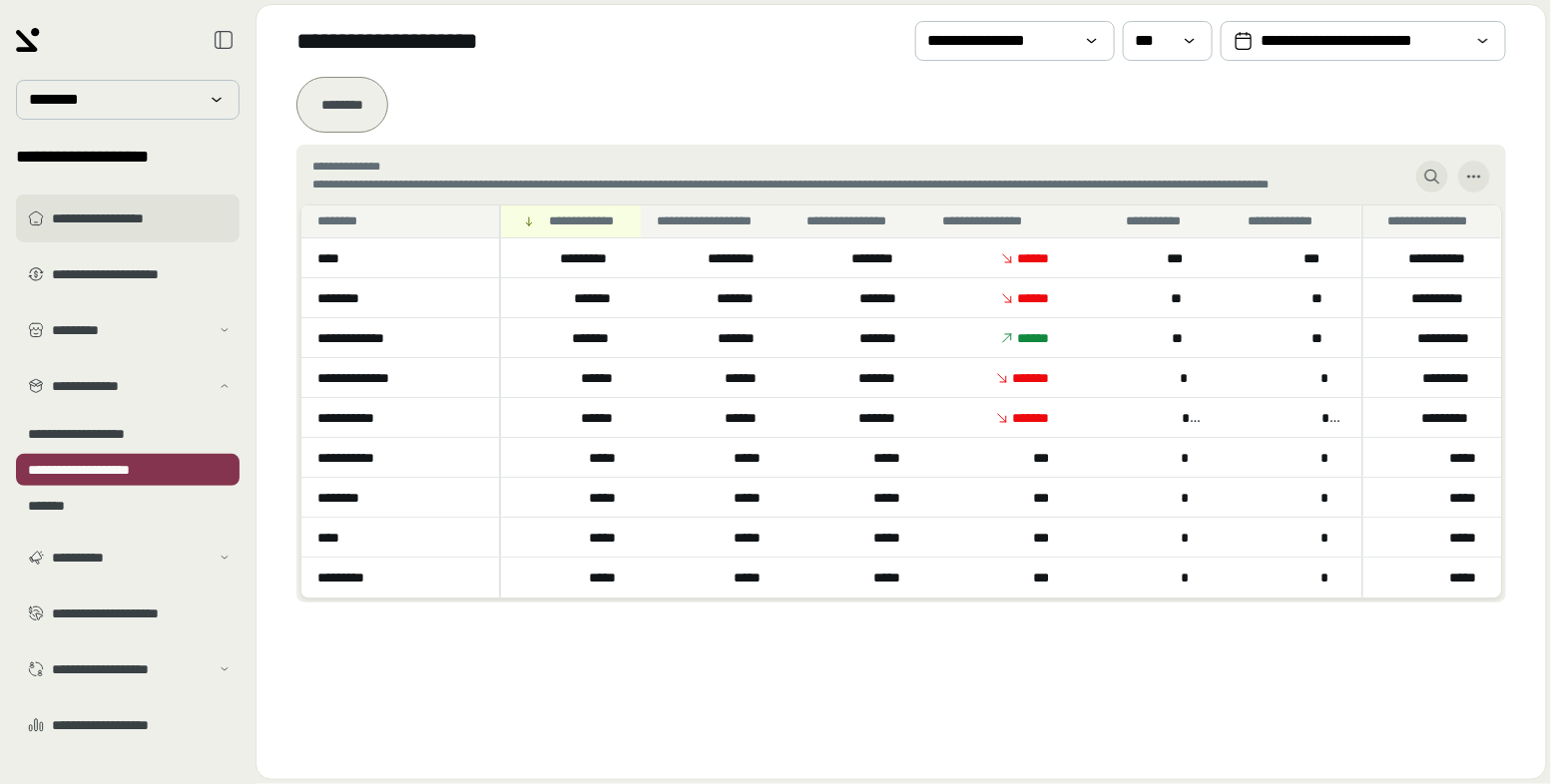 click on "**********" at bounding box center (142, 218) 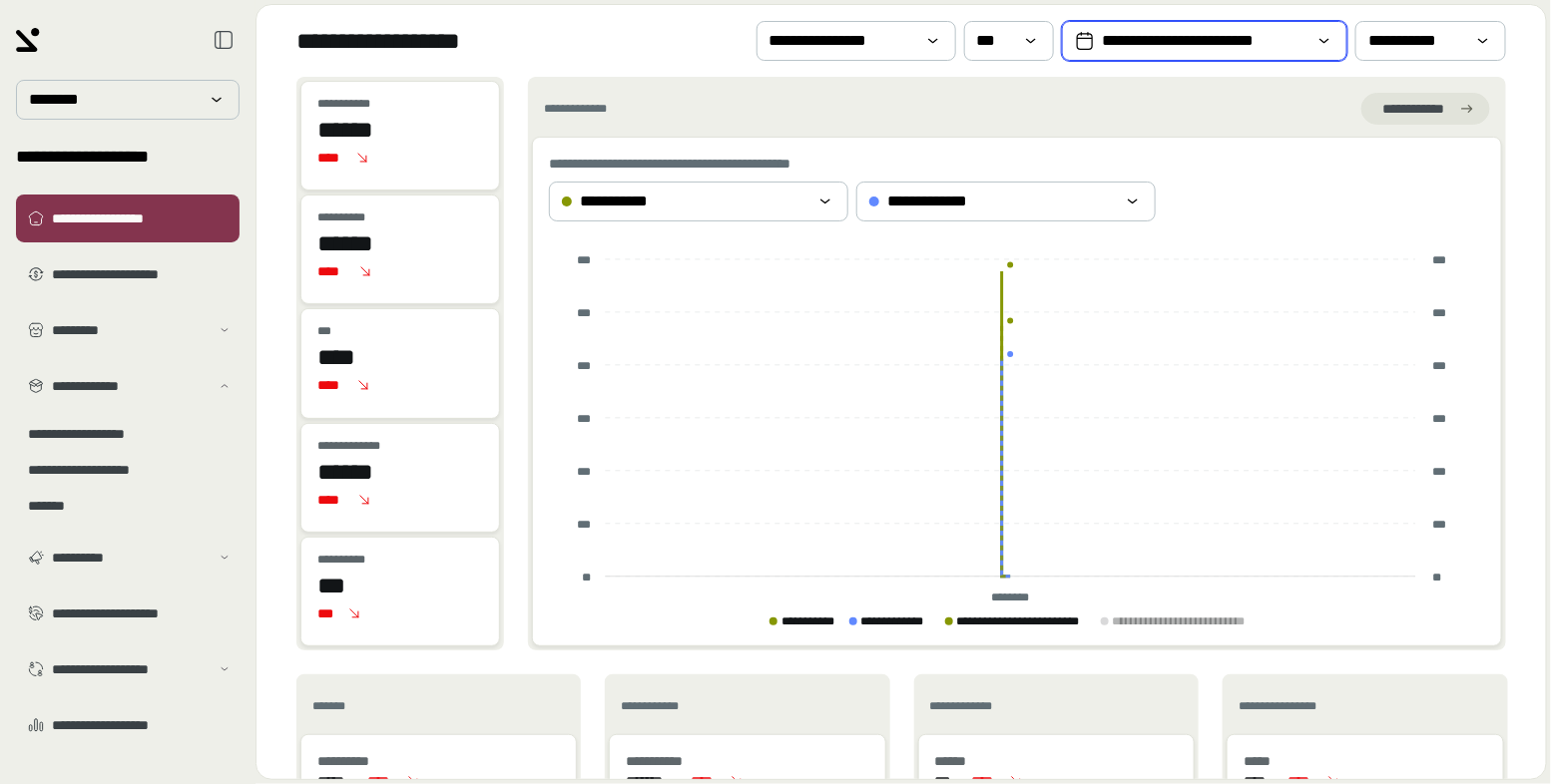 click on "**********" at bounding box center [1205, 41] 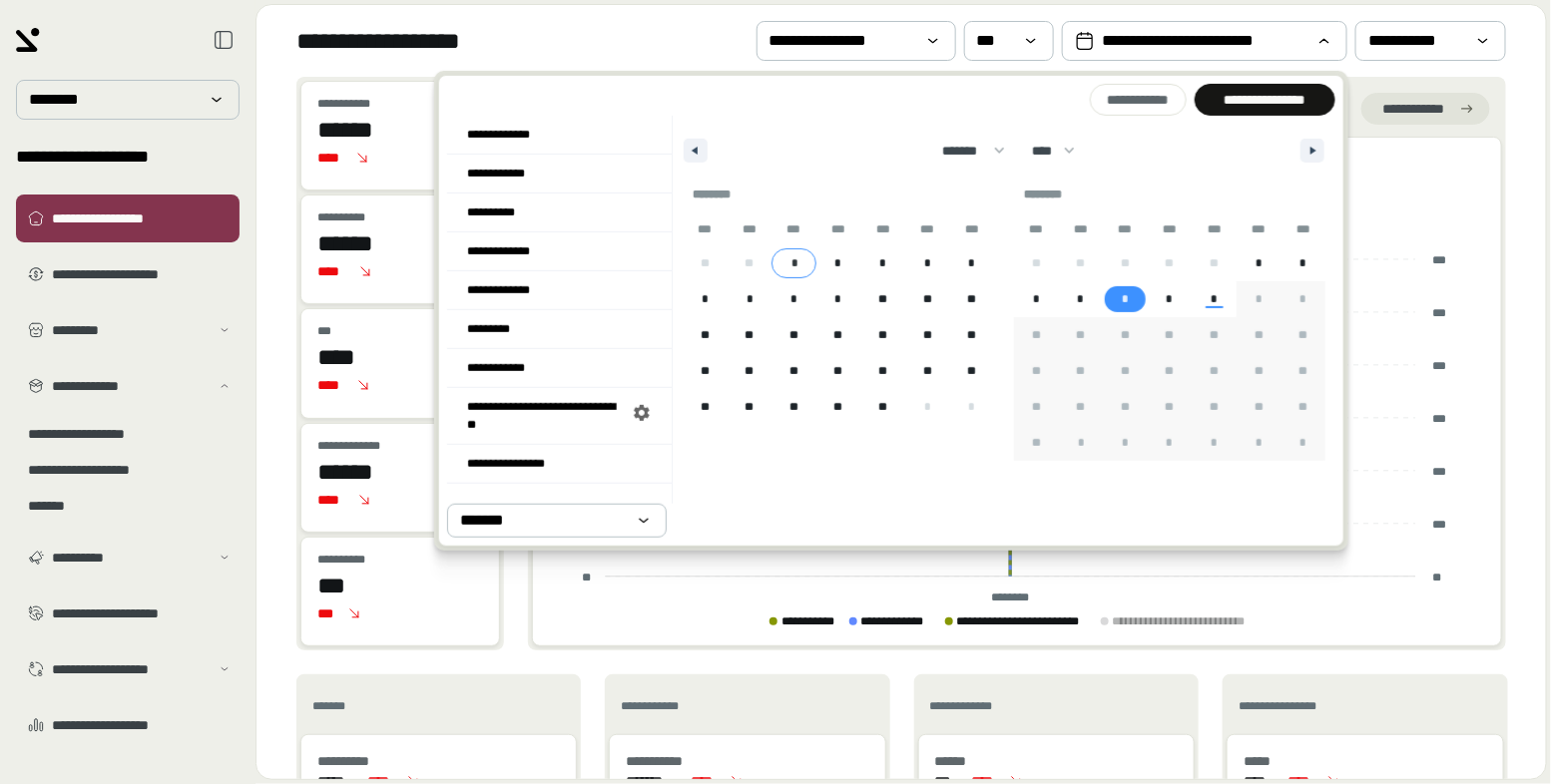 click on "*" at bounding box center [793, 263] 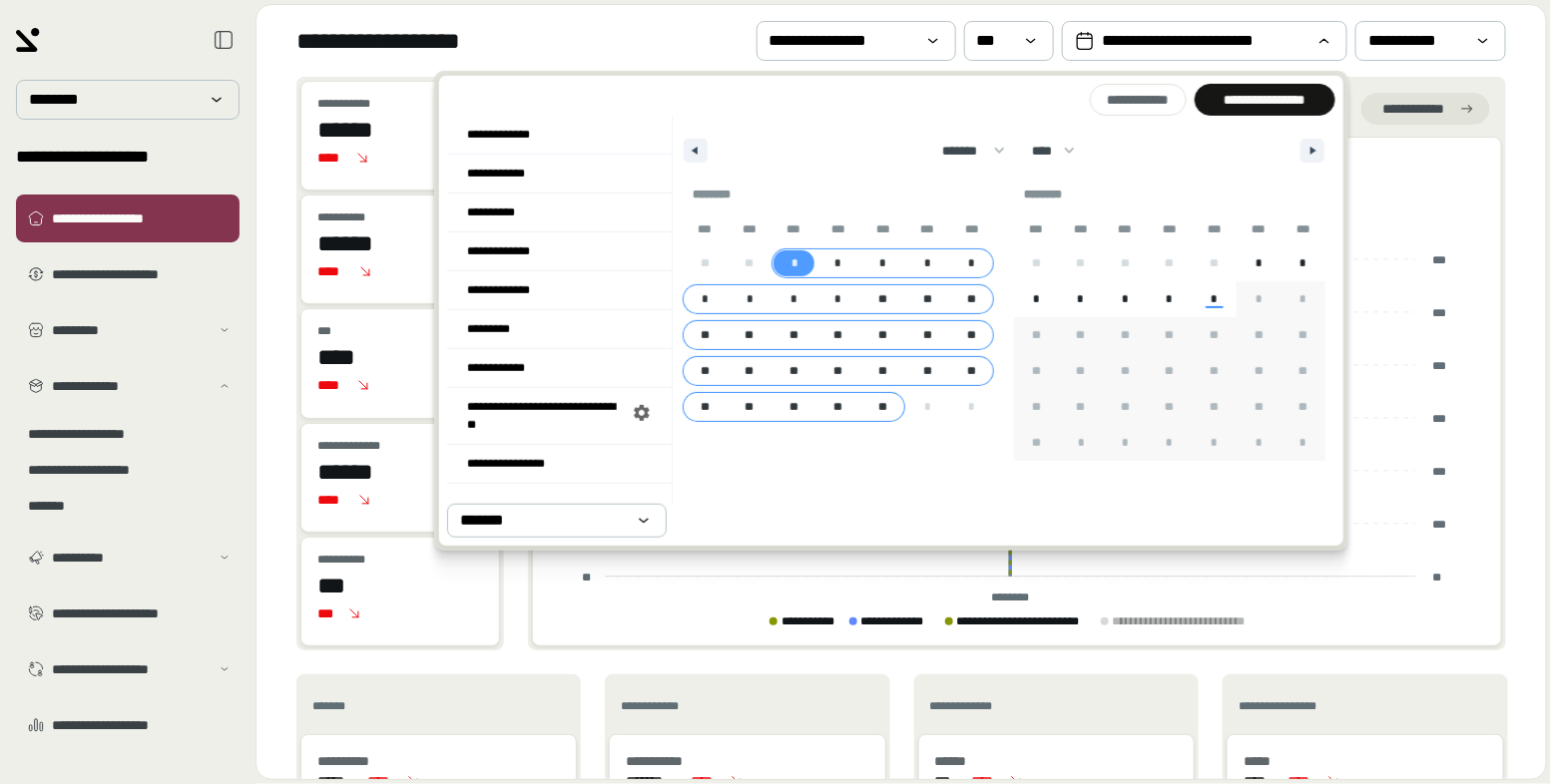 click on "**" at bounding box center [882, 407] 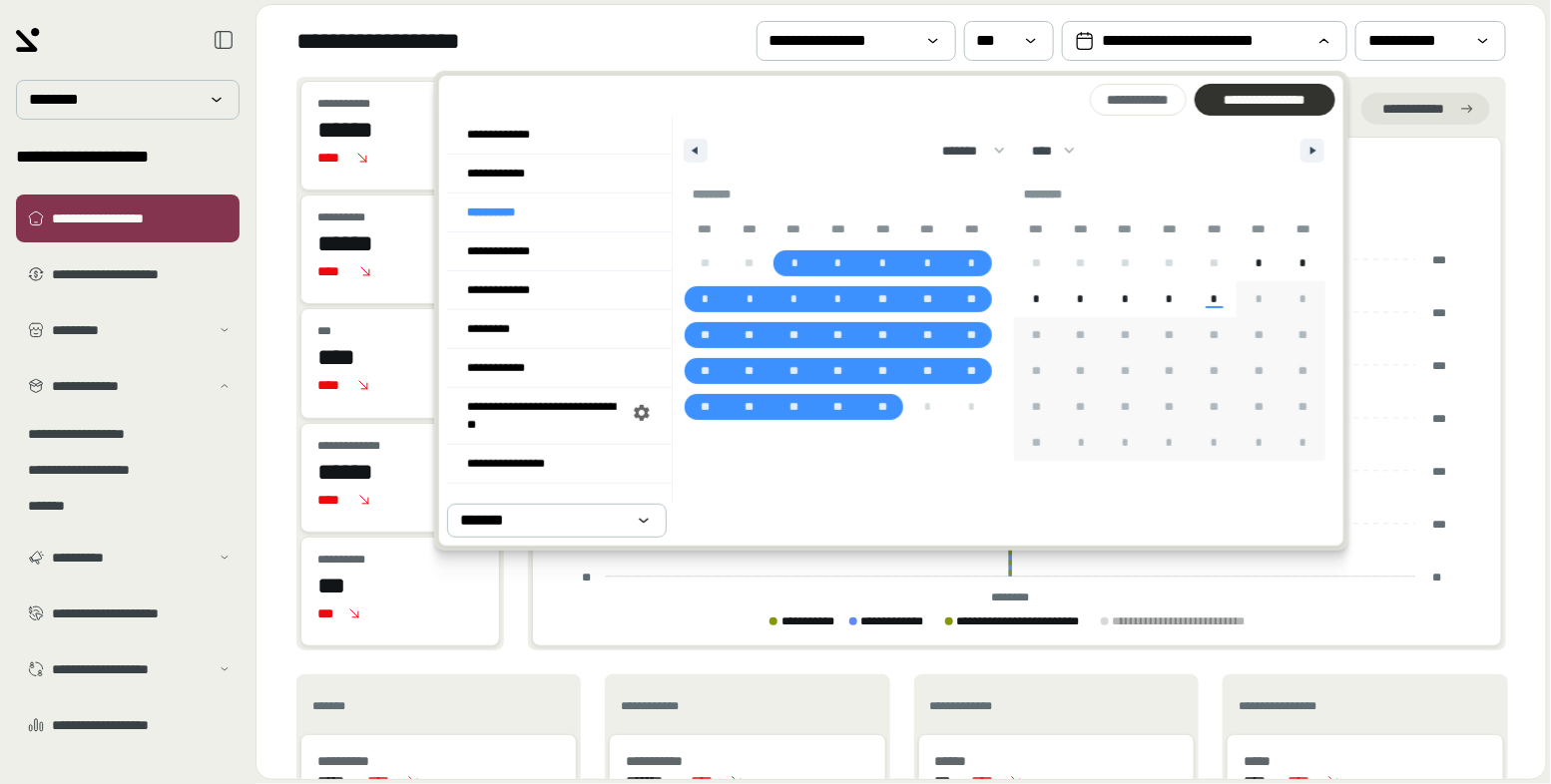 click on "**********" at bounding box center [1265, 100] 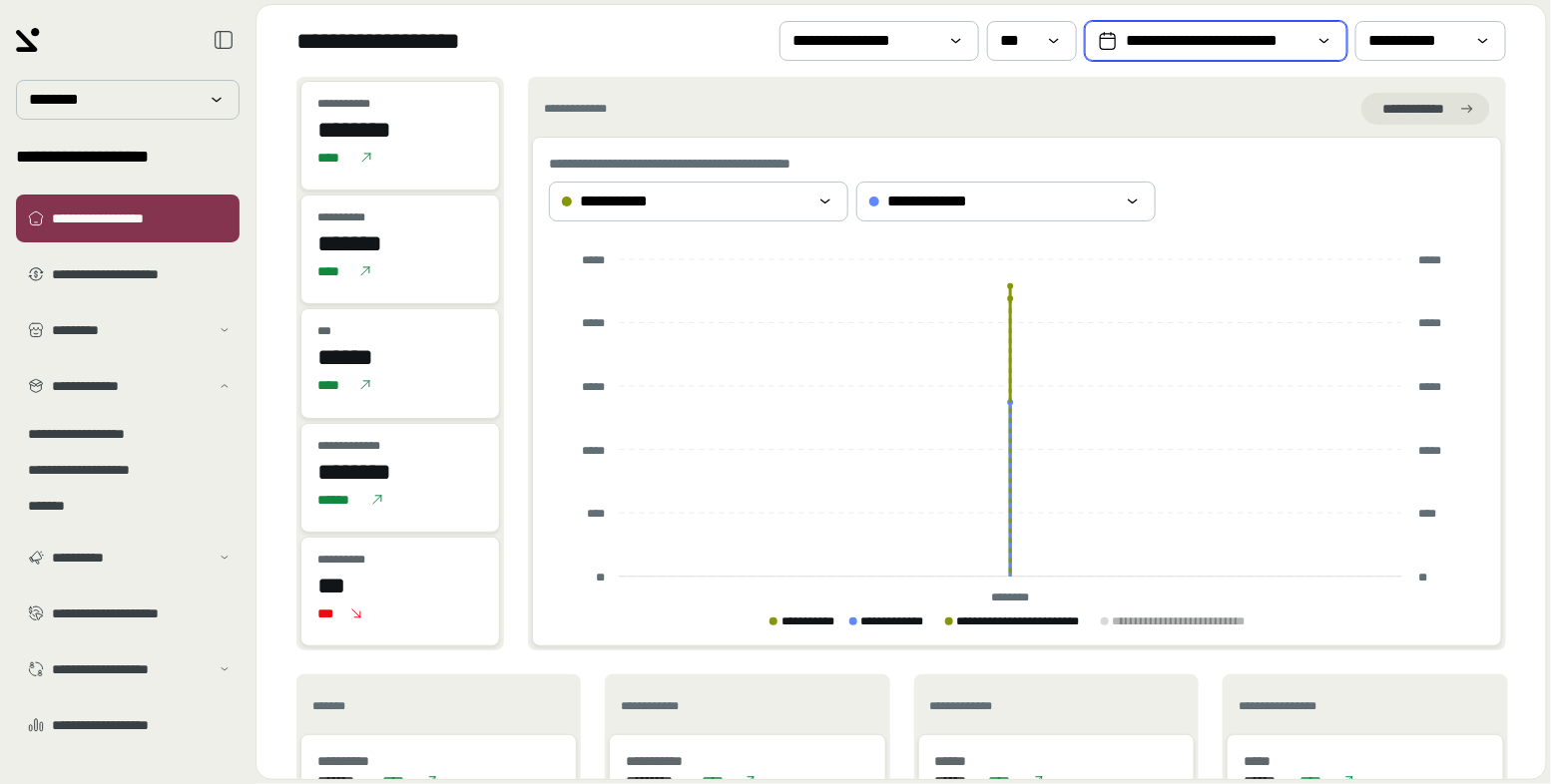 click on "**********" at bounding box center [1216, 41] 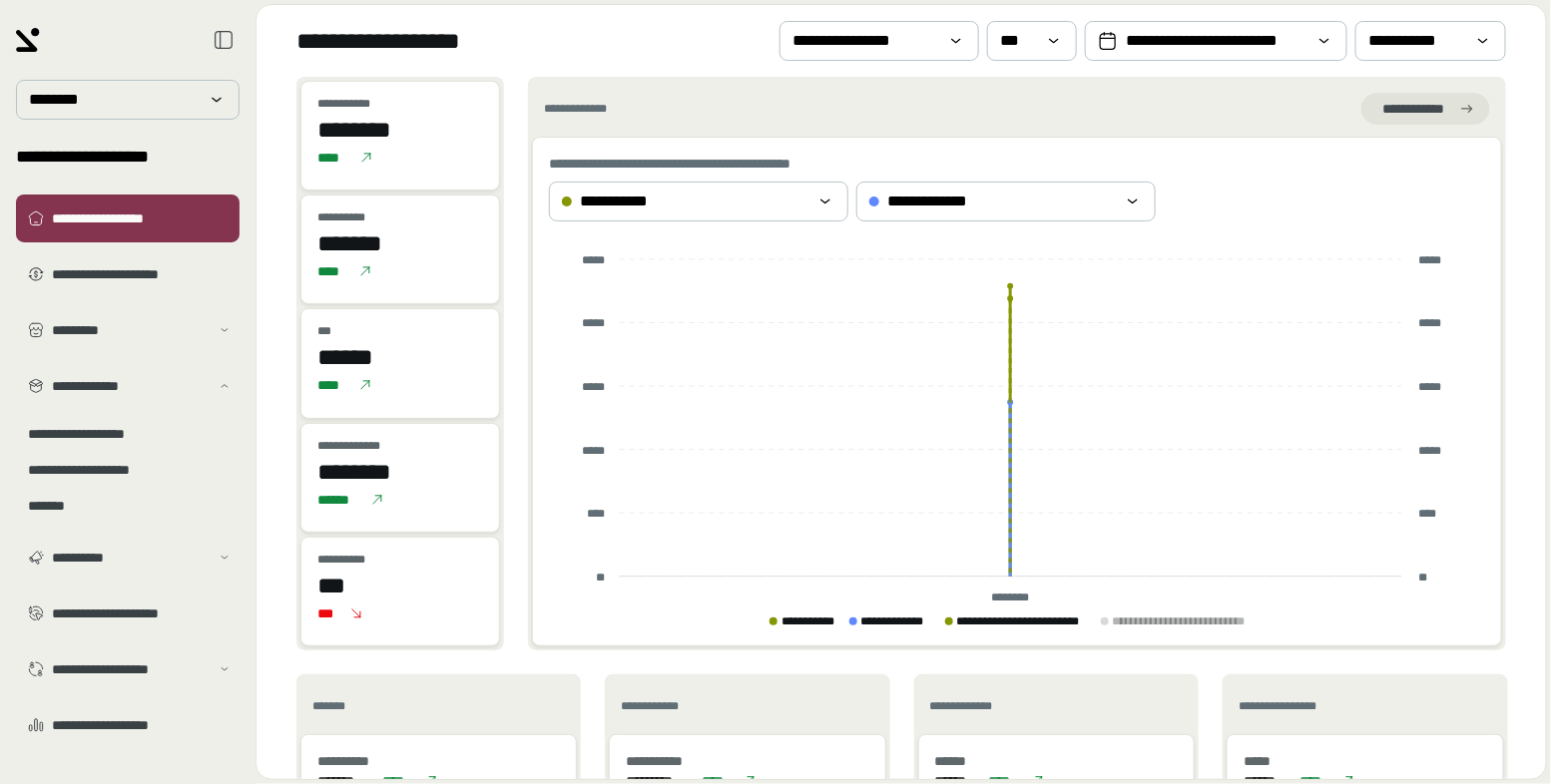 click on "[FIRST] [LAST] [INITIAL] [ADDRESS] [CITY] [STATE] [ZIP]" at bounding box center (901, 41) 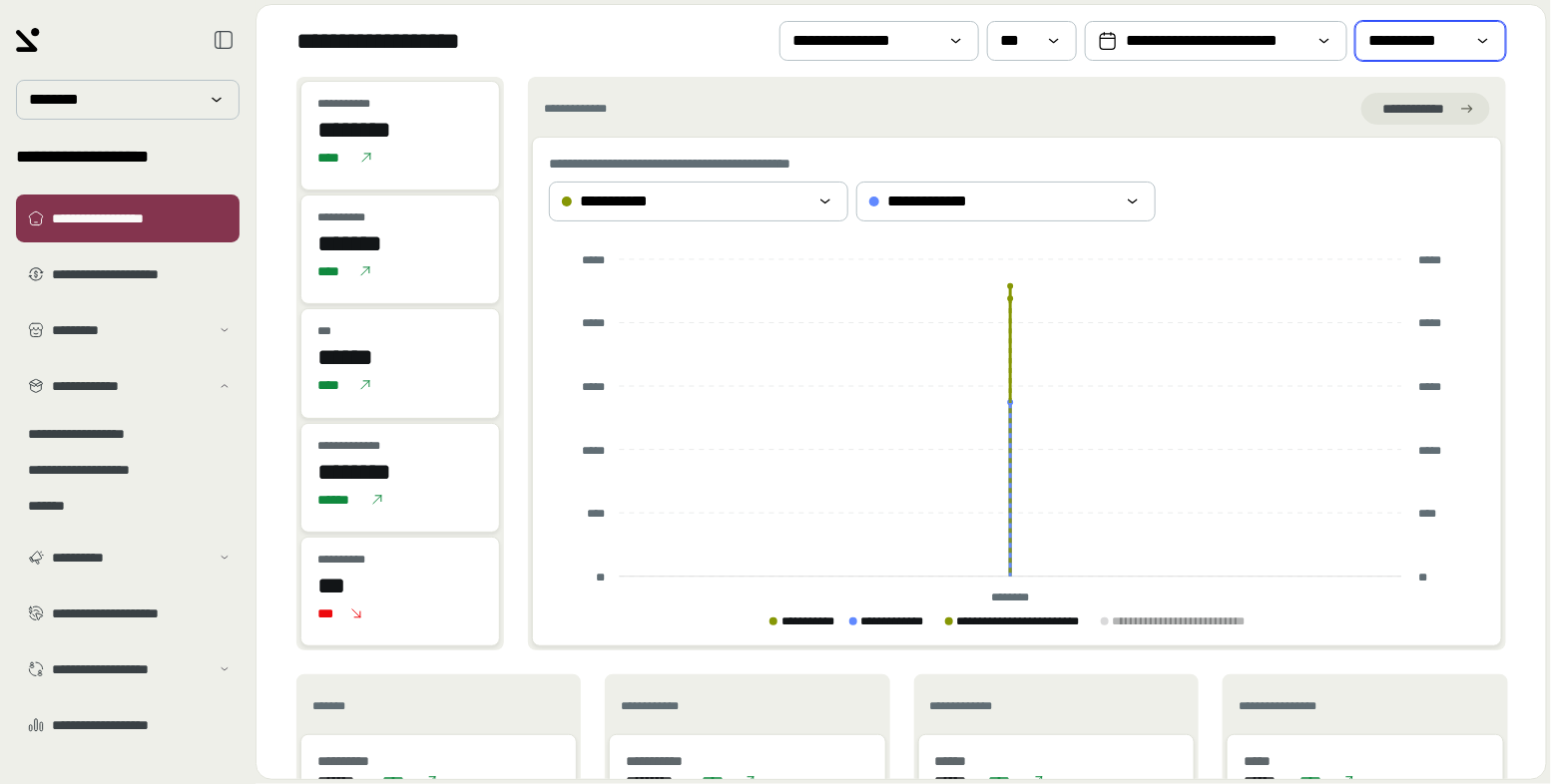 click on "**********" at bounding box center (1416, 41) 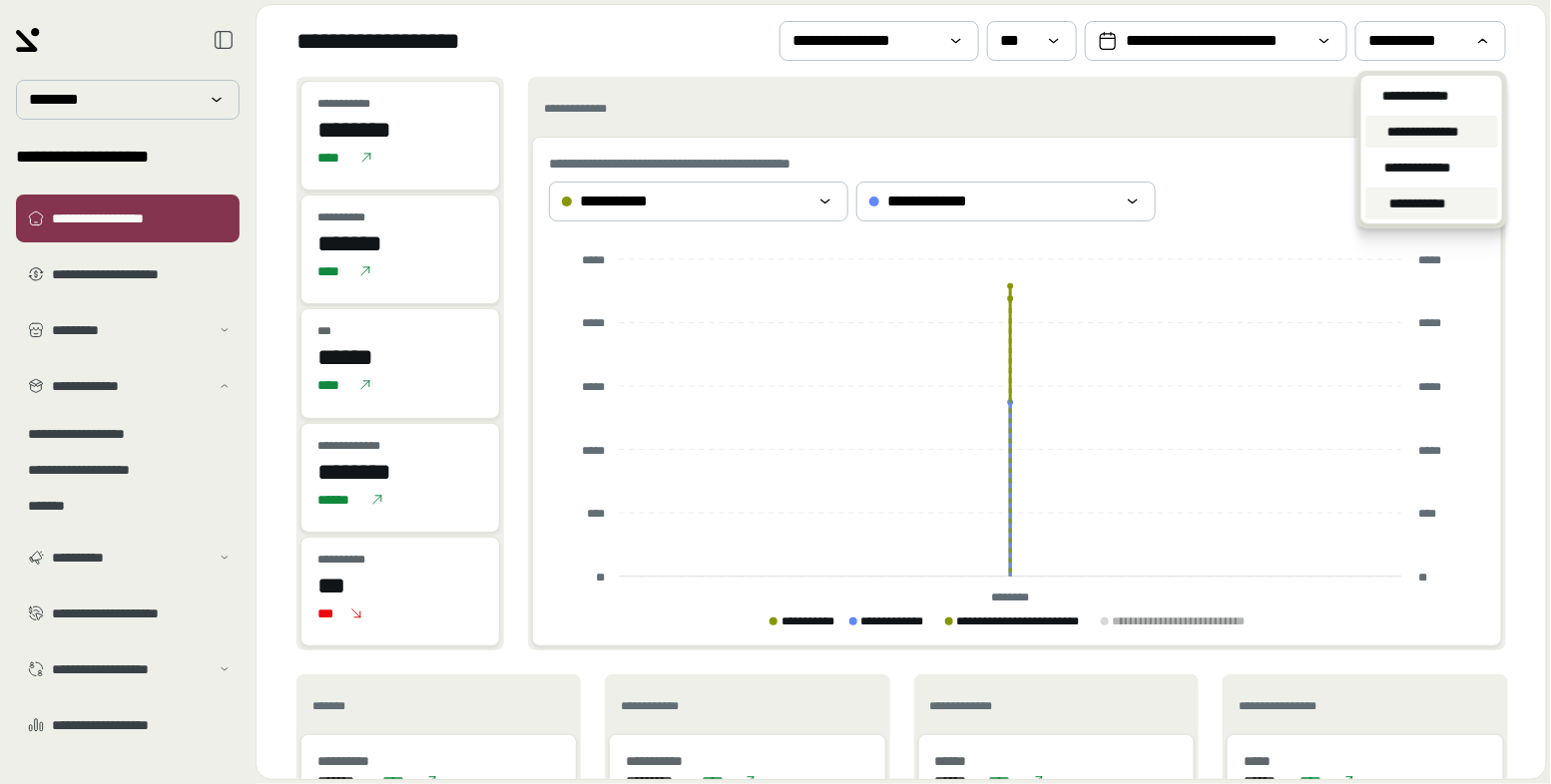 click on "**********" at bounding box center (1422, 132) 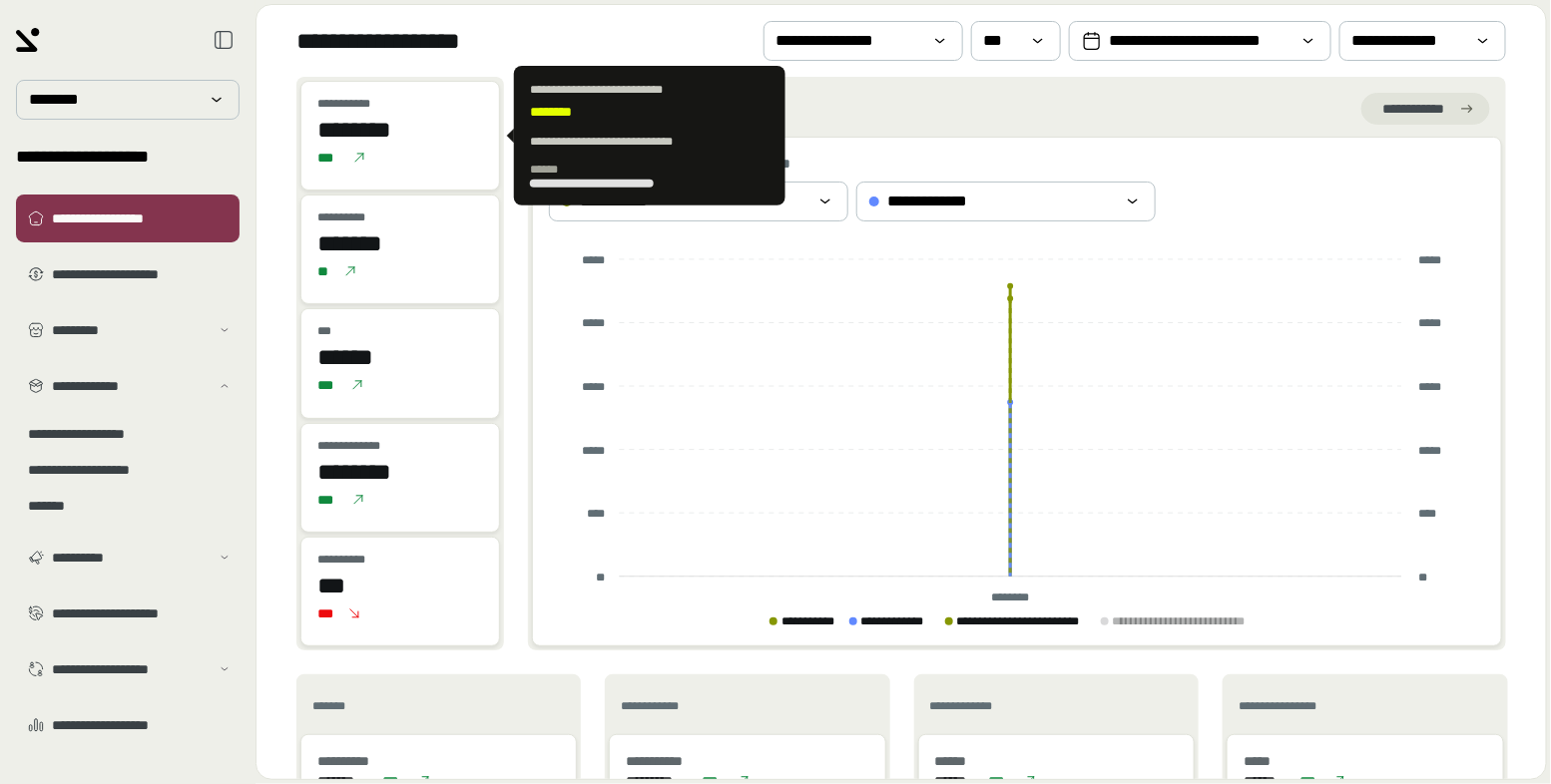click on "********" at bounding box center [400, 130] 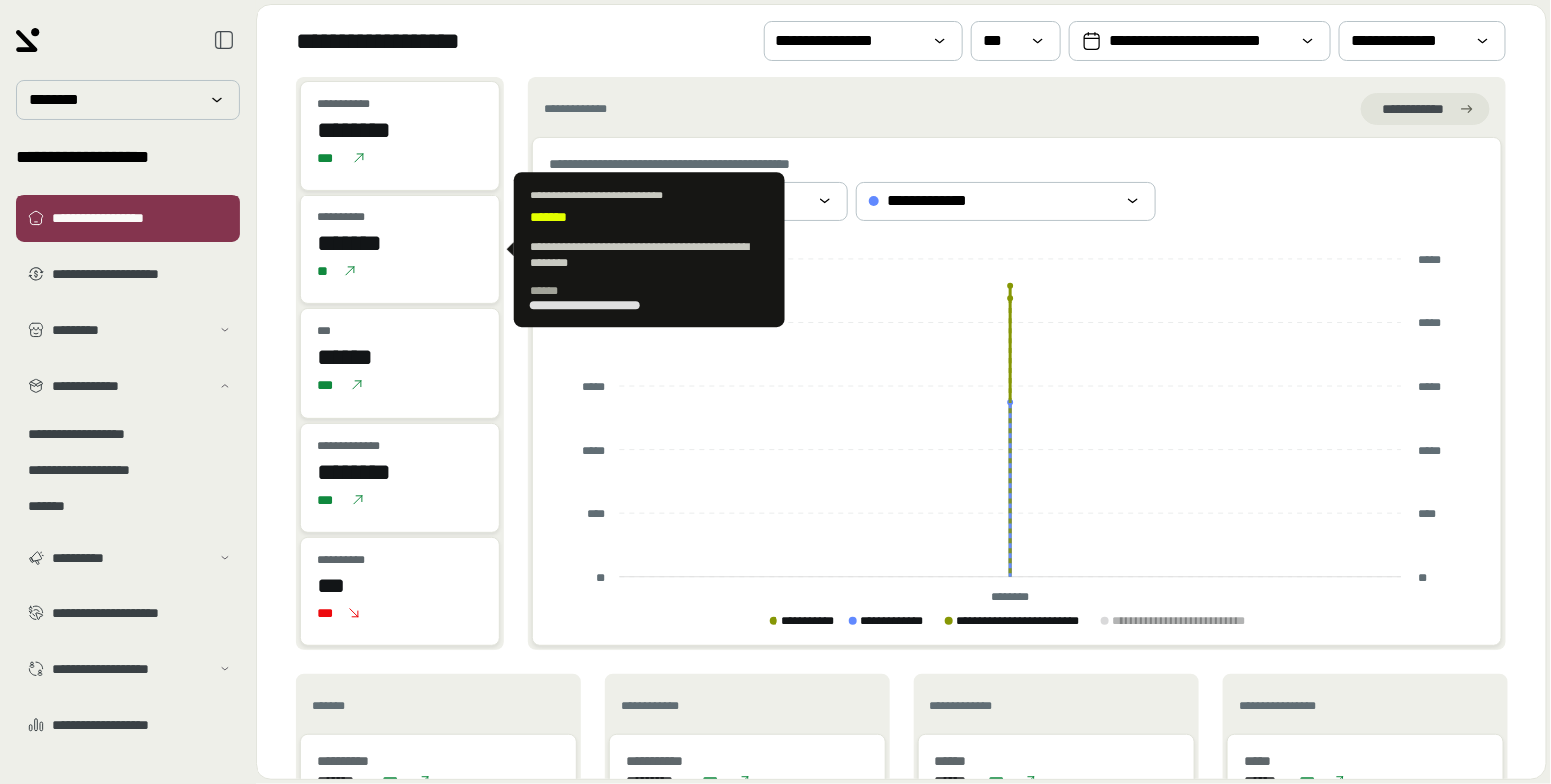 click on "***" at bounding box center (400, 158) 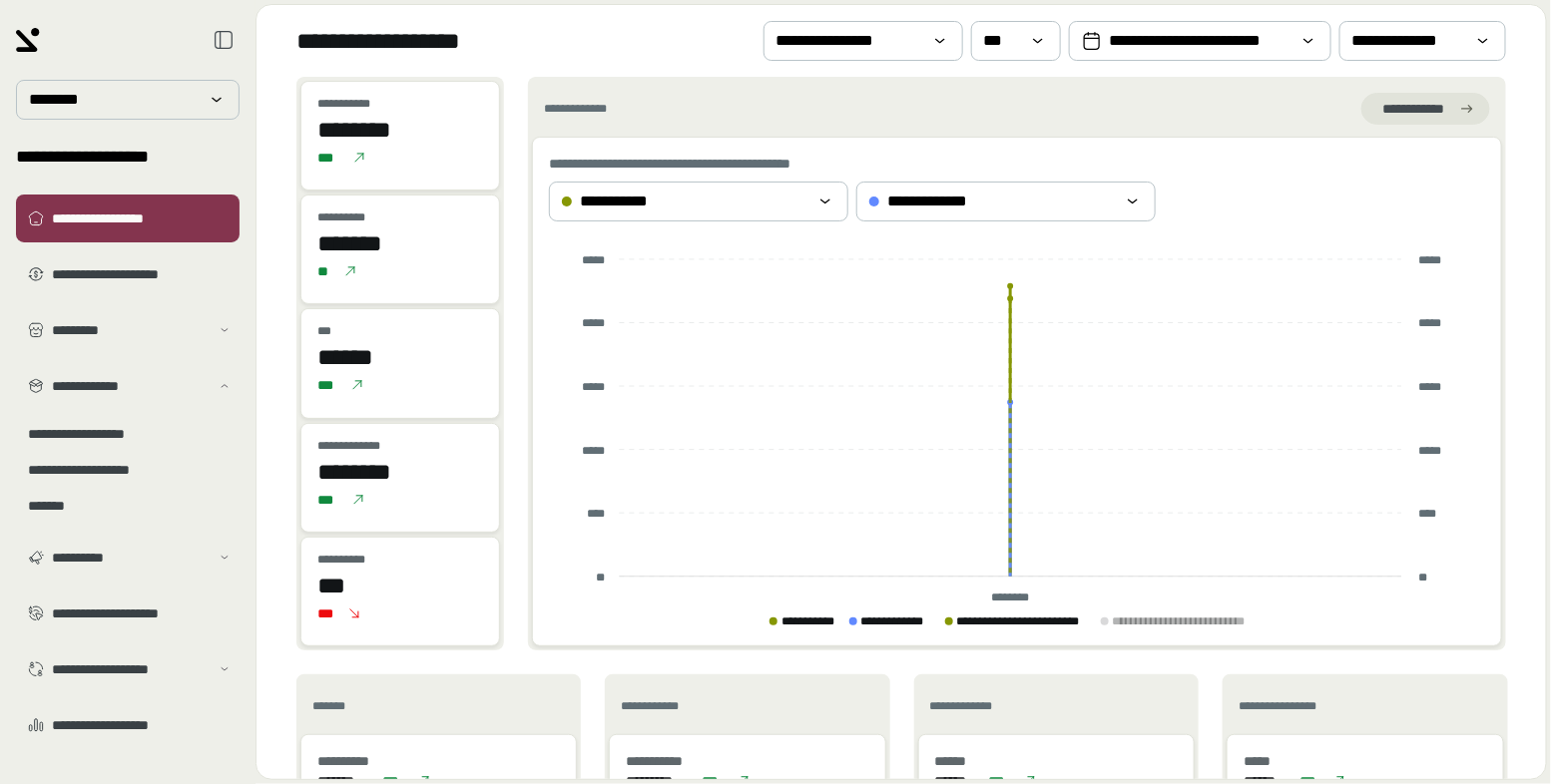 click on "***" at bounding box center (400, 158) 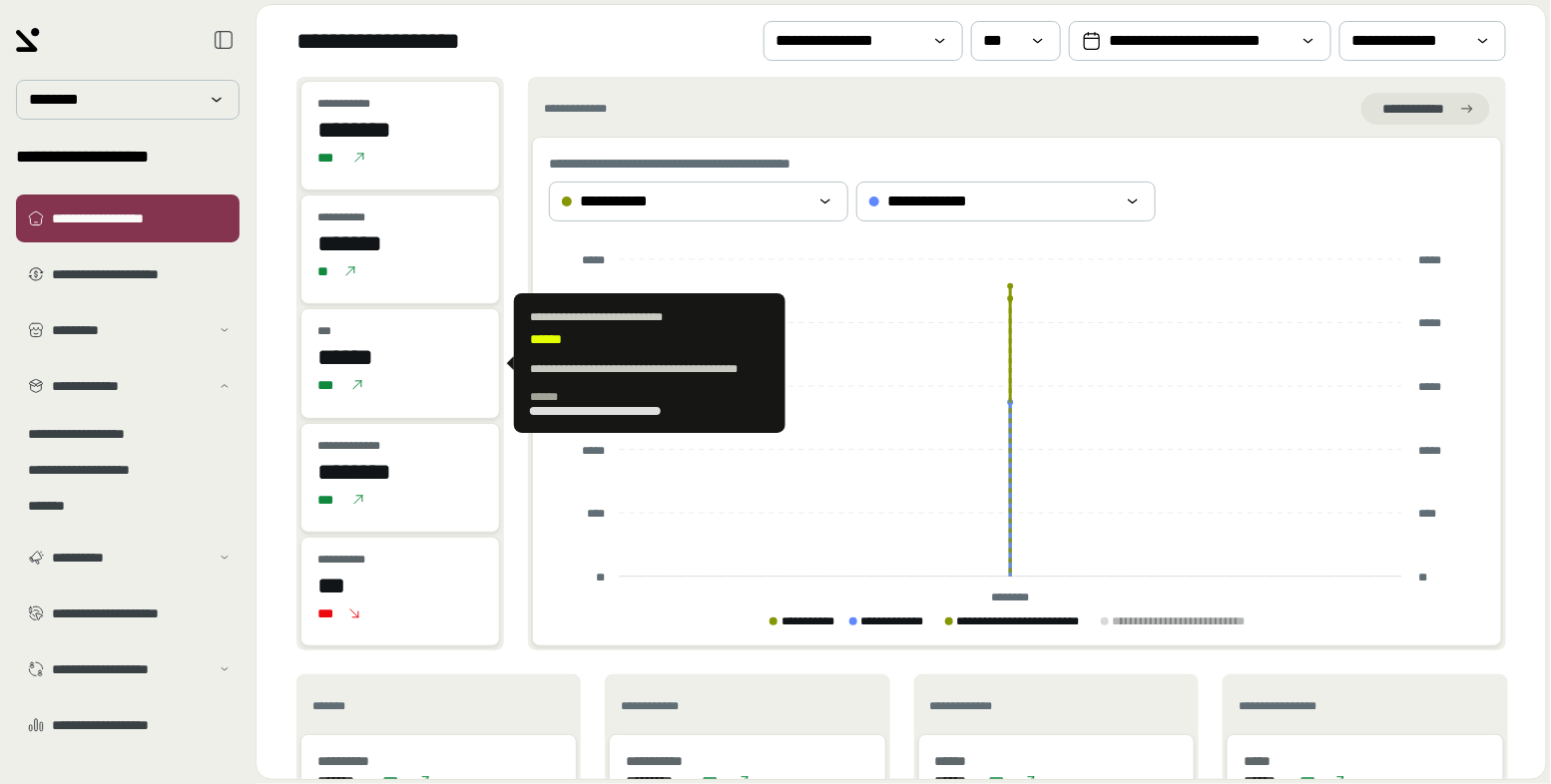 drag, startPoint x: 409, startPoint y: 357, endPoint x: 322, endPoint y: 353, distance: 87.0919 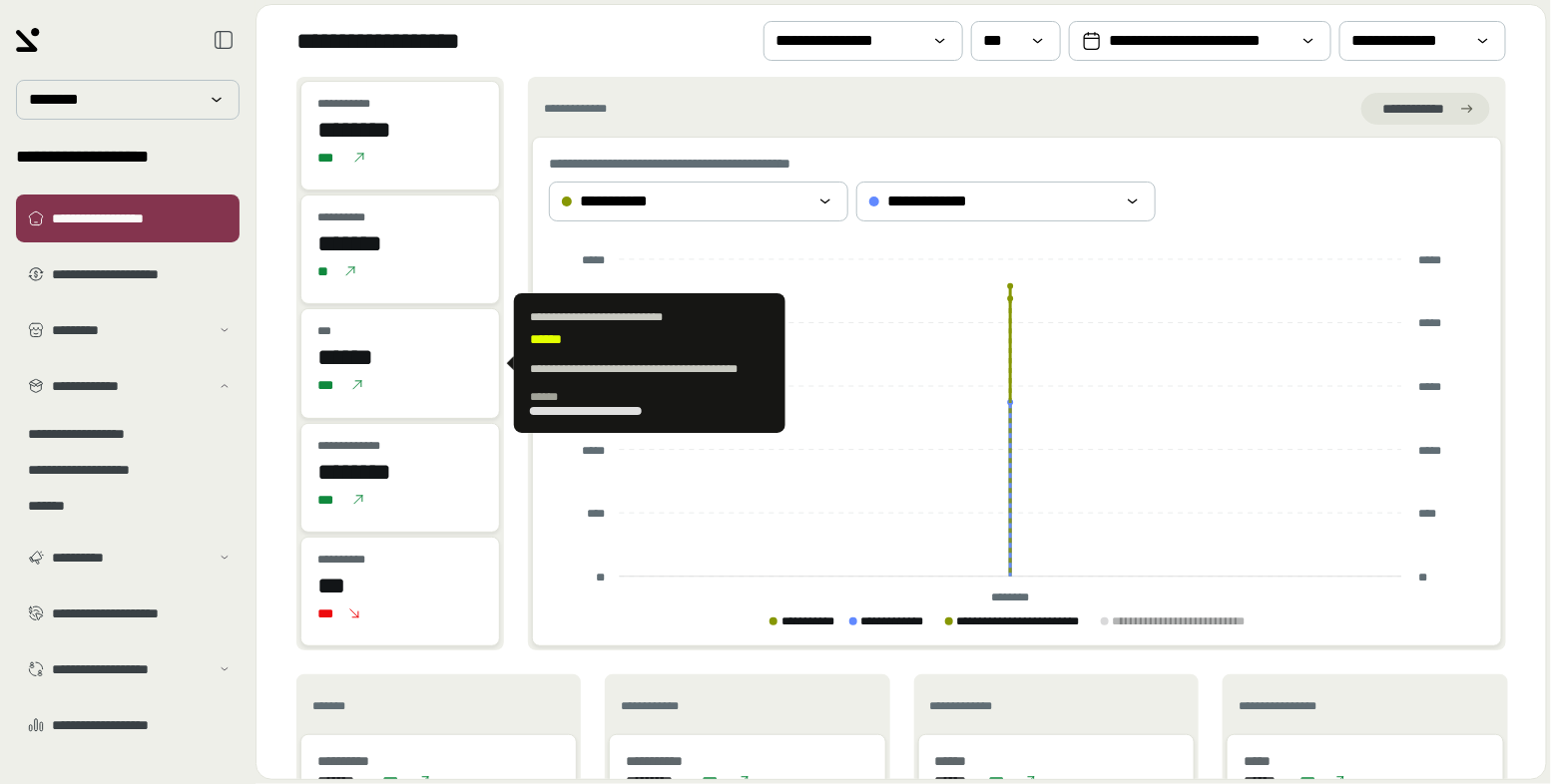 click on "******" at bounding box center [400, 357] 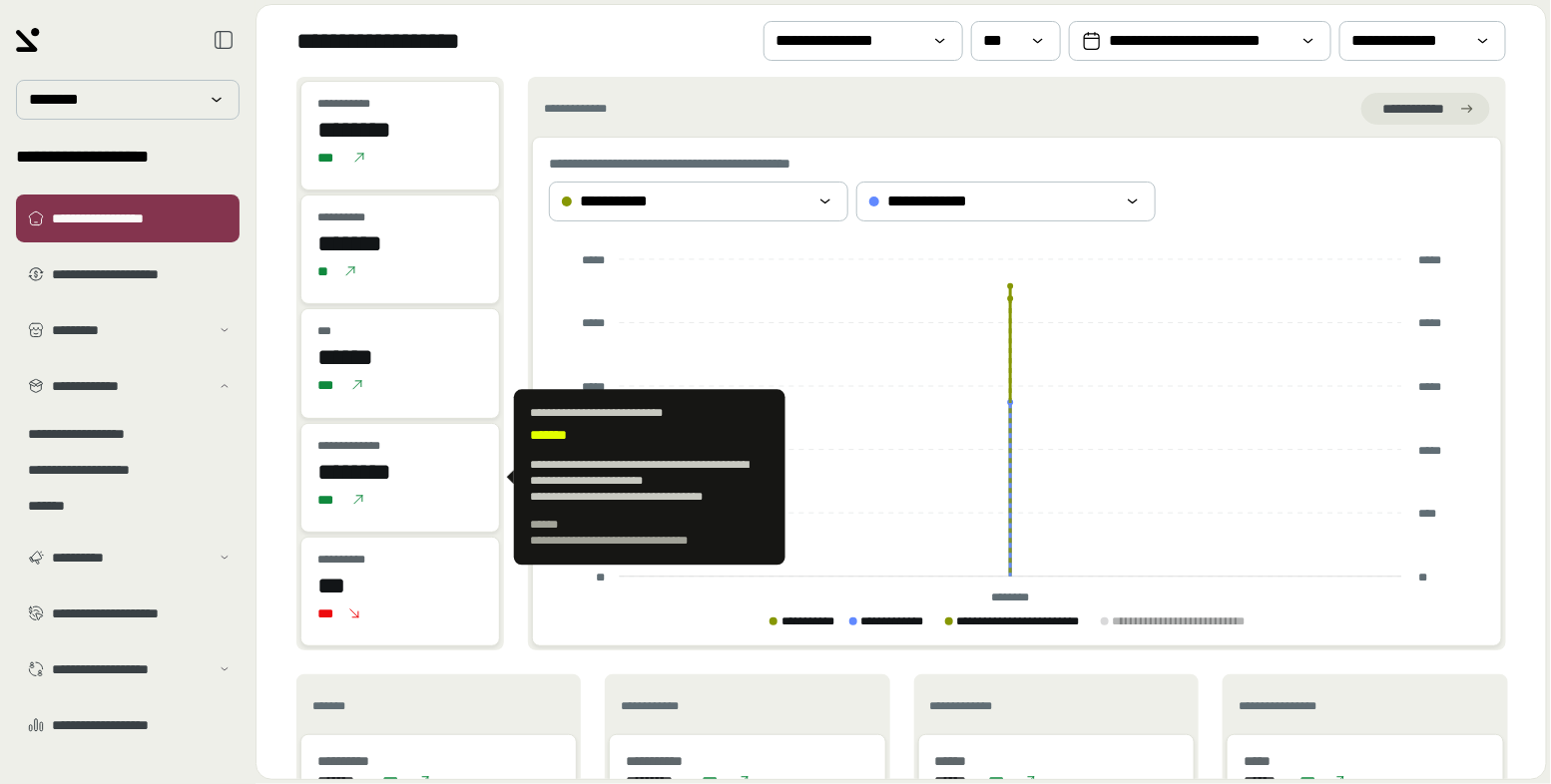 click on "********" at bounding box center [400, 472] 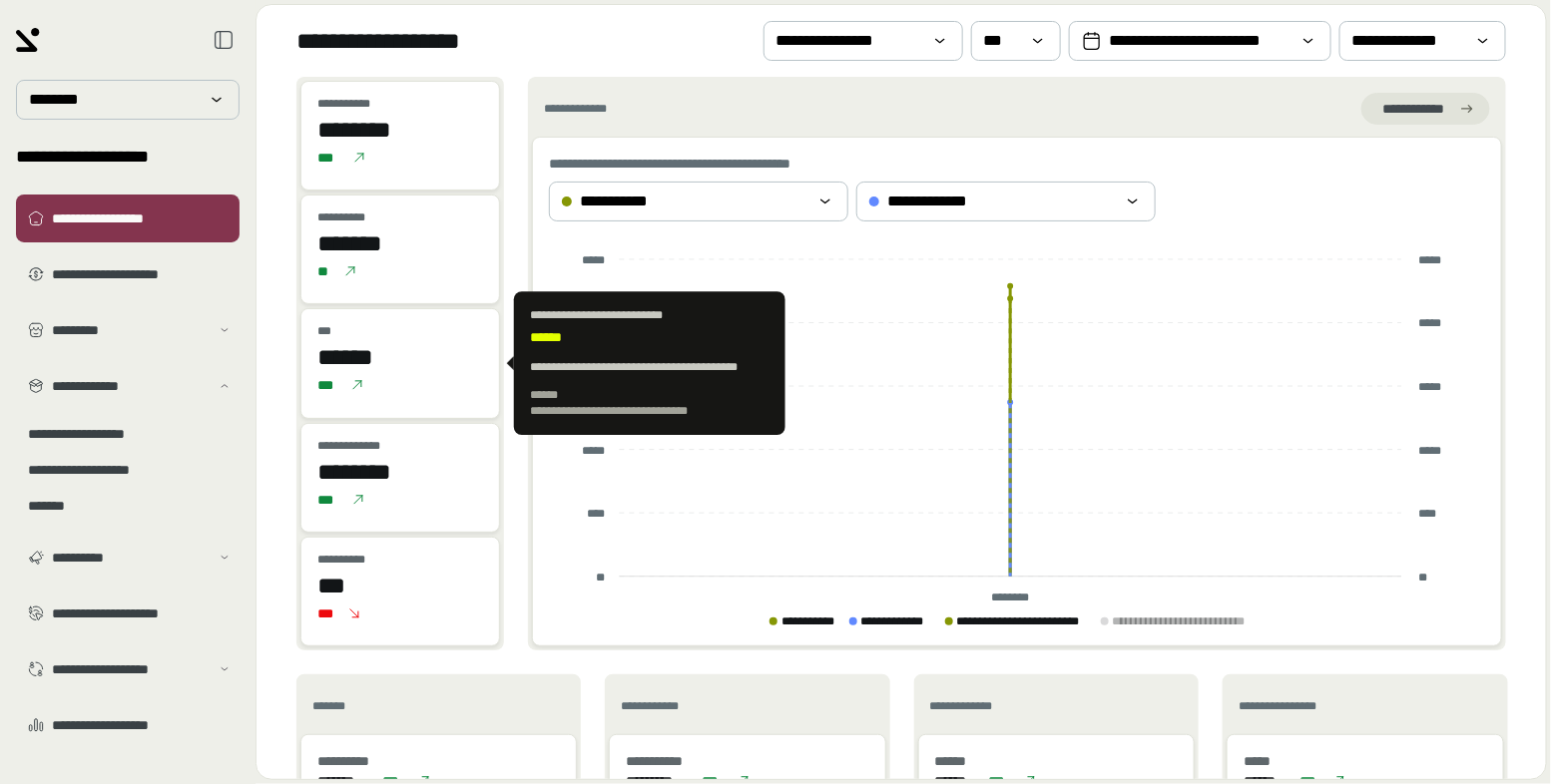 scroll, scrollTop: 44, scrollLeft: 0, axis: vertical 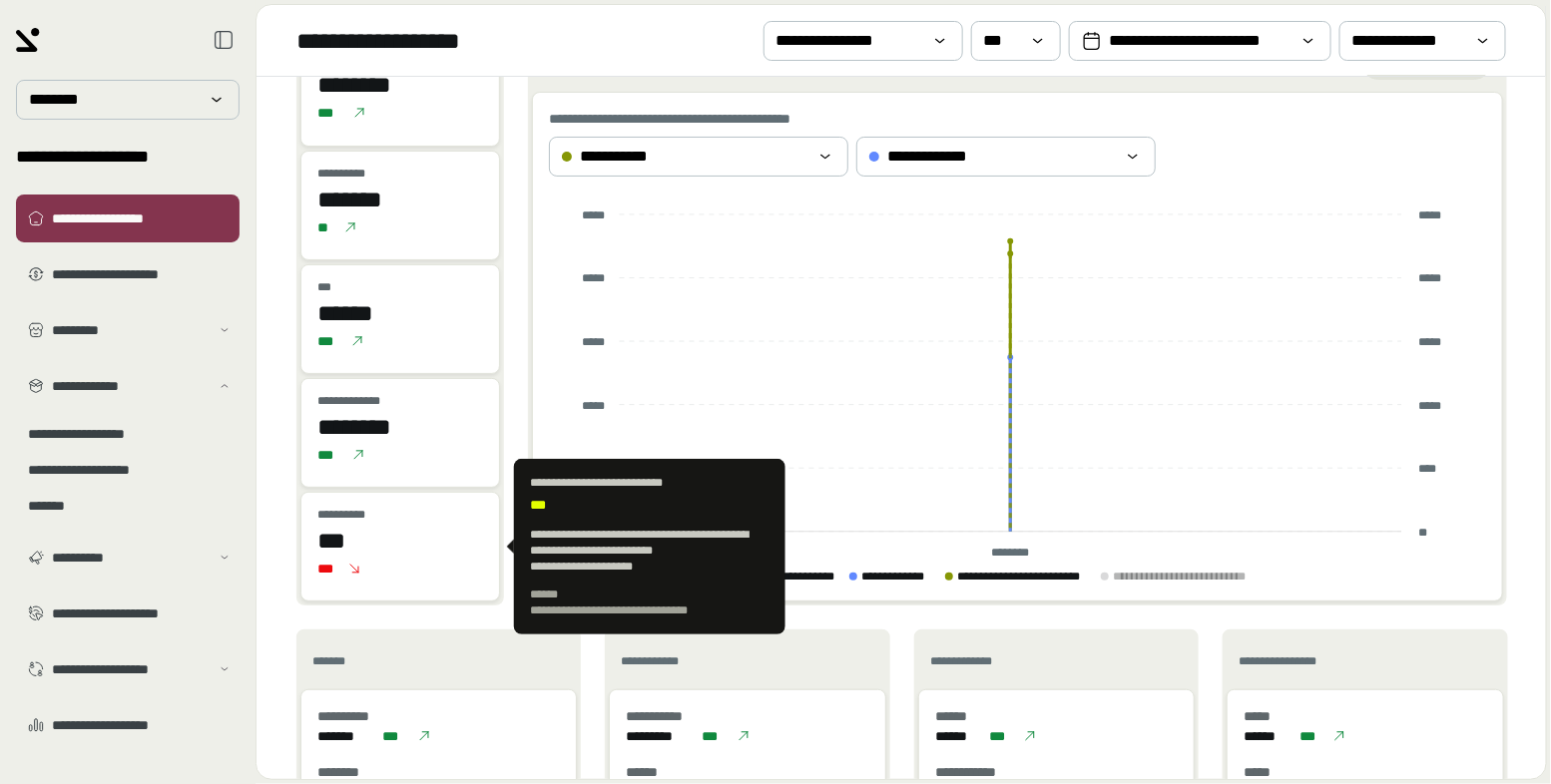 drag, startPoint x: 380, startPoint y: 543, endPoint x: 318, endPoint y: 542, distance: 62.008064 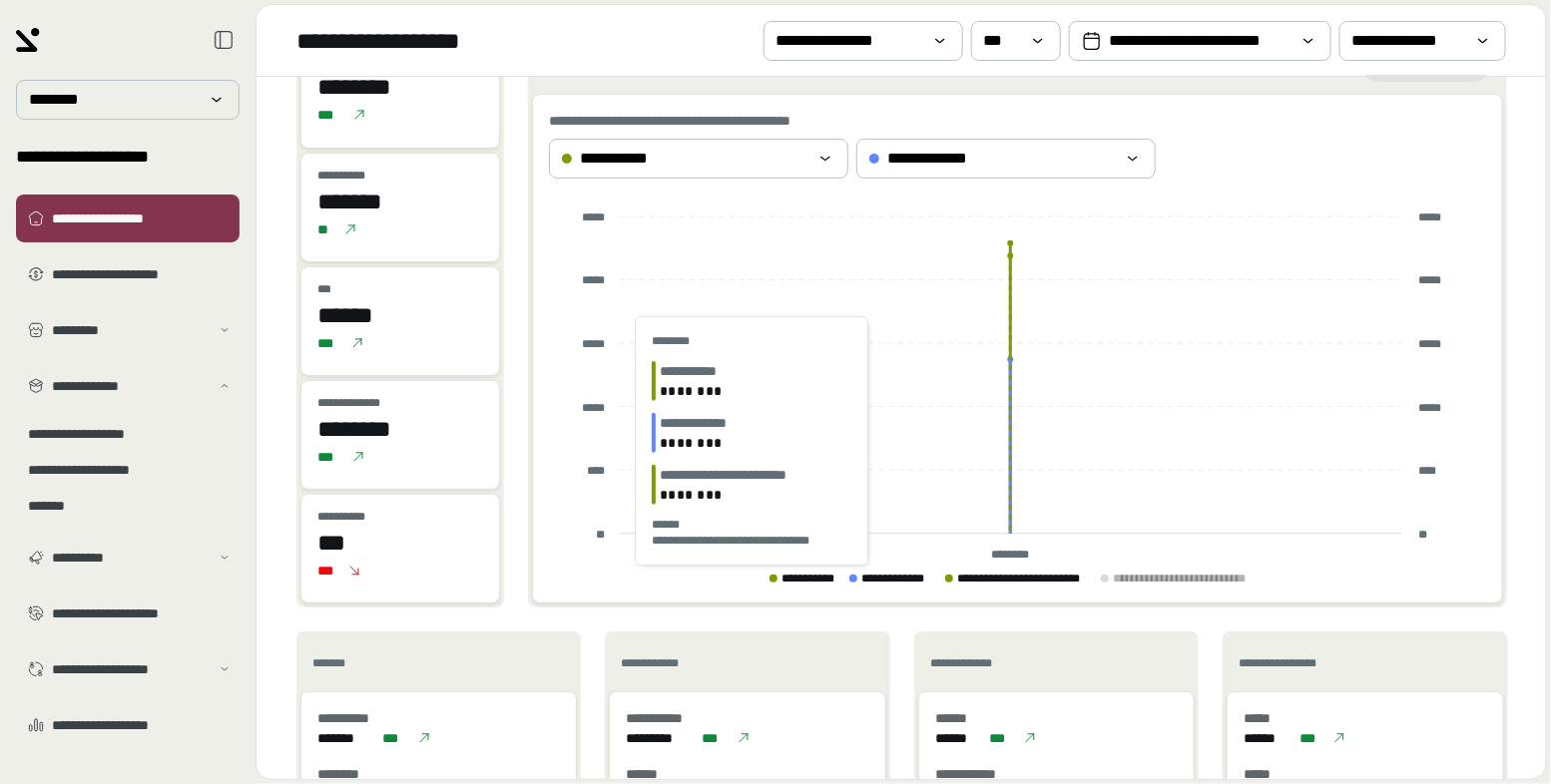 scroll, scrollTop: 105, scrollLeft: 0, axis: vertical 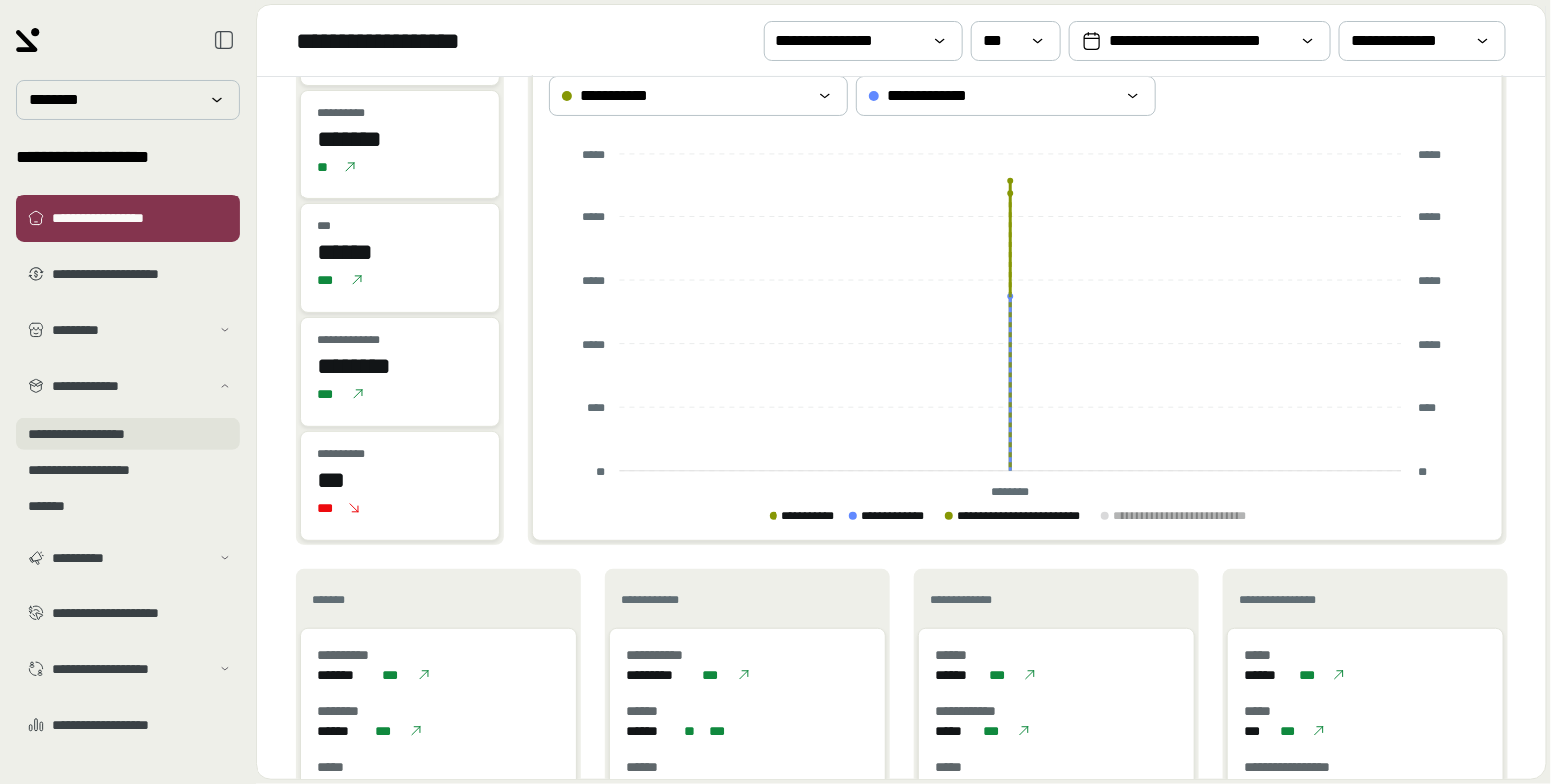 click on "**********" at bounding box center (128, 434) 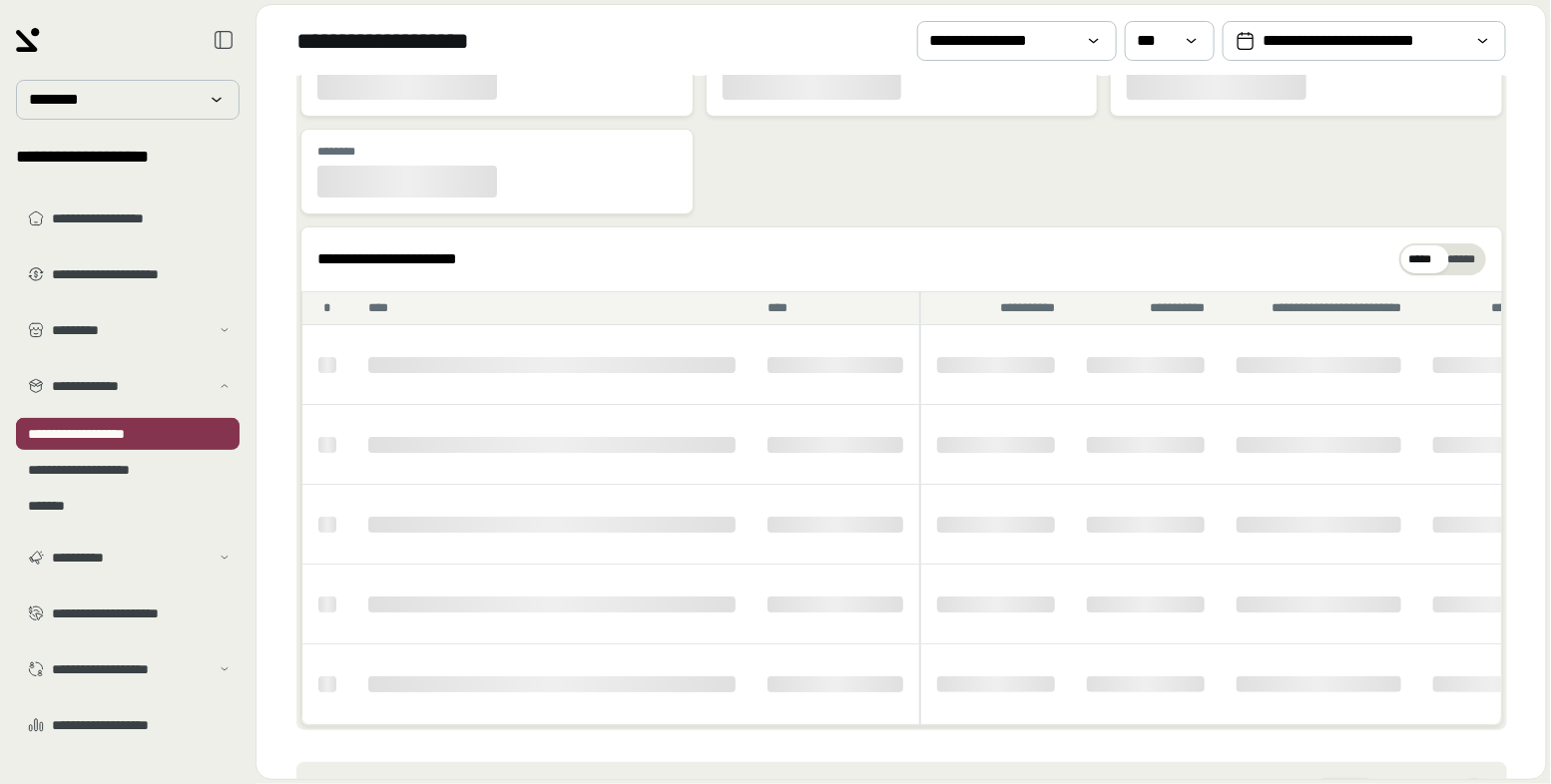 scroll, scrollTop: 0, scrollLeft: 0, axis: both 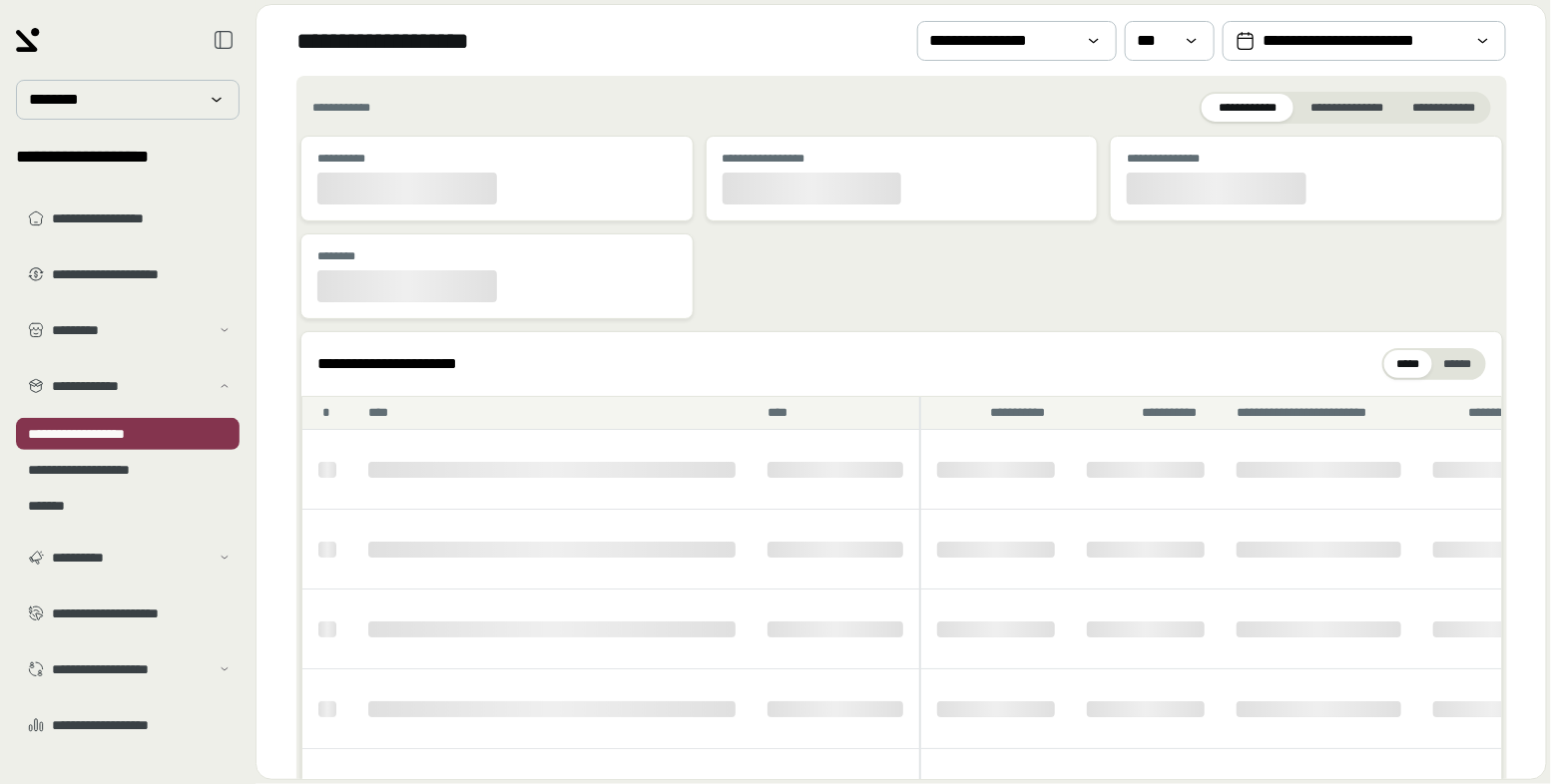 click on "**********" at bounding box center (901, 40) 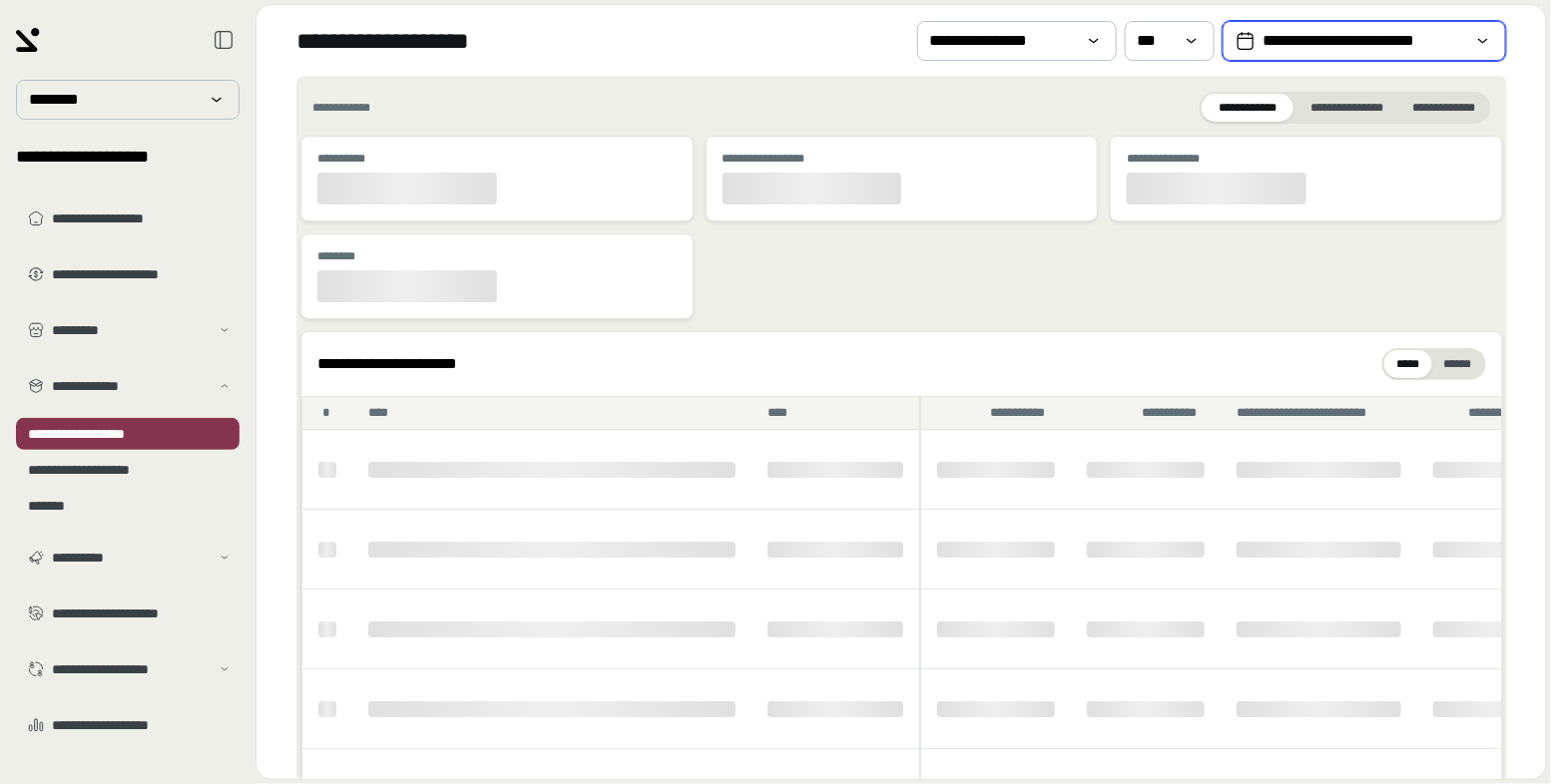 click on "**********" at bounding box center (1364, 41) 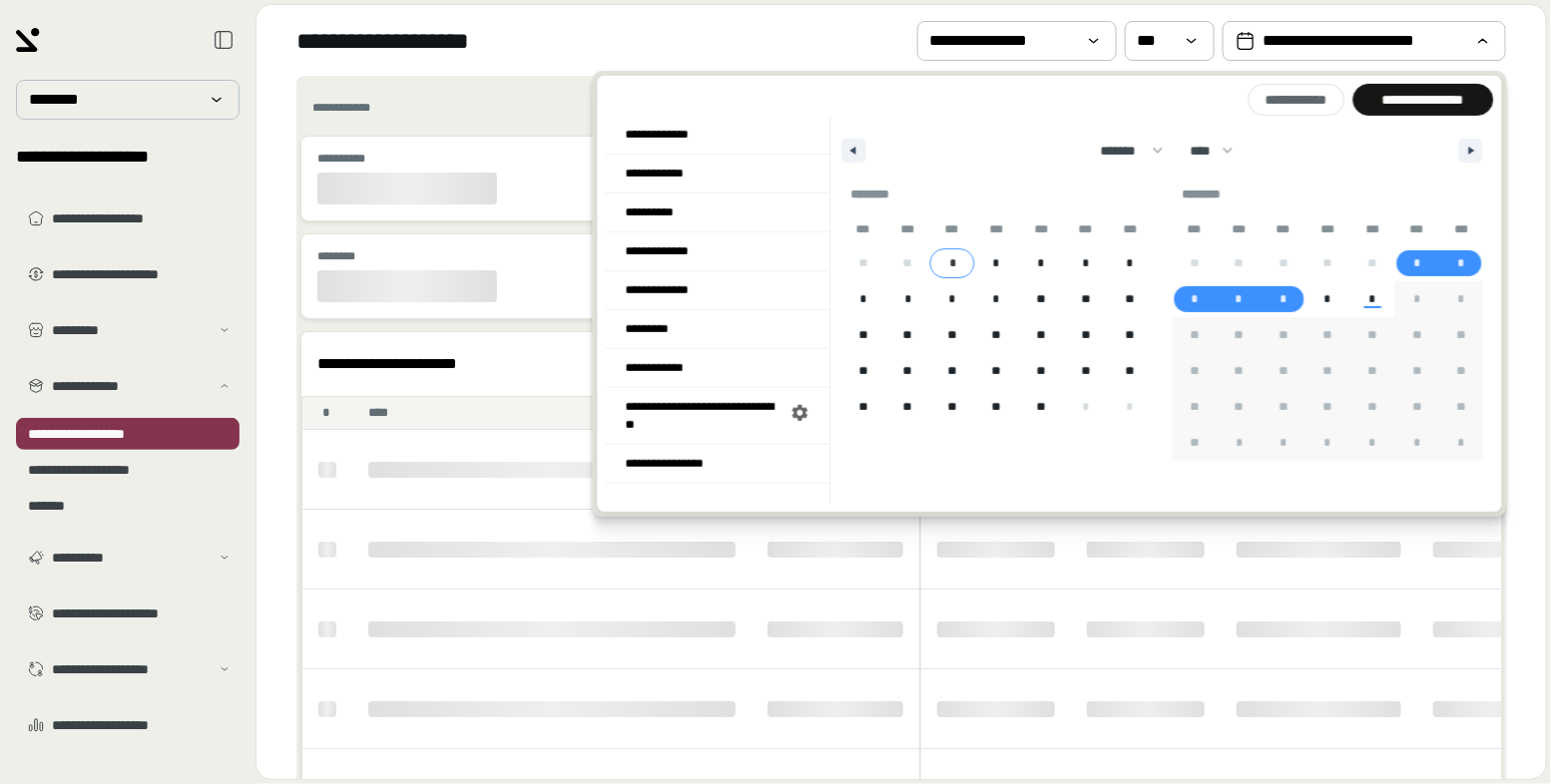 click on "*" at bounding box center (952, 263) 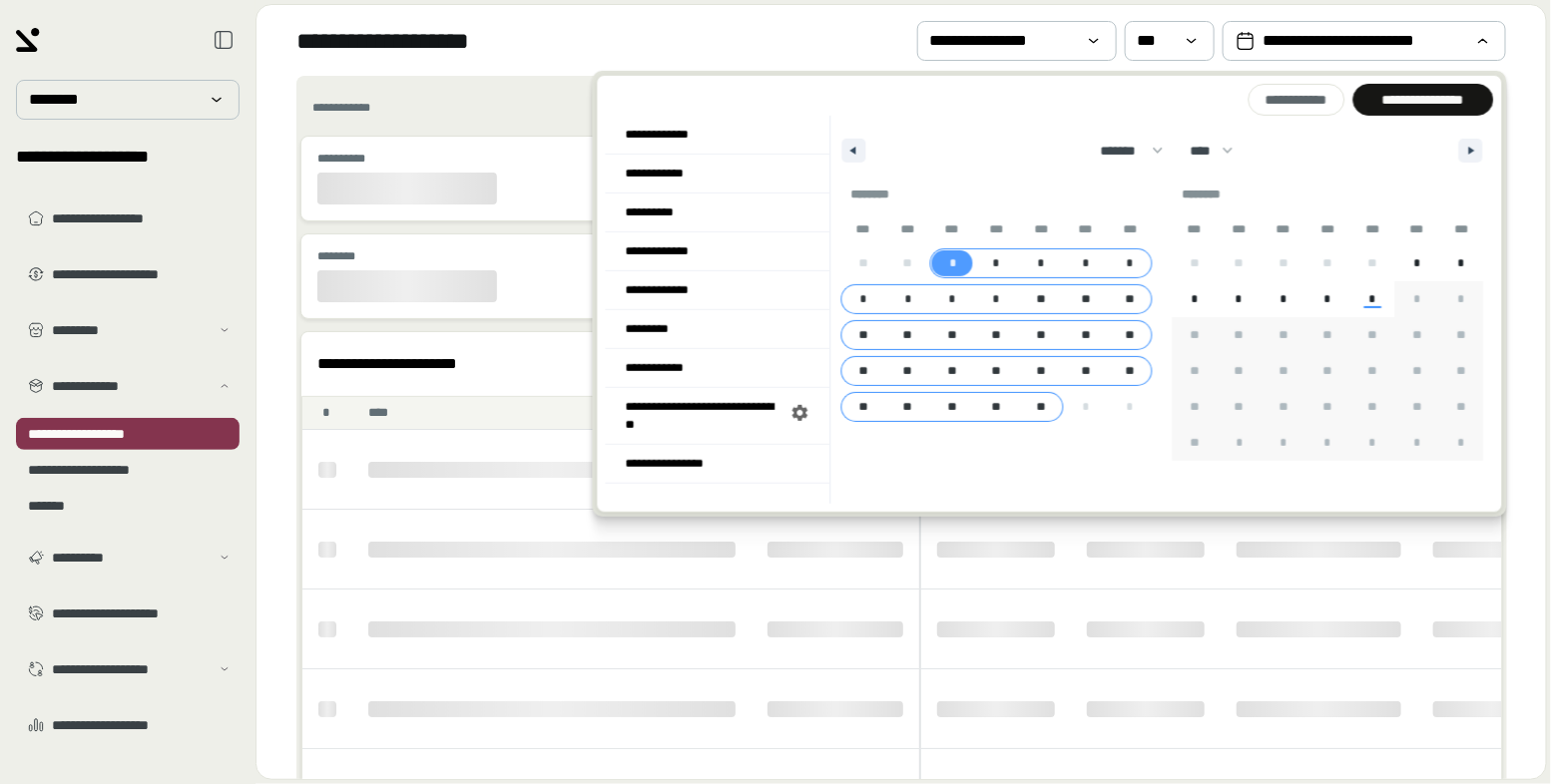 click on "**" at bounding box center (1041, 407) 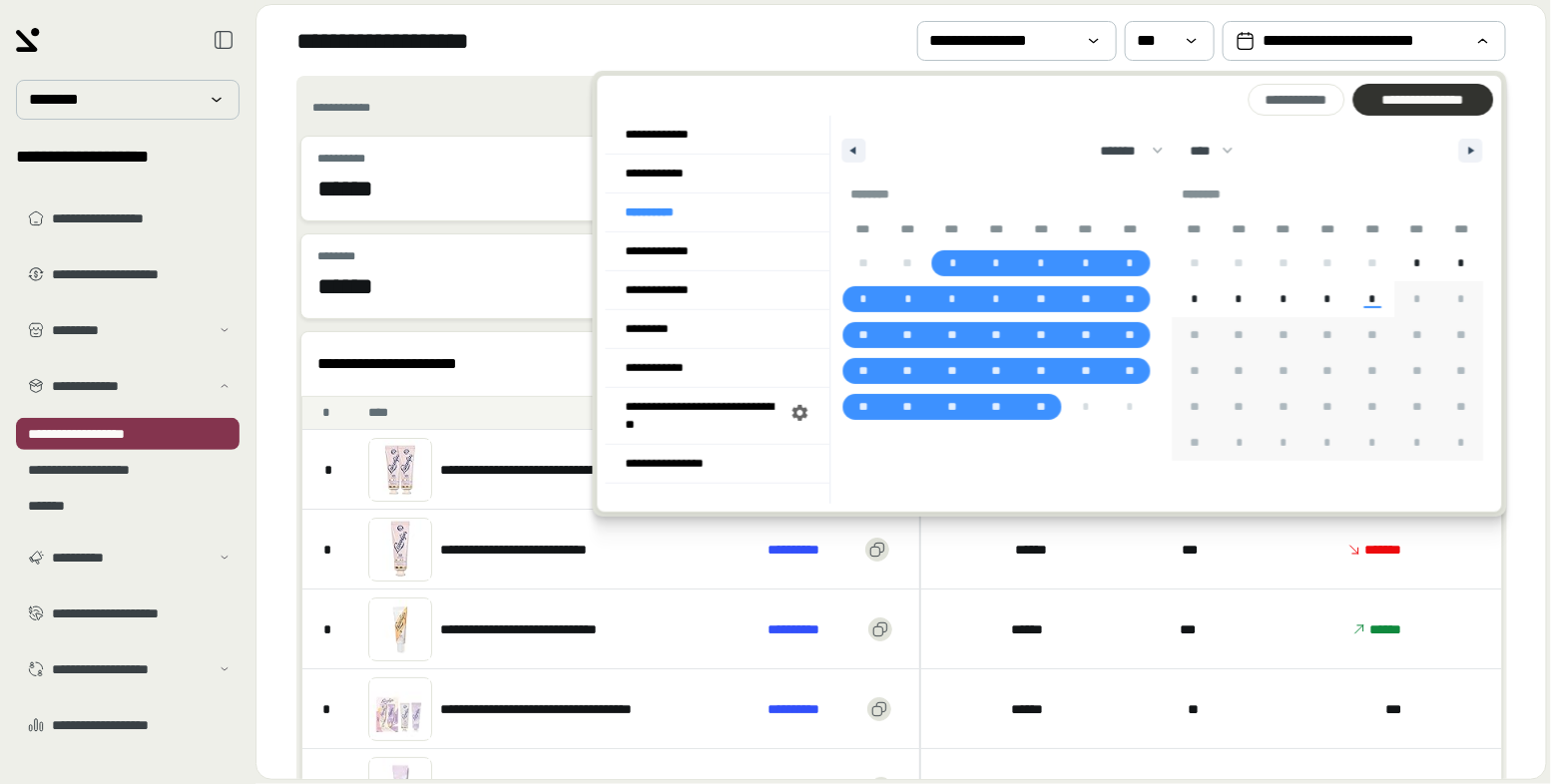 click on "**********" at bounding box center (1422, 100) 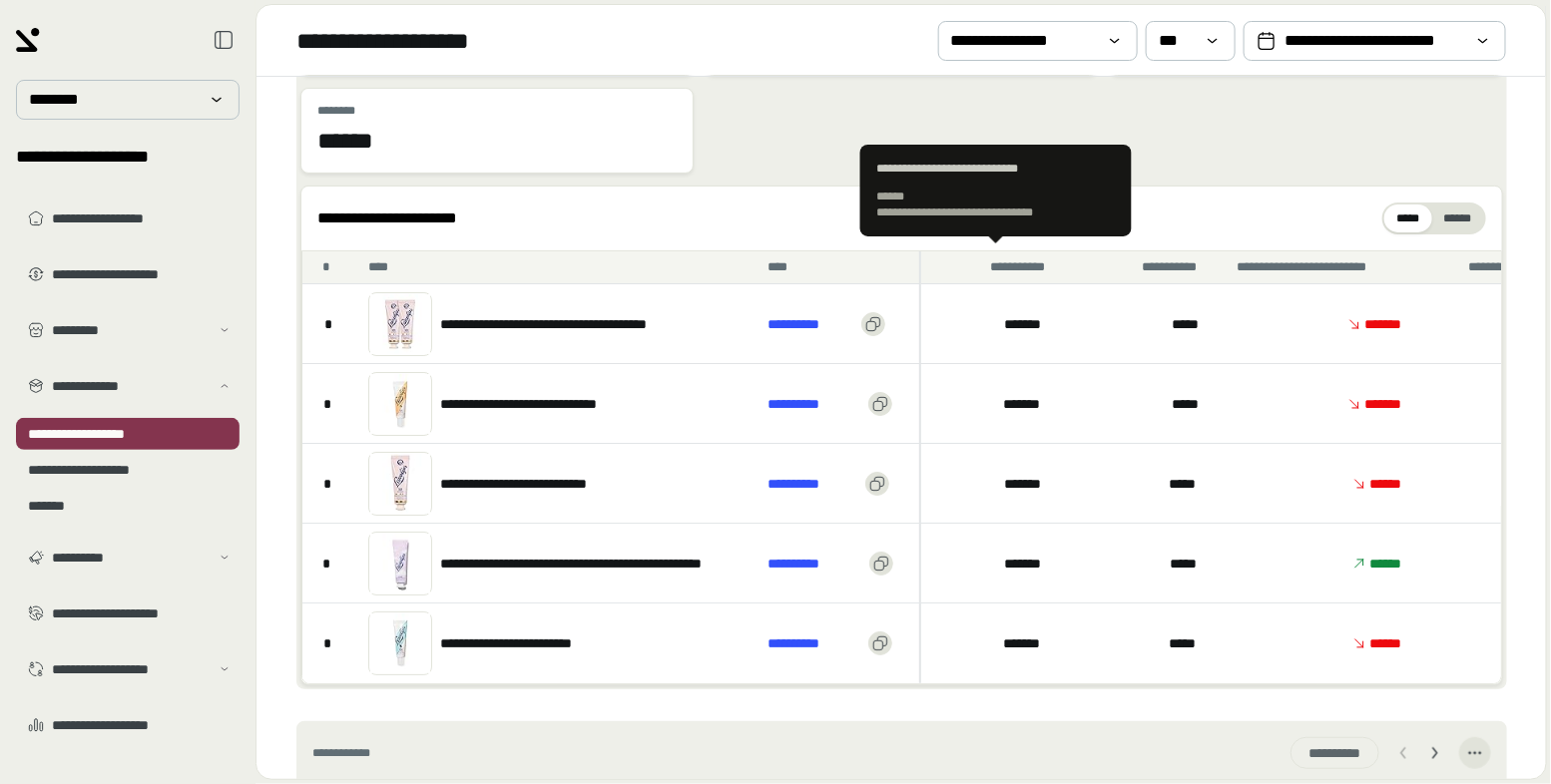 scroll, scrollTop: 147, scrollLeft: 0, axis: vertical 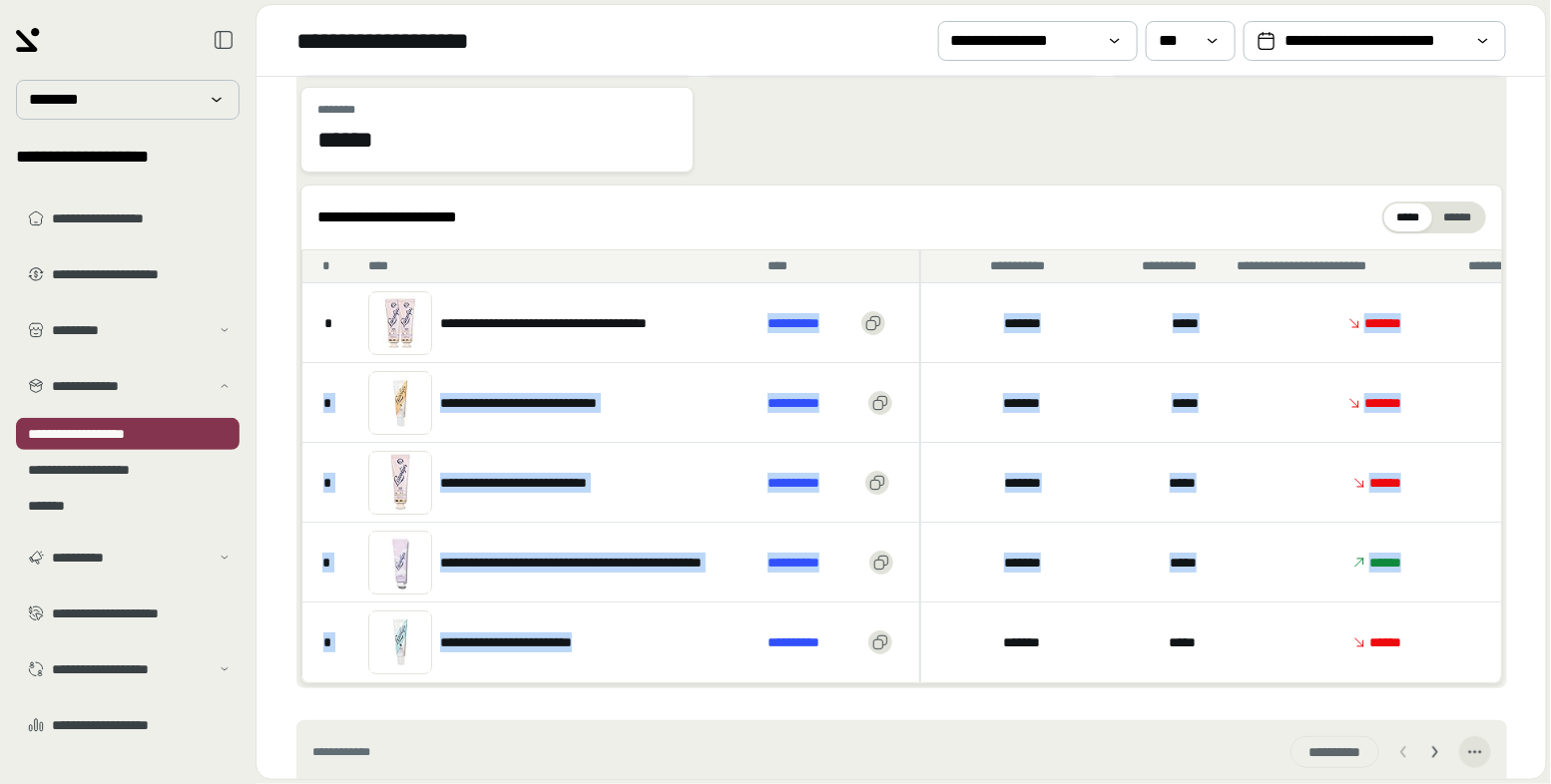drag, startPoint x: 621, startPoint y: 641, endPoint x: 450, endPoint y: 339, distance: 347.0519 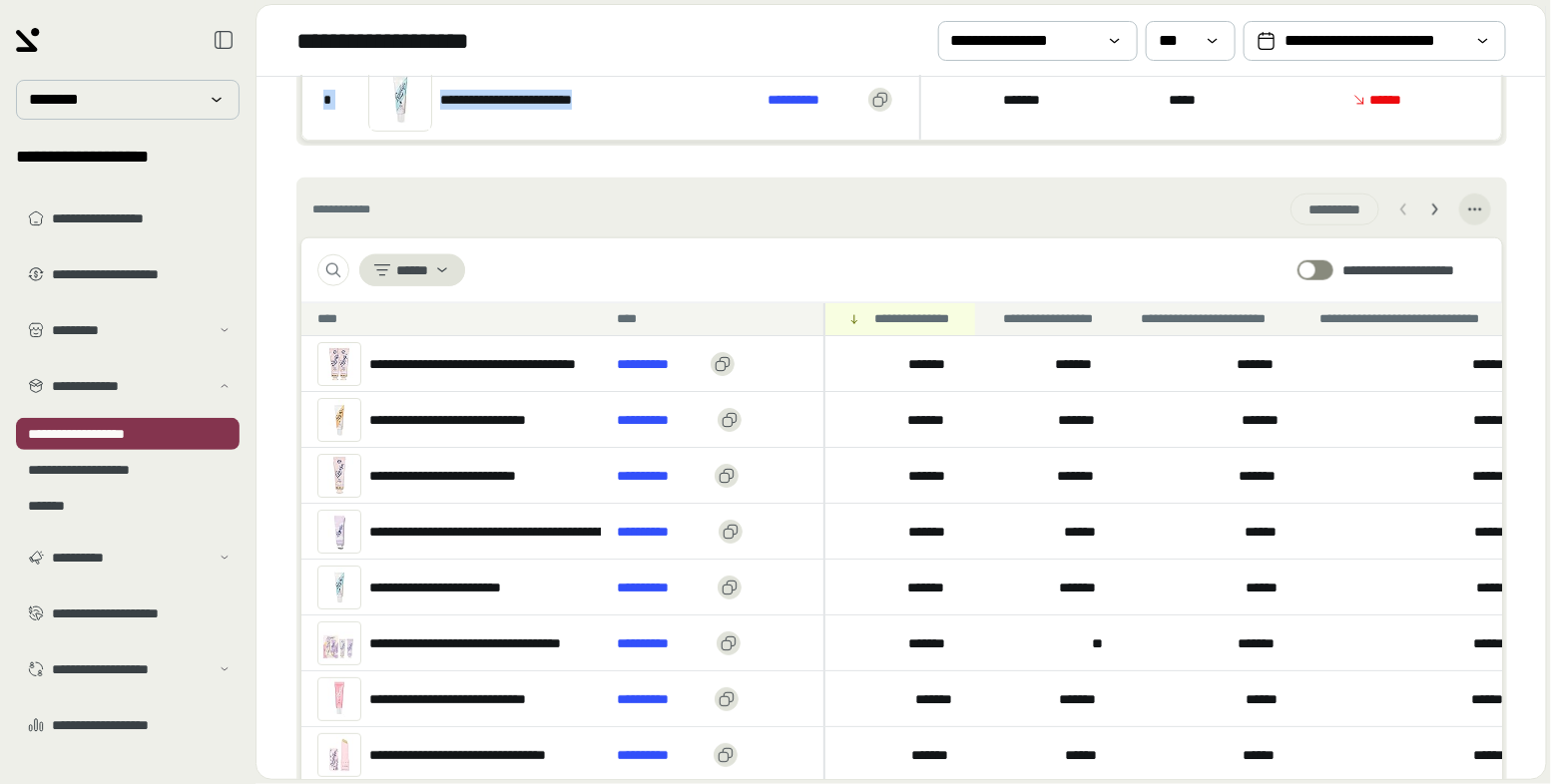 scroll, scrollTop: 782, scrollLeft: 0, axis: vertical 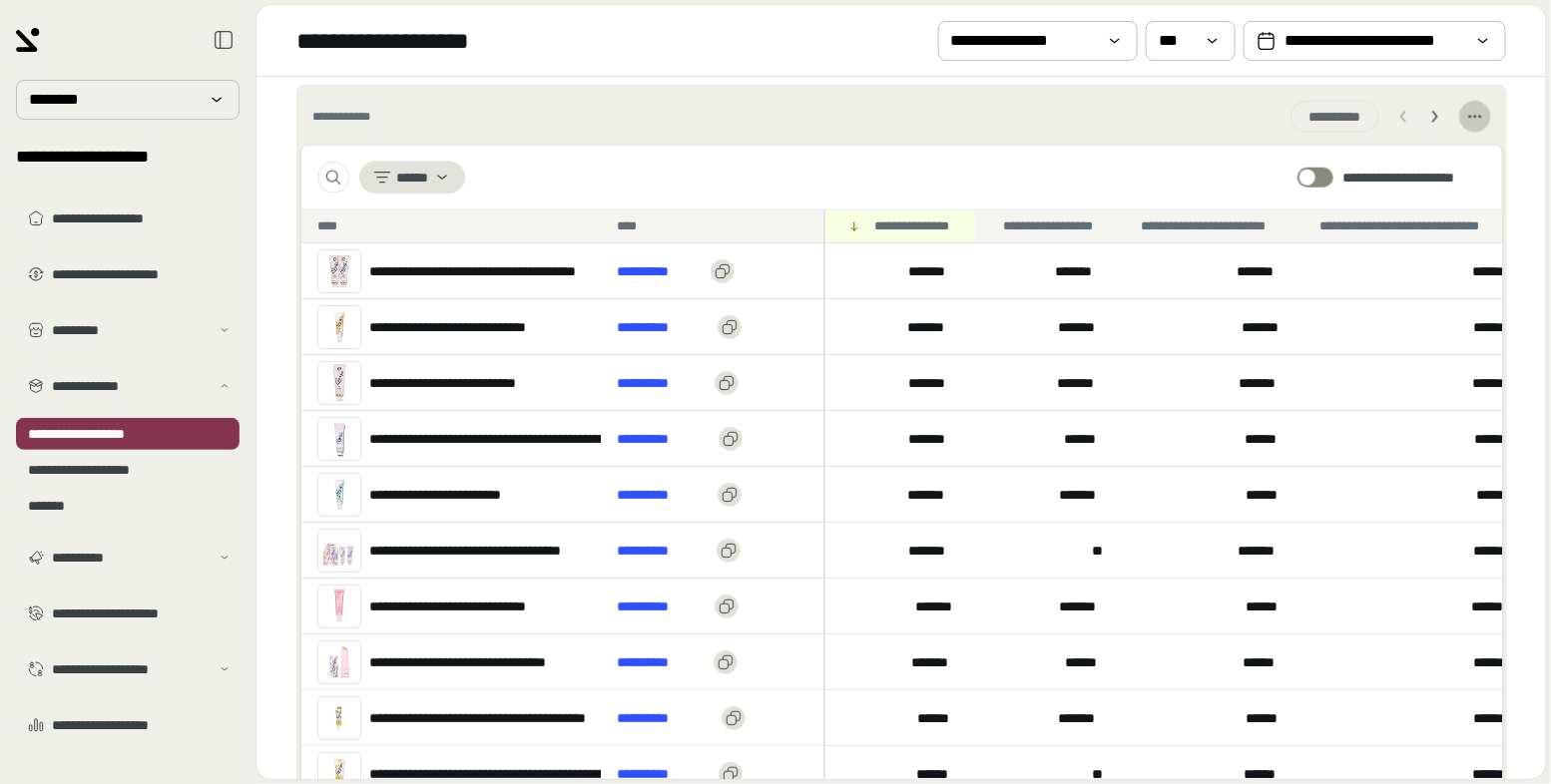 click 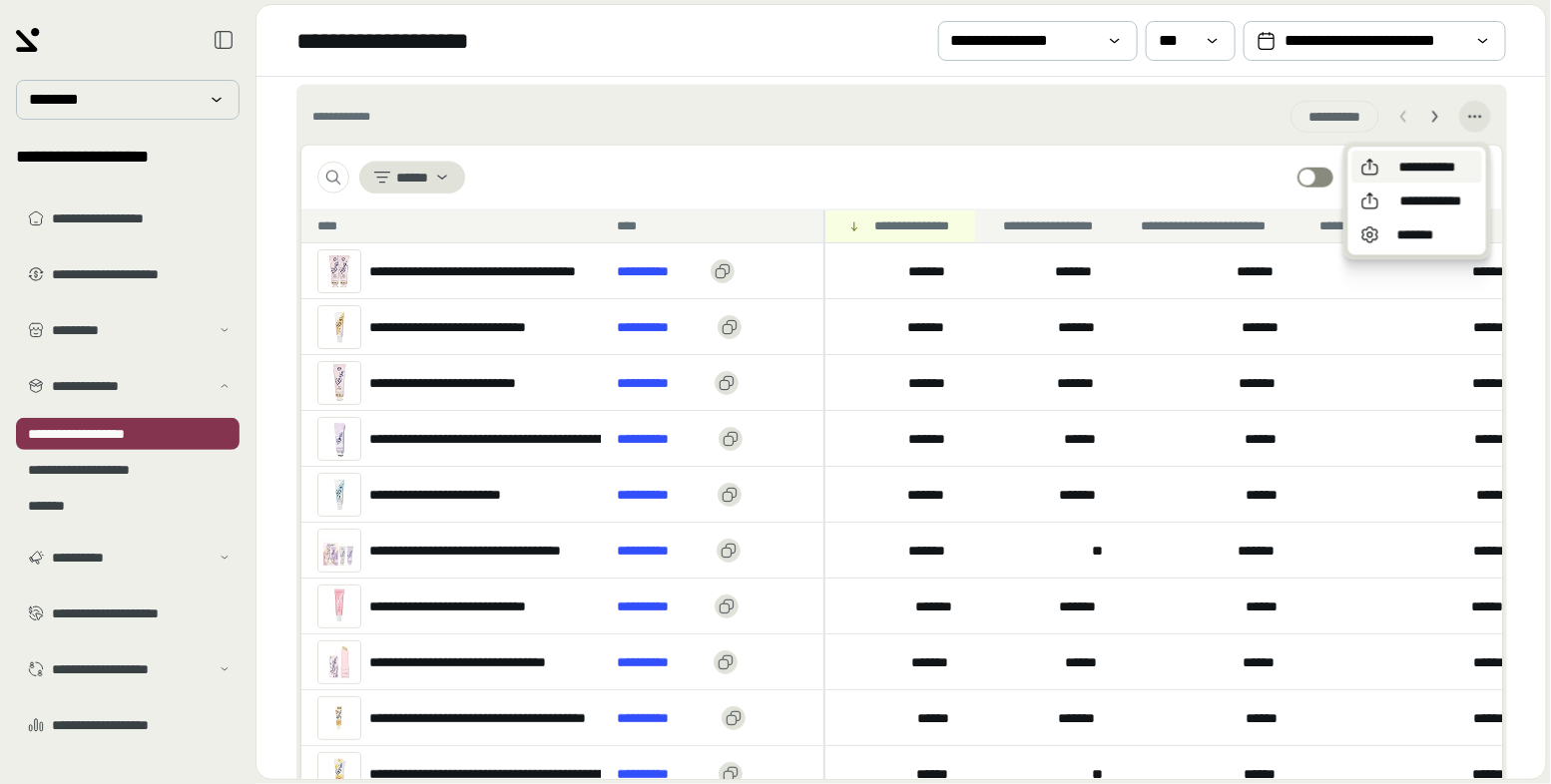 click on "**********" at bounding box center [1427, 167] 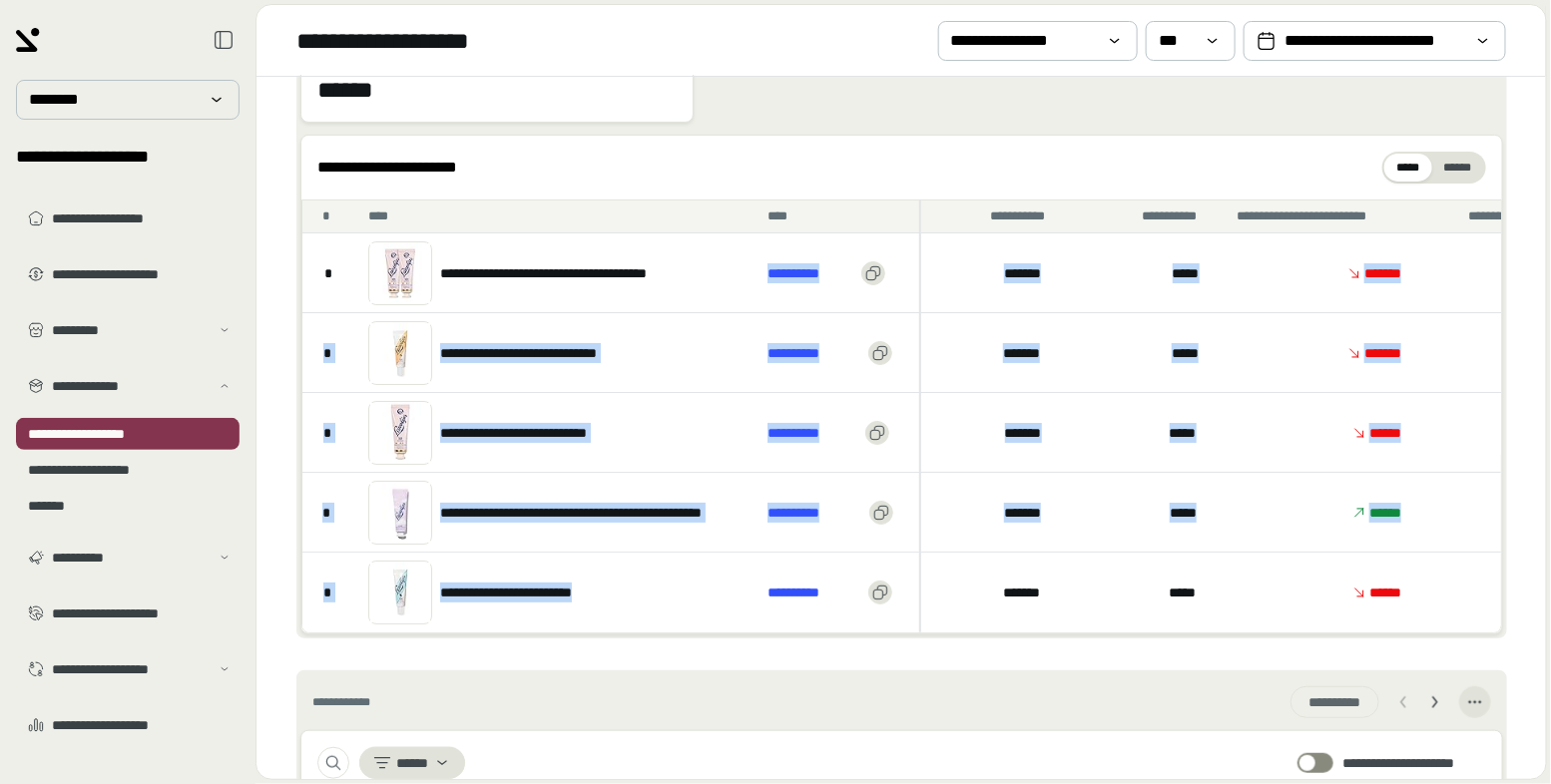 scroll, scrollTop: 319, scrollLeft: 0, axis: vertical 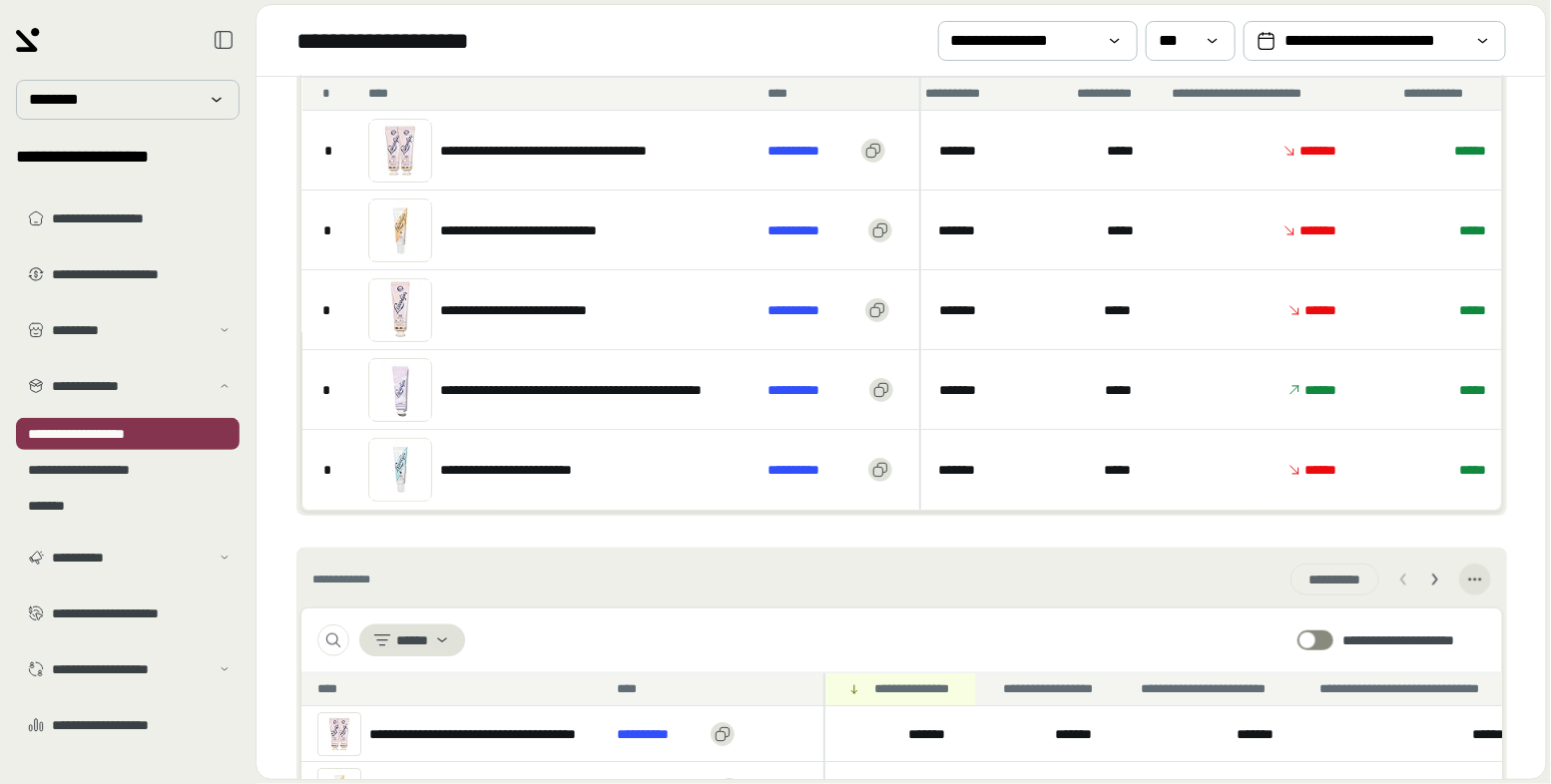 click on "*****" at bounding box center [1427, 389] 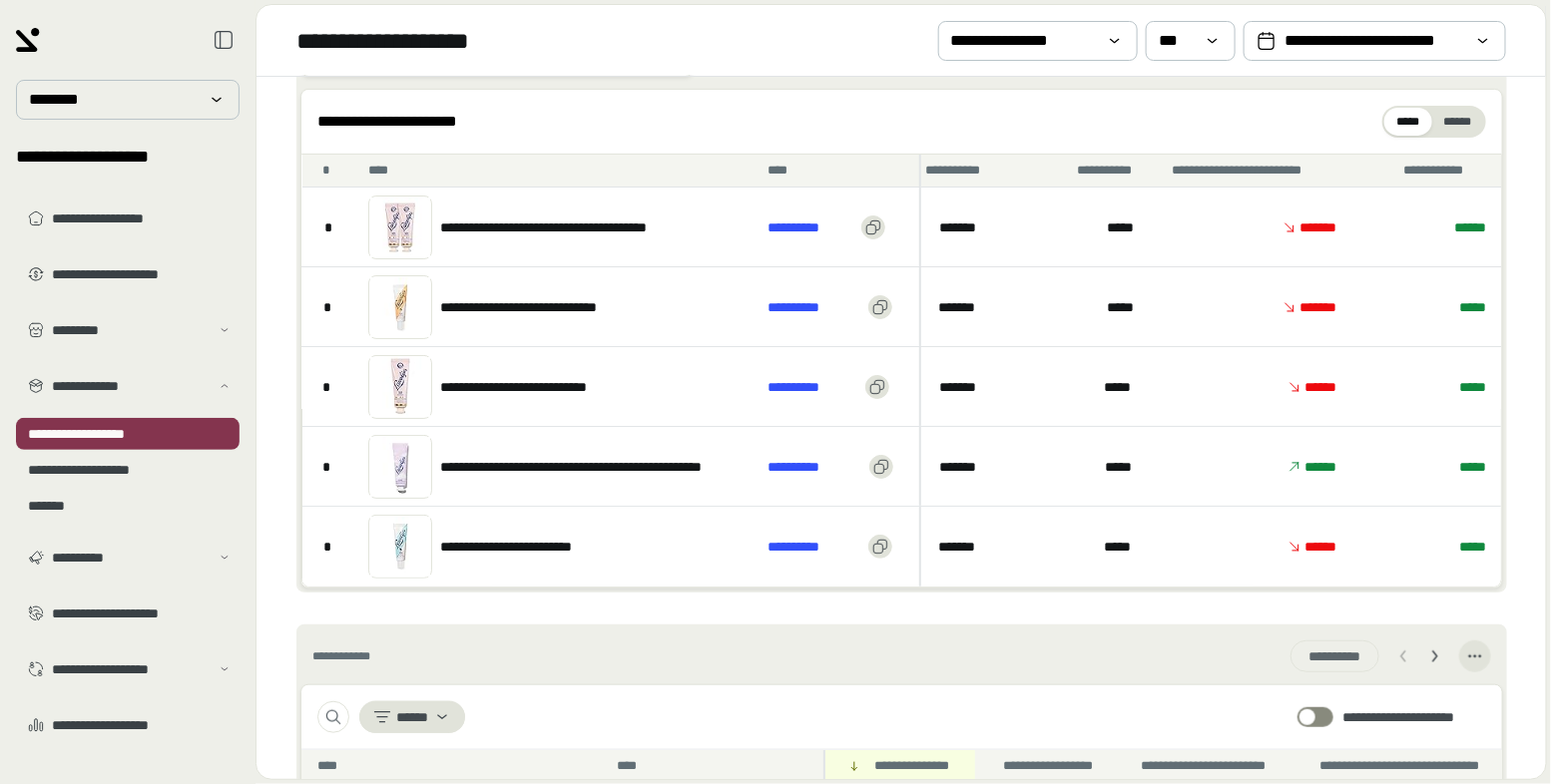 scroll, scrollTop: 176, scrollLeft: 0, axis: vertical 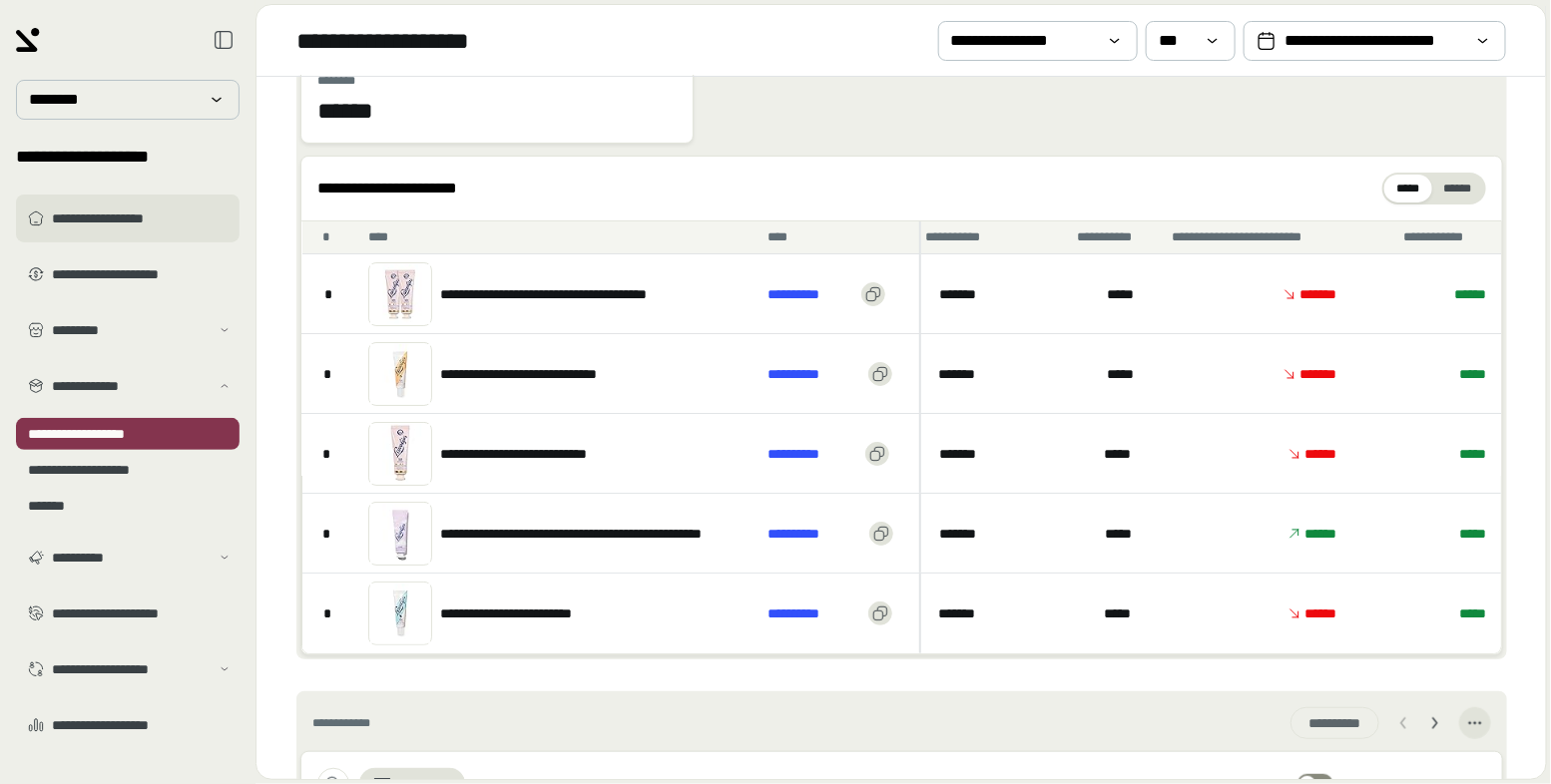 click on "**********" at bounding box center [142, 218] 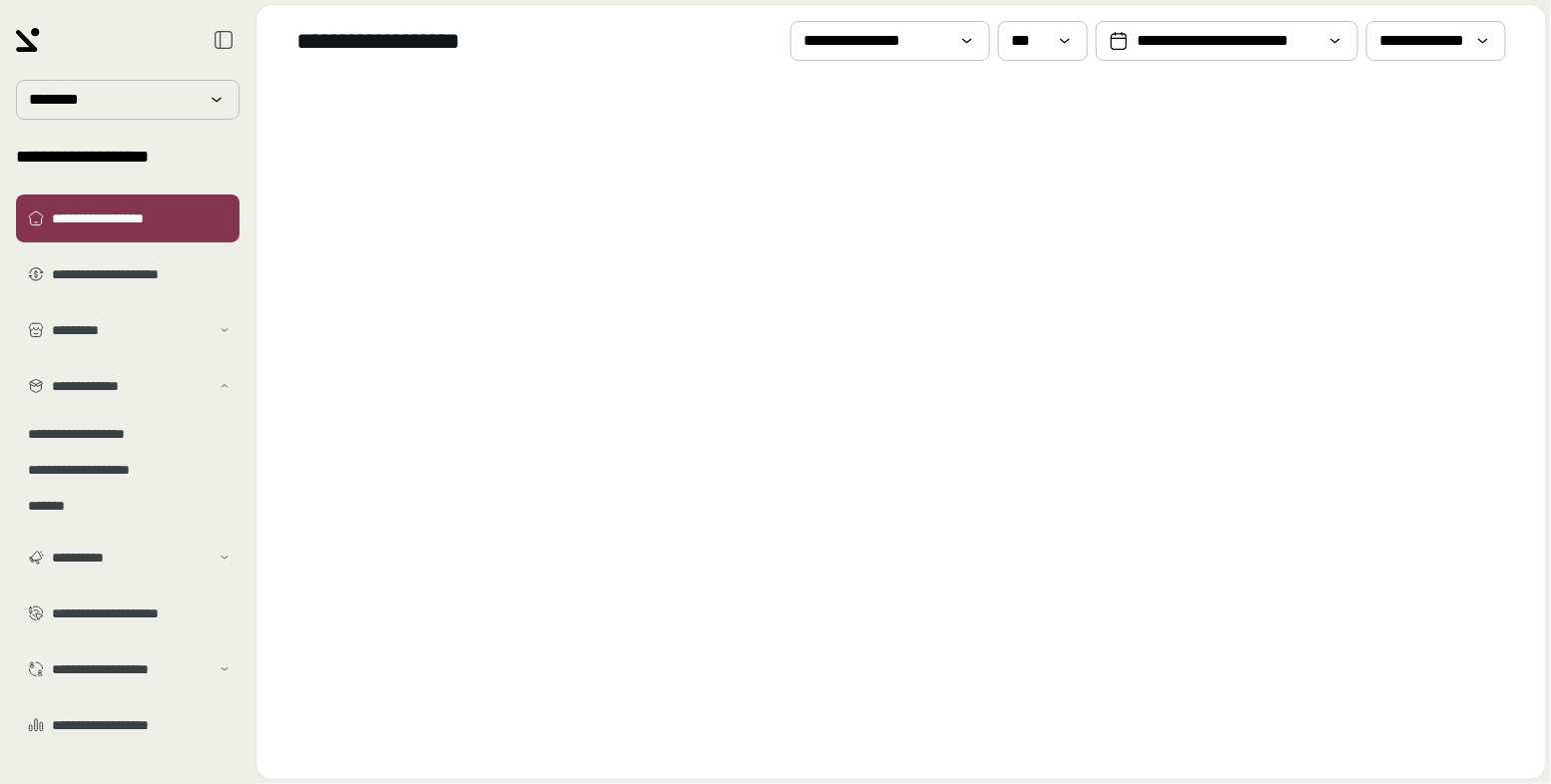 scroll, scrollTop: 0, scrollLeft: 0, axis: both 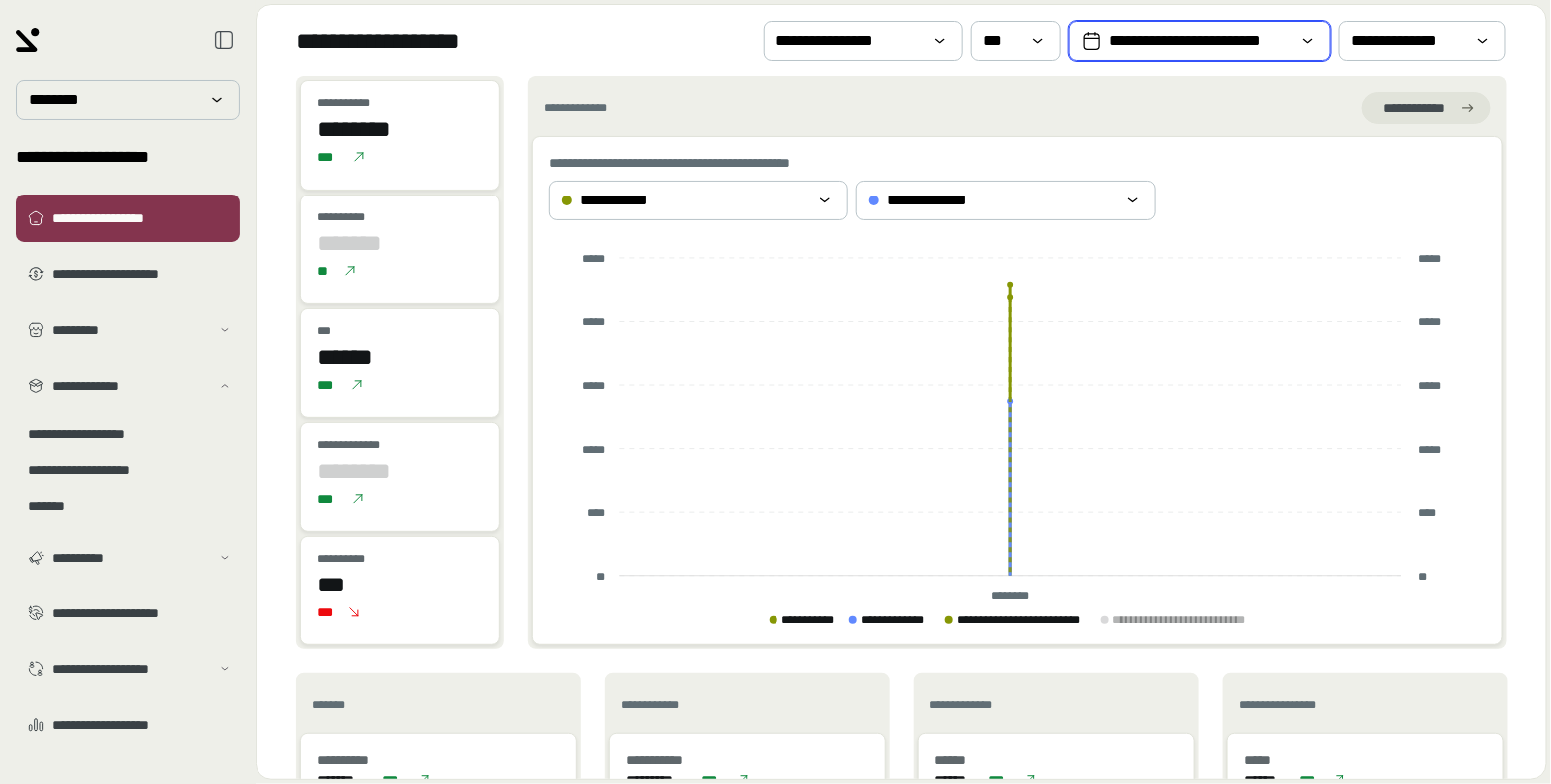 click on "**********" at bounding box center [1200, 41] 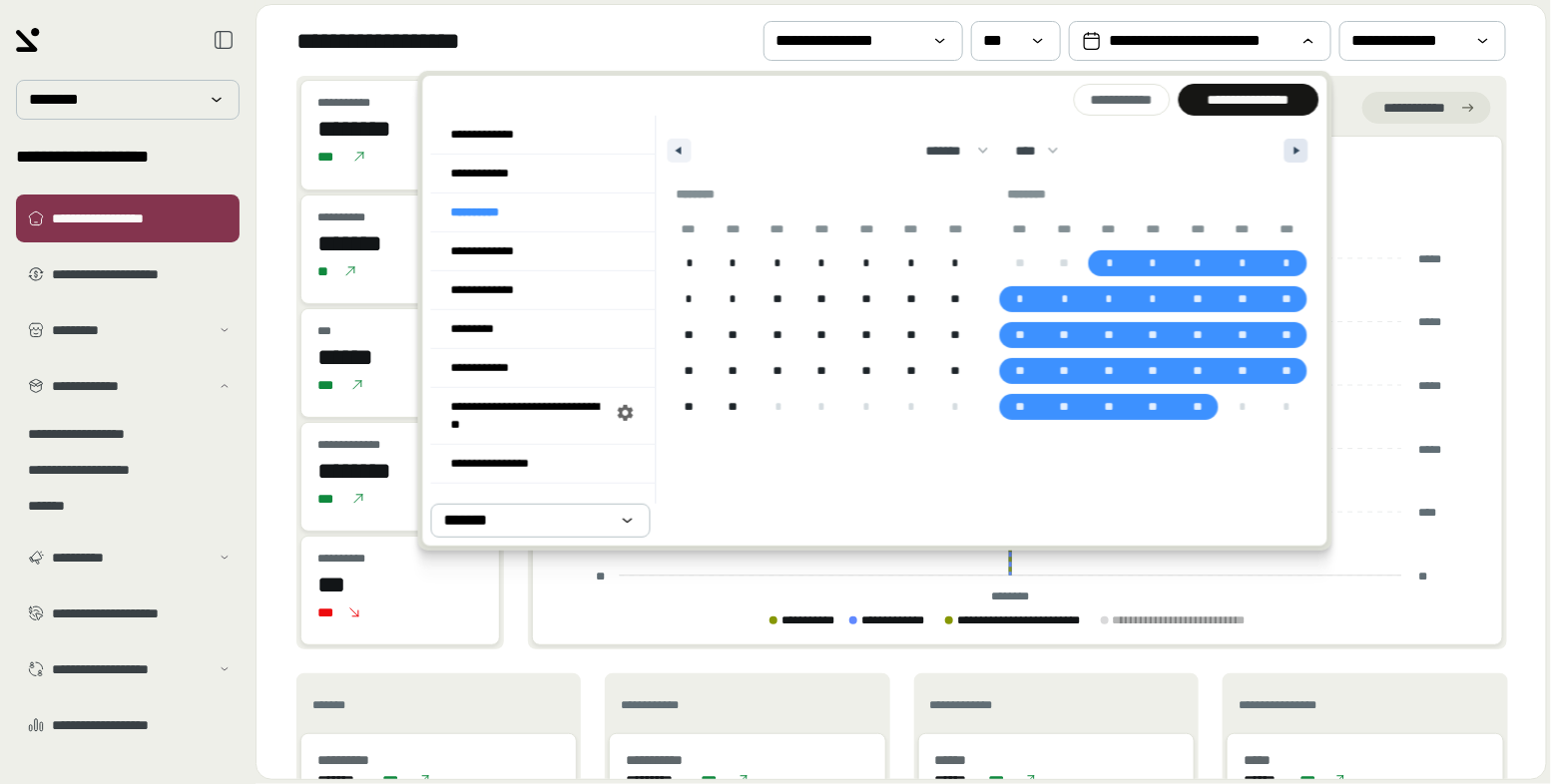 click at bounding box center [1299, 151] 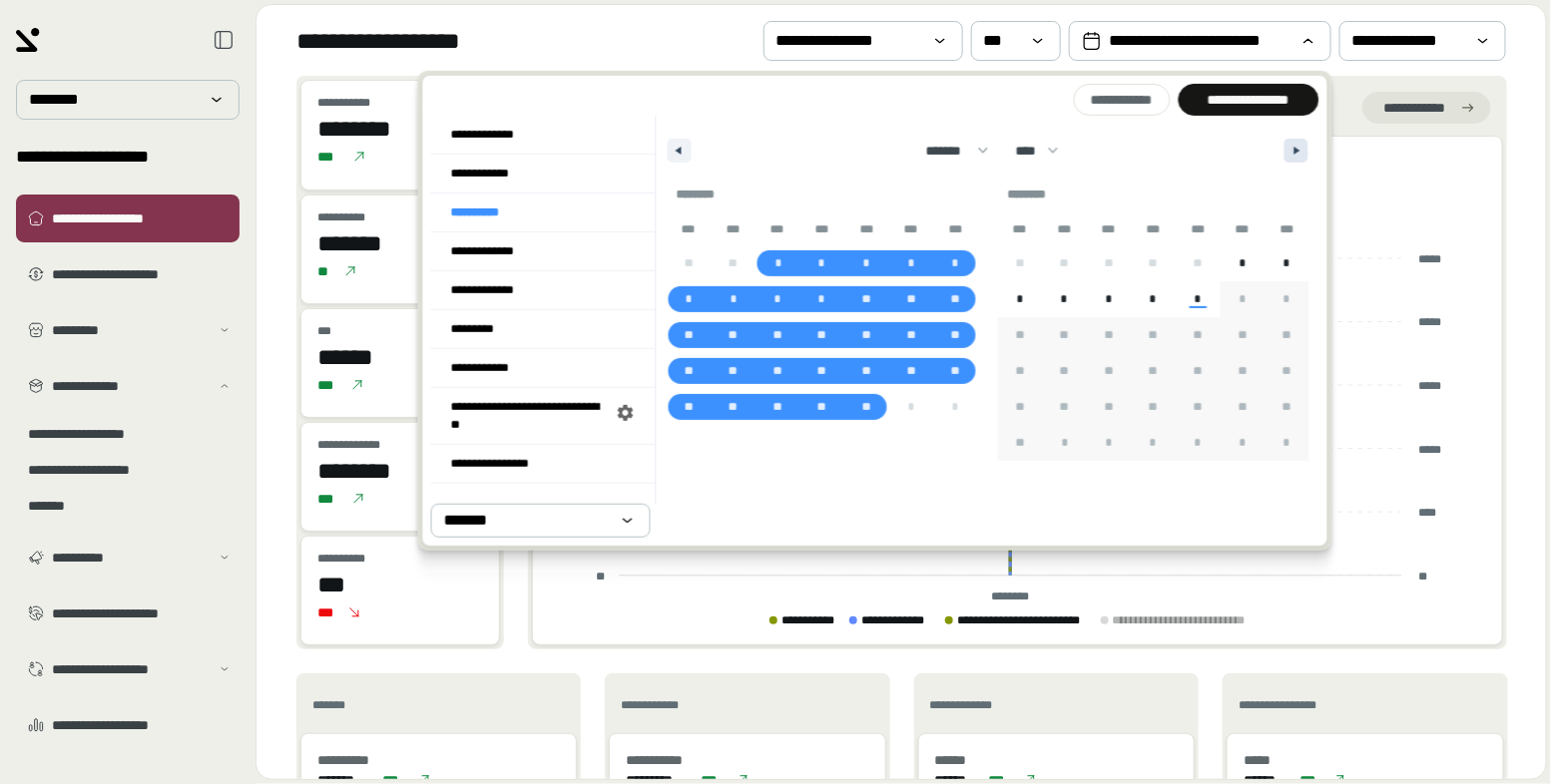 click at bounding box center [1299, 151] 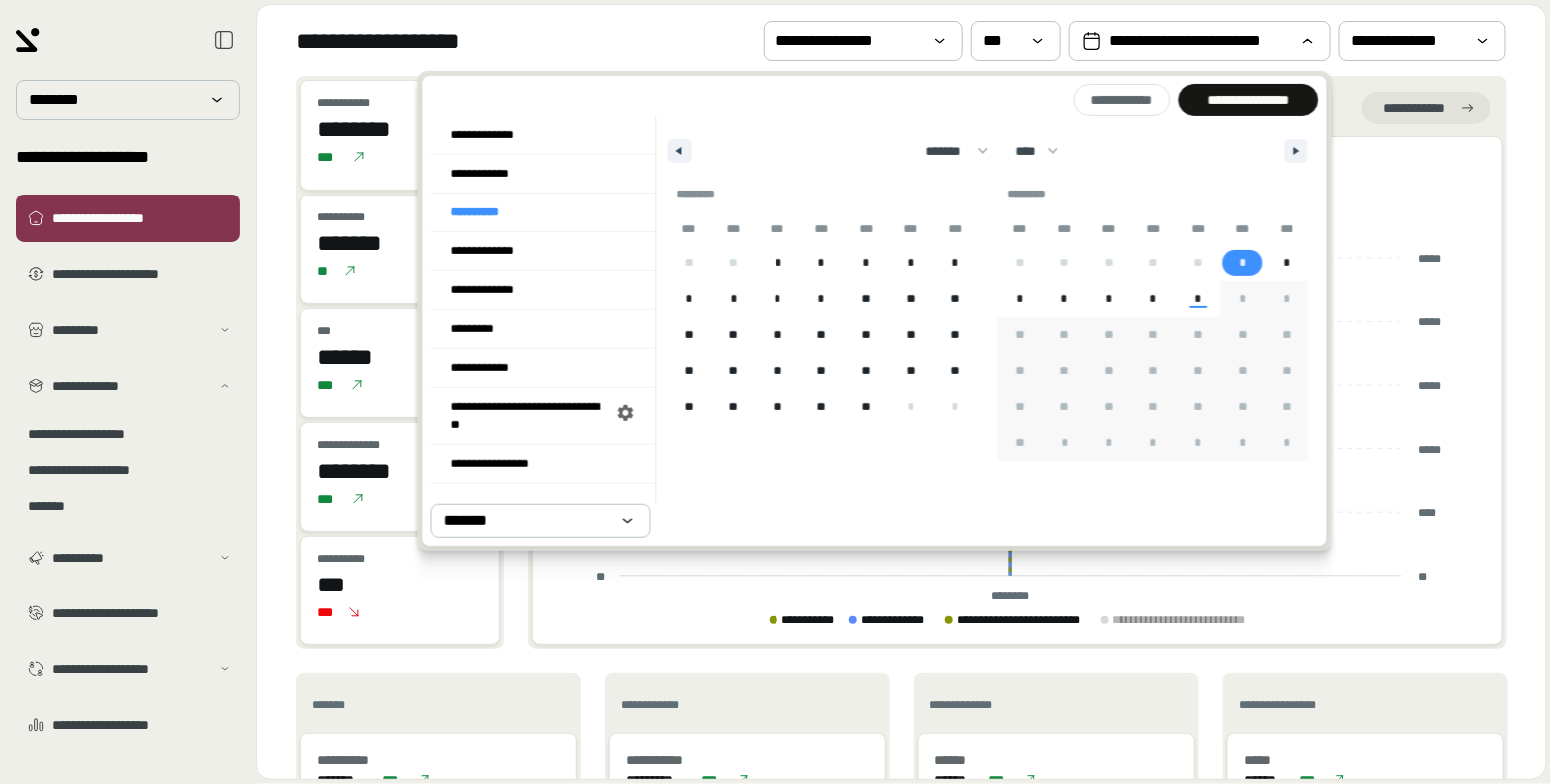 click on "*" at bounding box center (1242, 263) 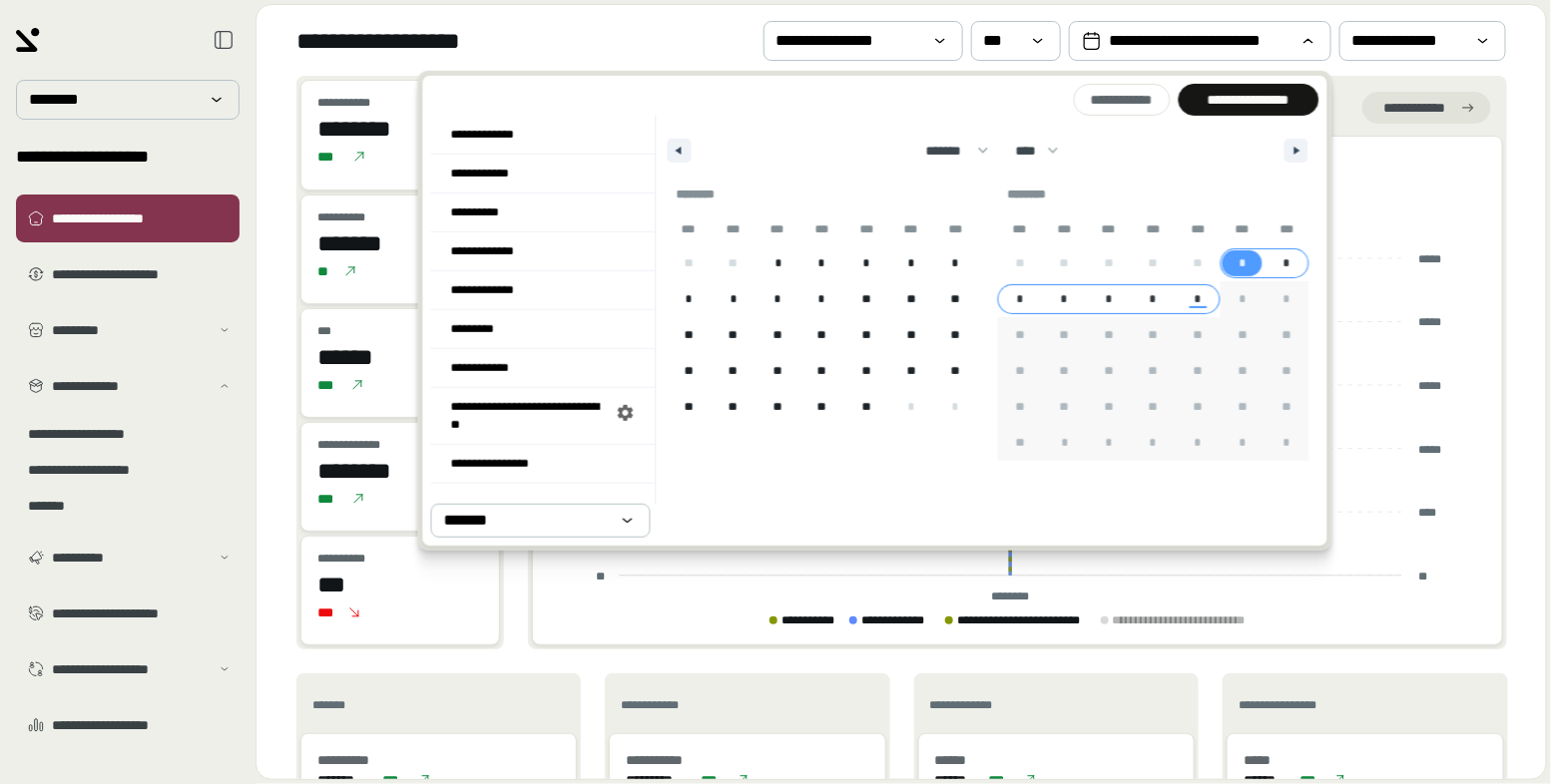 click on "*" at bounding box center [1153, 299] 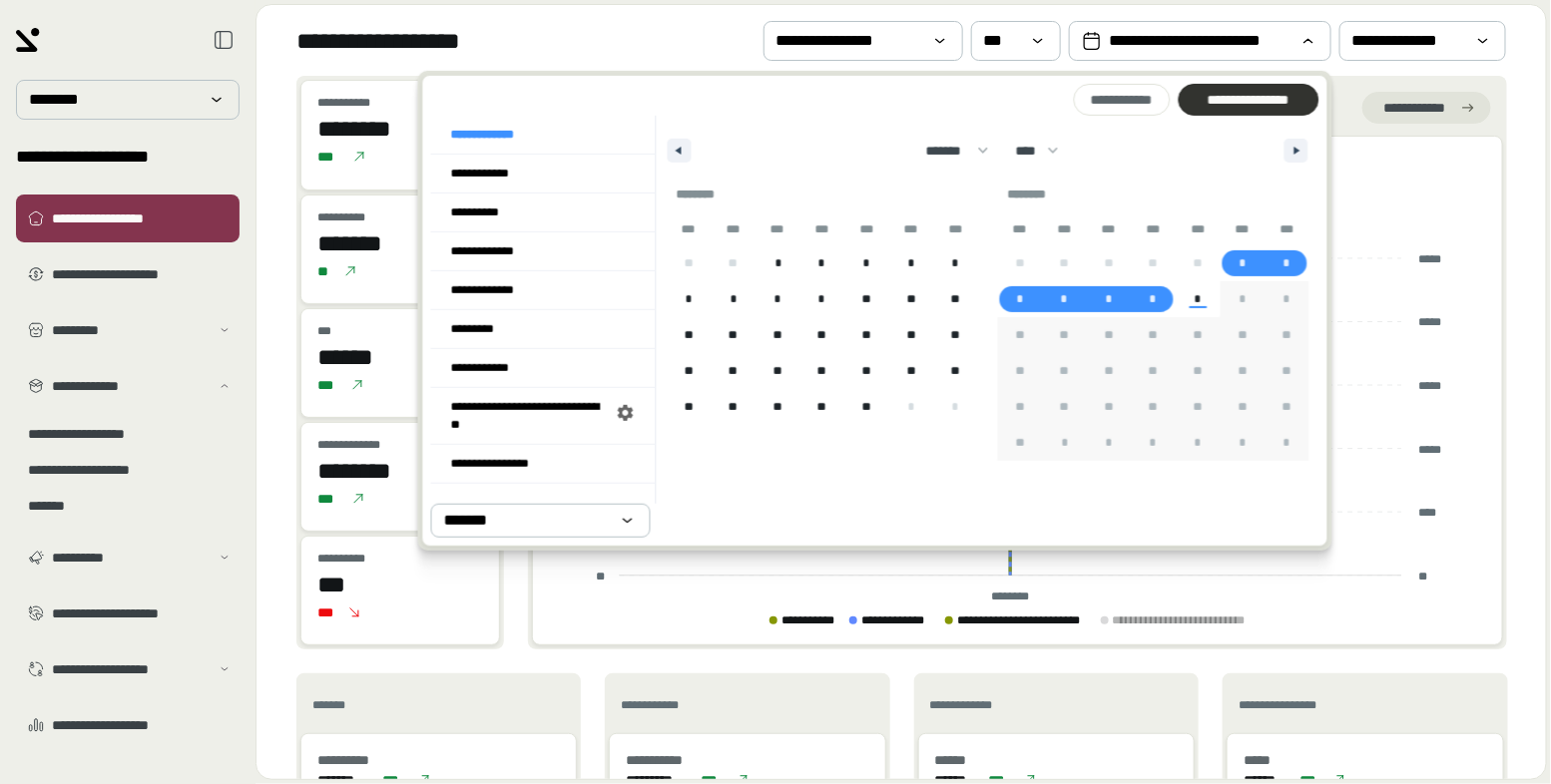 click at bounding box center (1248, 100) 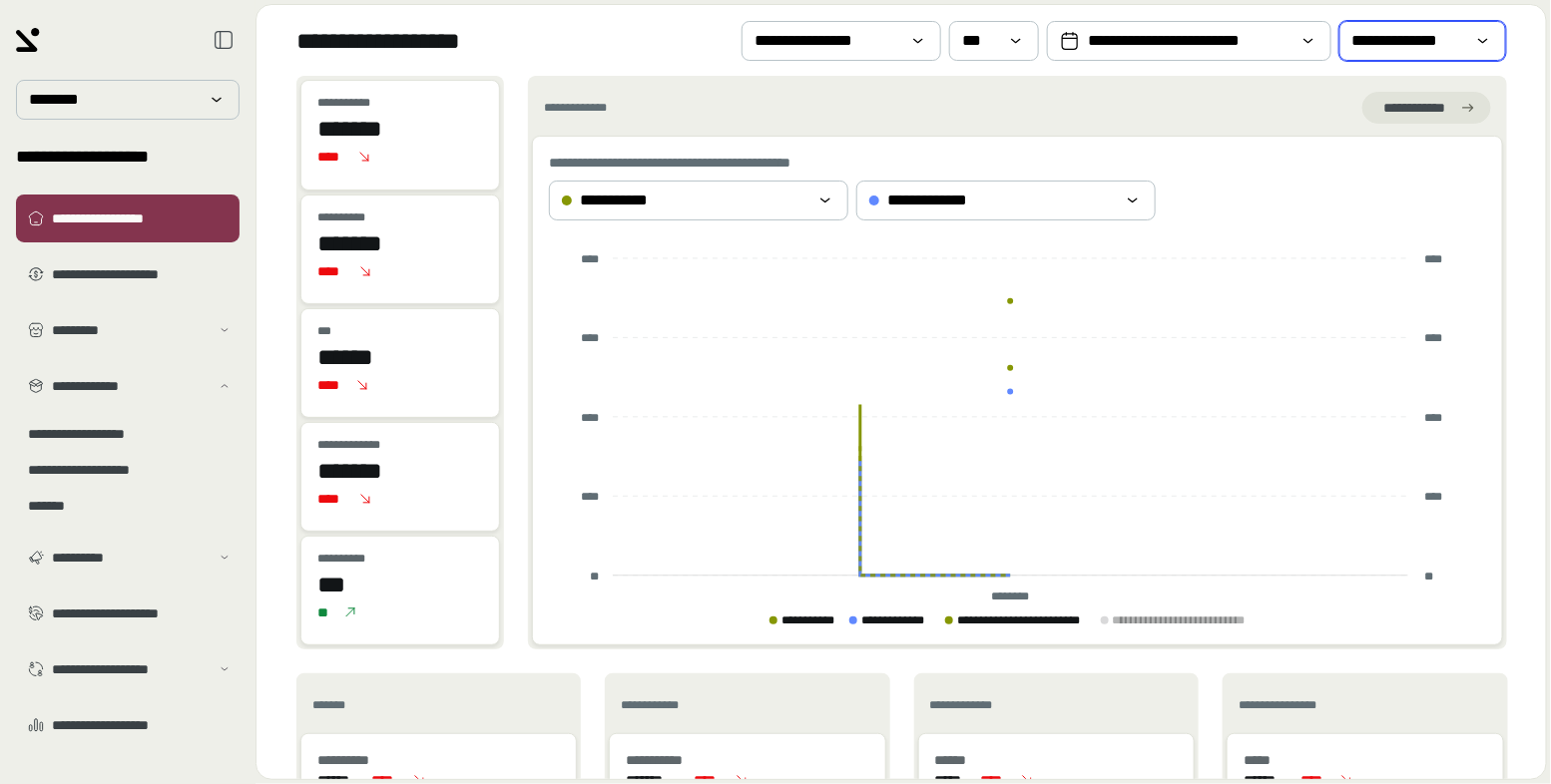 click on "**********" at bounding box center [1408, 41] 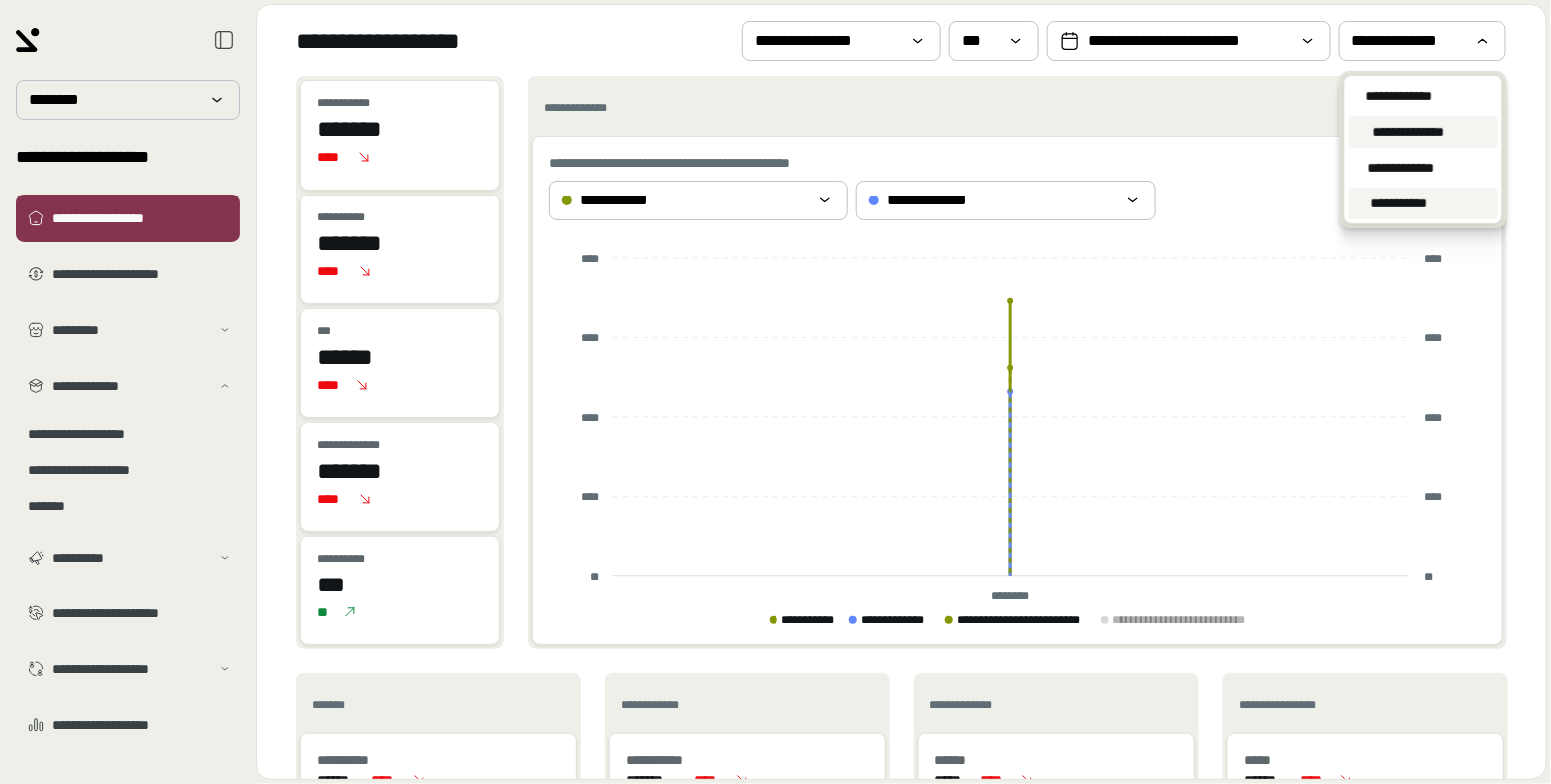 click on "**********" at bounding box center [1423, 203] 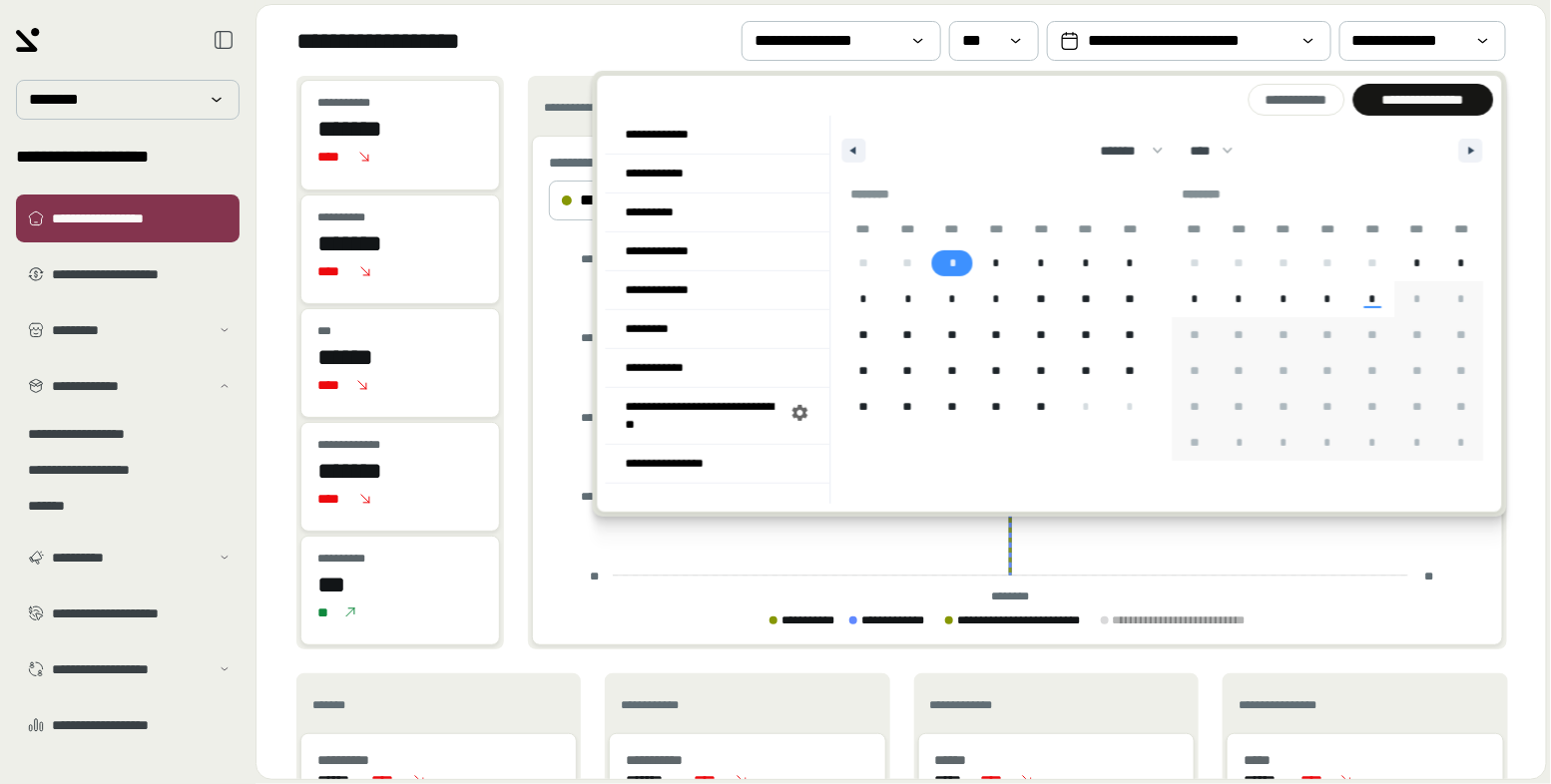 click on "*" at bounding box center (952, 263) 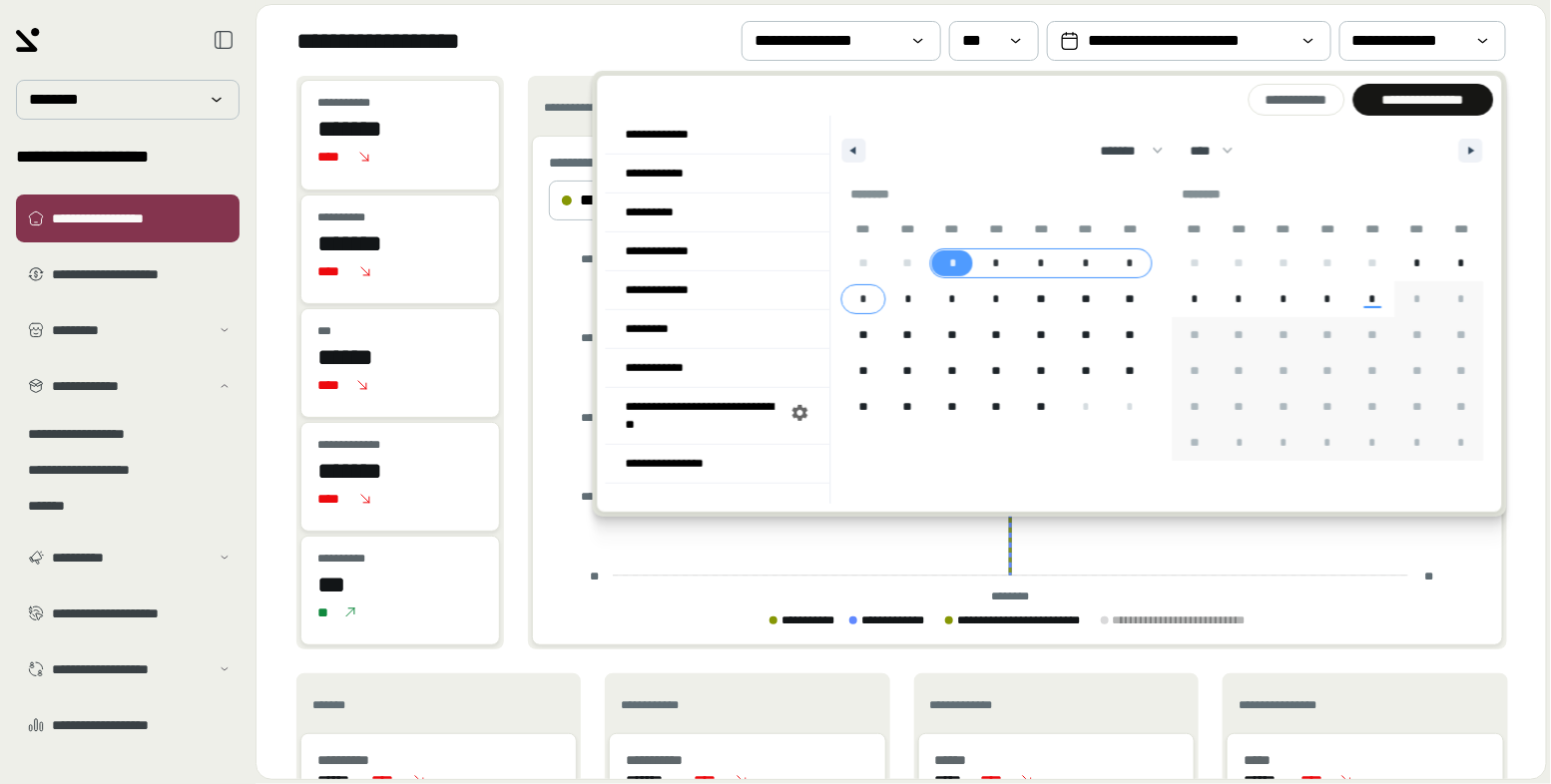 click on "*" at bounding box center (862, 299) 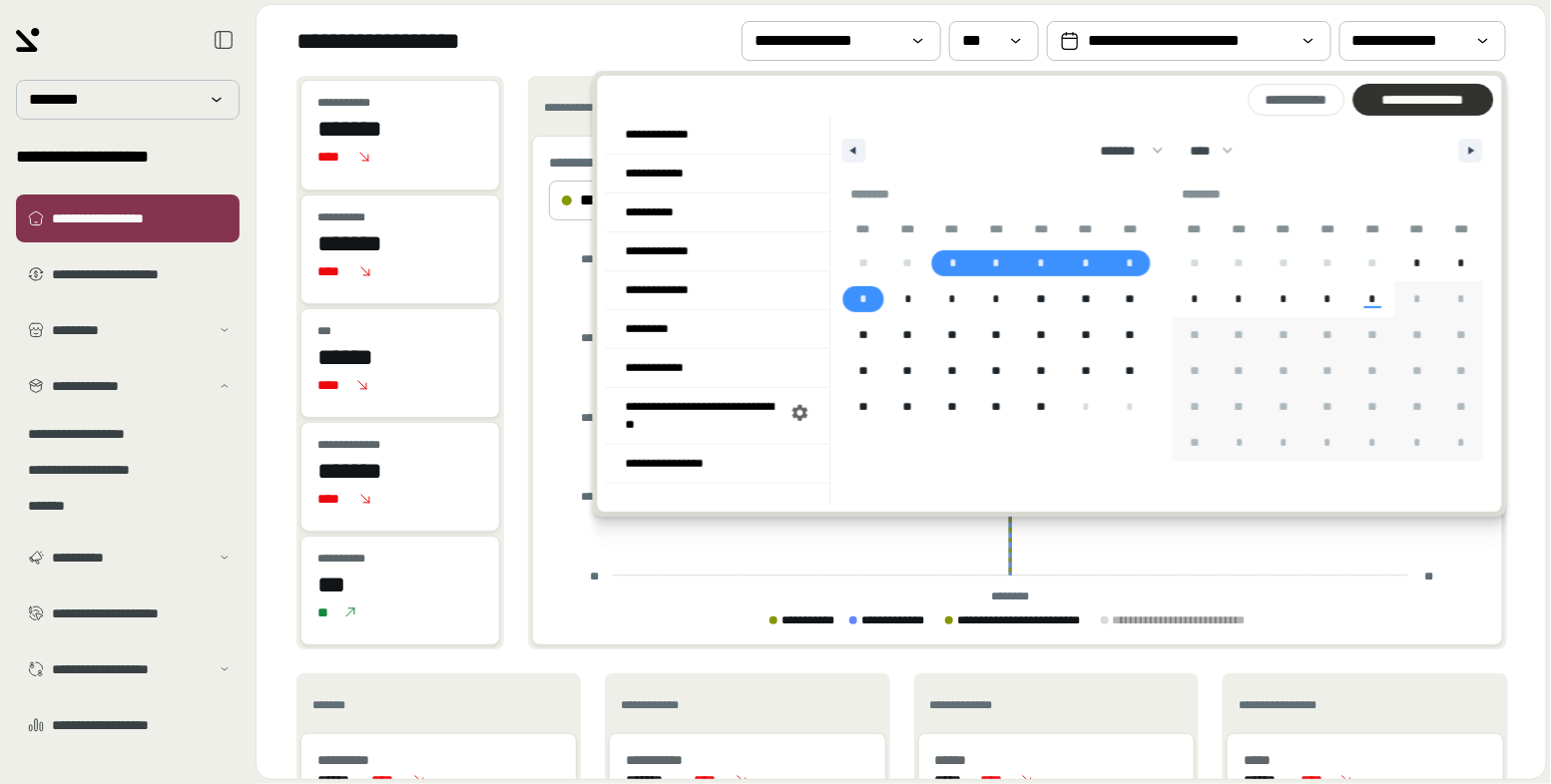 click on "**********" at bounding box center [1422, 100] 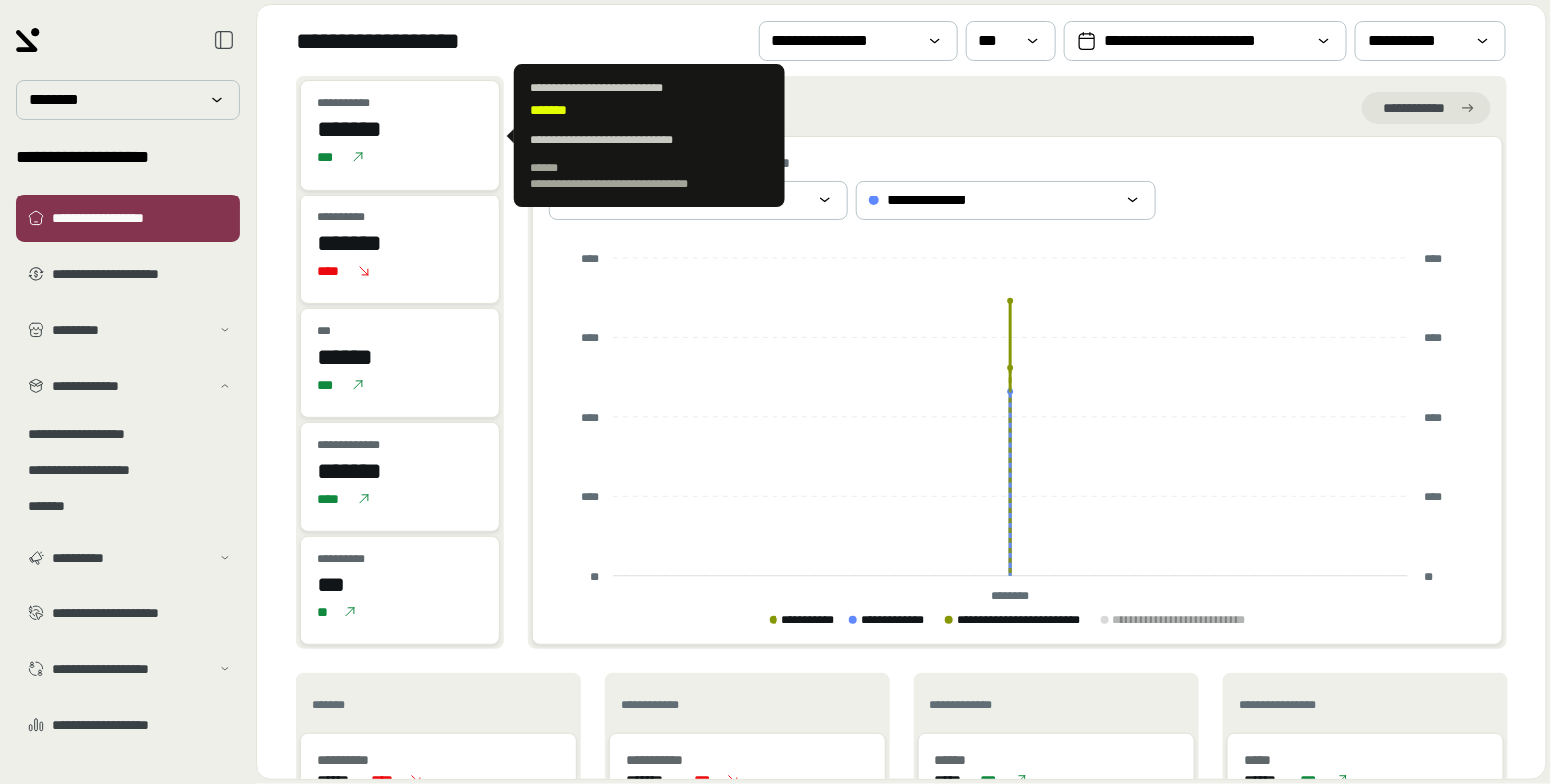 drag, startPoint x: 418, startPoint y: 128, endPoint x: 310, endPoint y: 125, distance: 108.04166 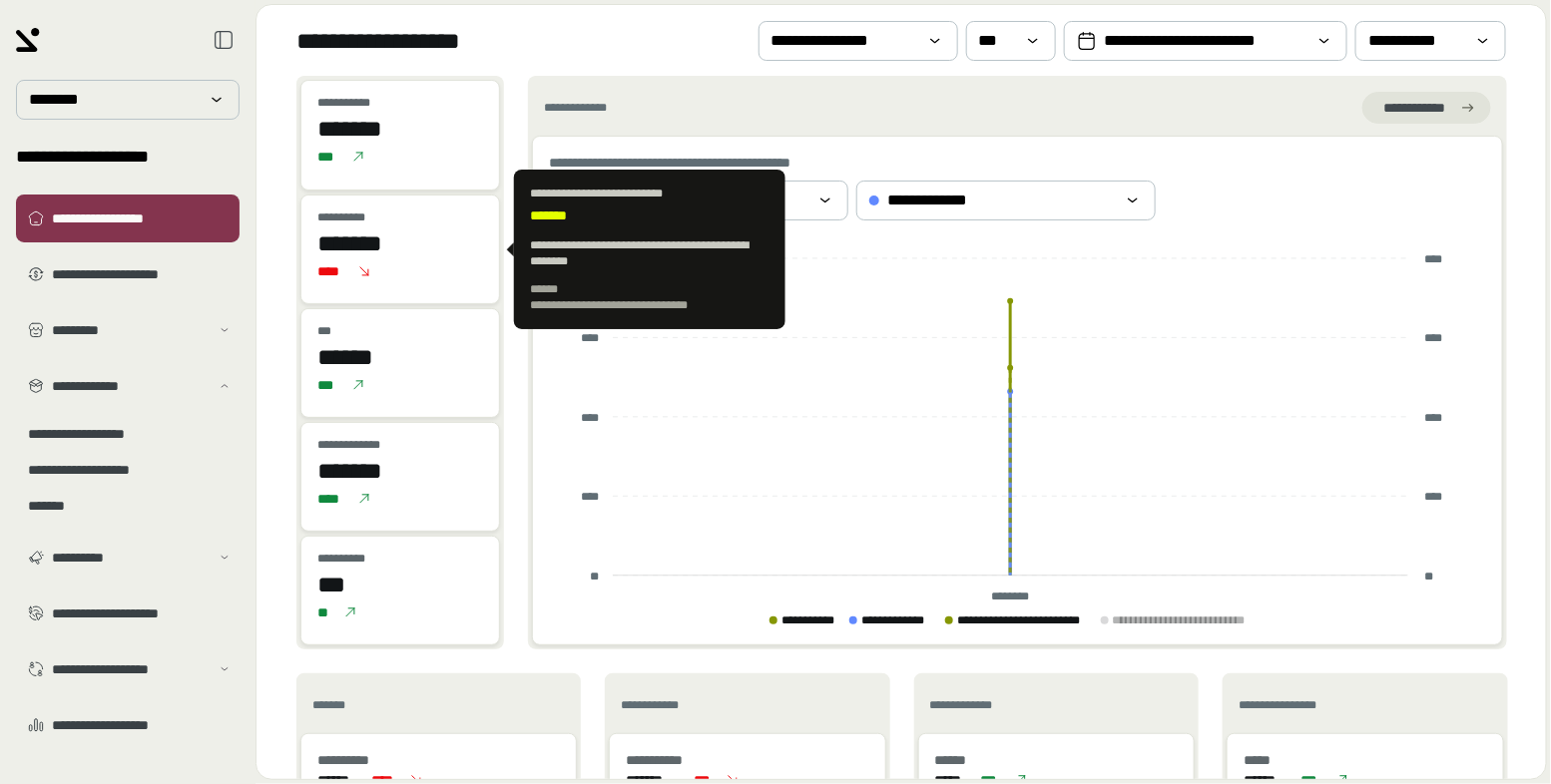 drag, startPoint x: 430, startPoint y: 251, endPoint x: 310, endPoint y: 241, distance: 120.41595 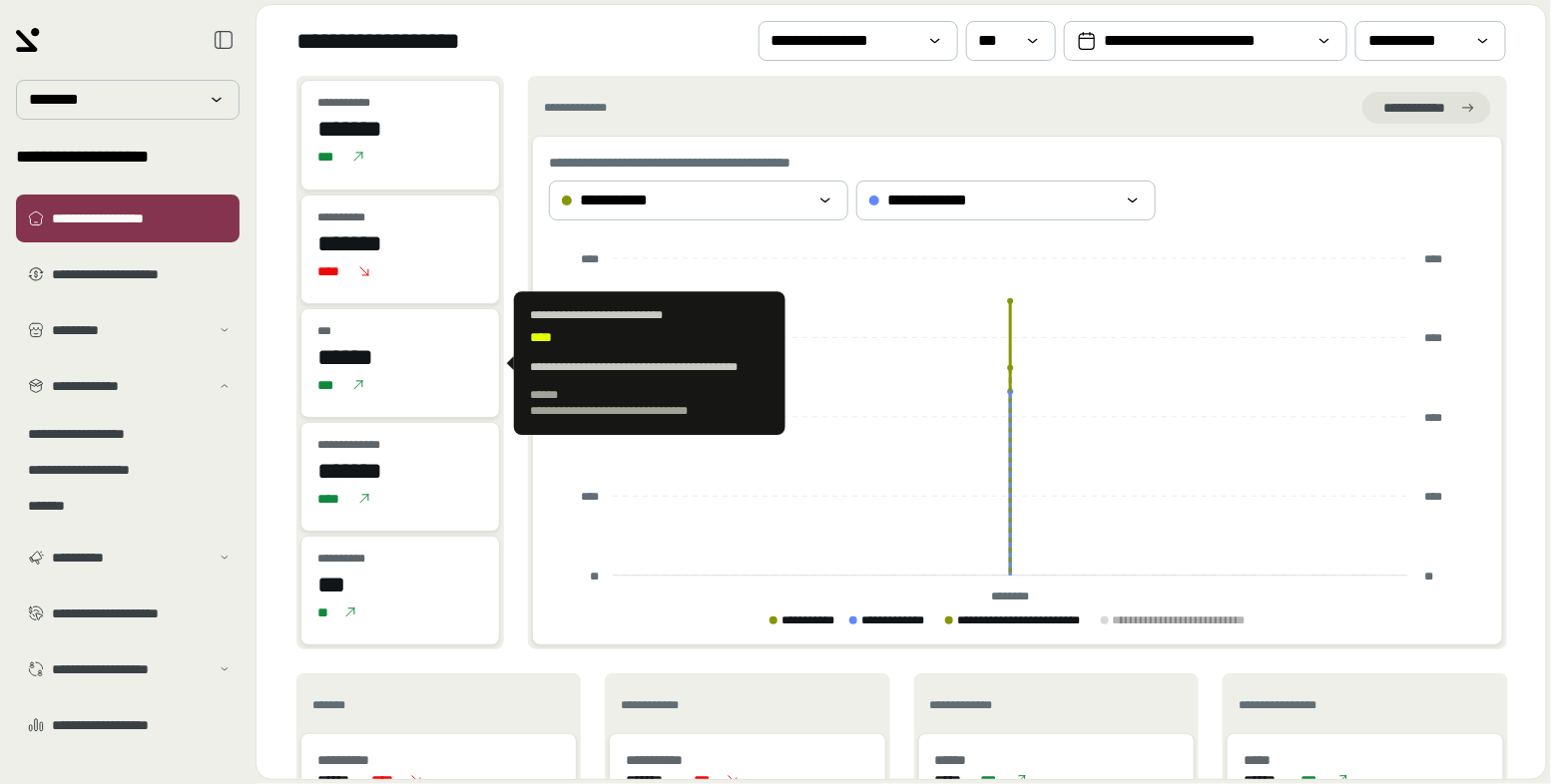 drag, startPoint x: 415, startPoint y: 357, endPoint x: 310, endPoint y: 357, distance: 105 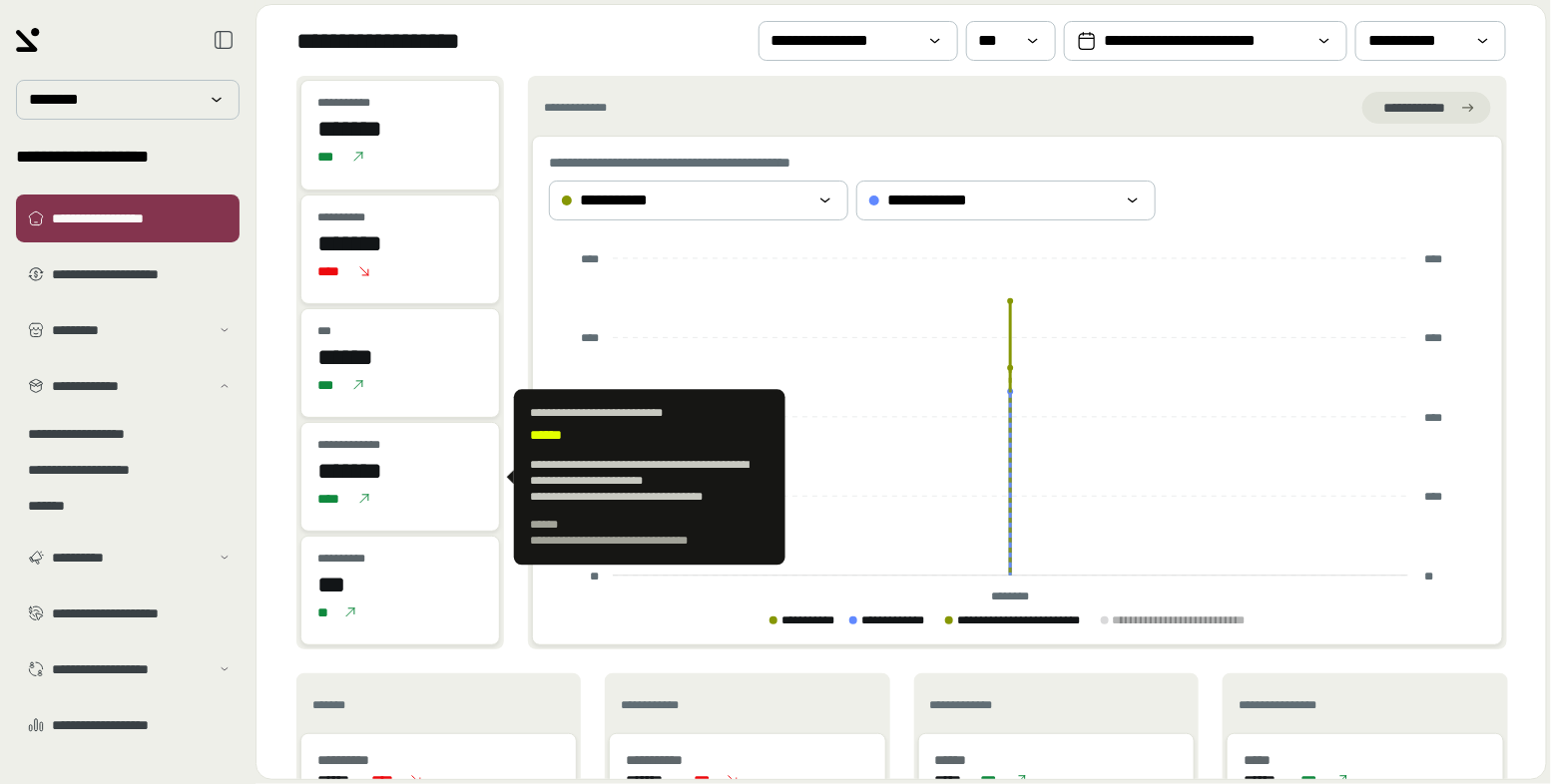 drag, startPoint x: 417, startPoint y: 474, endPoint x: 315, endPoint y: 469, distance: 102.122475 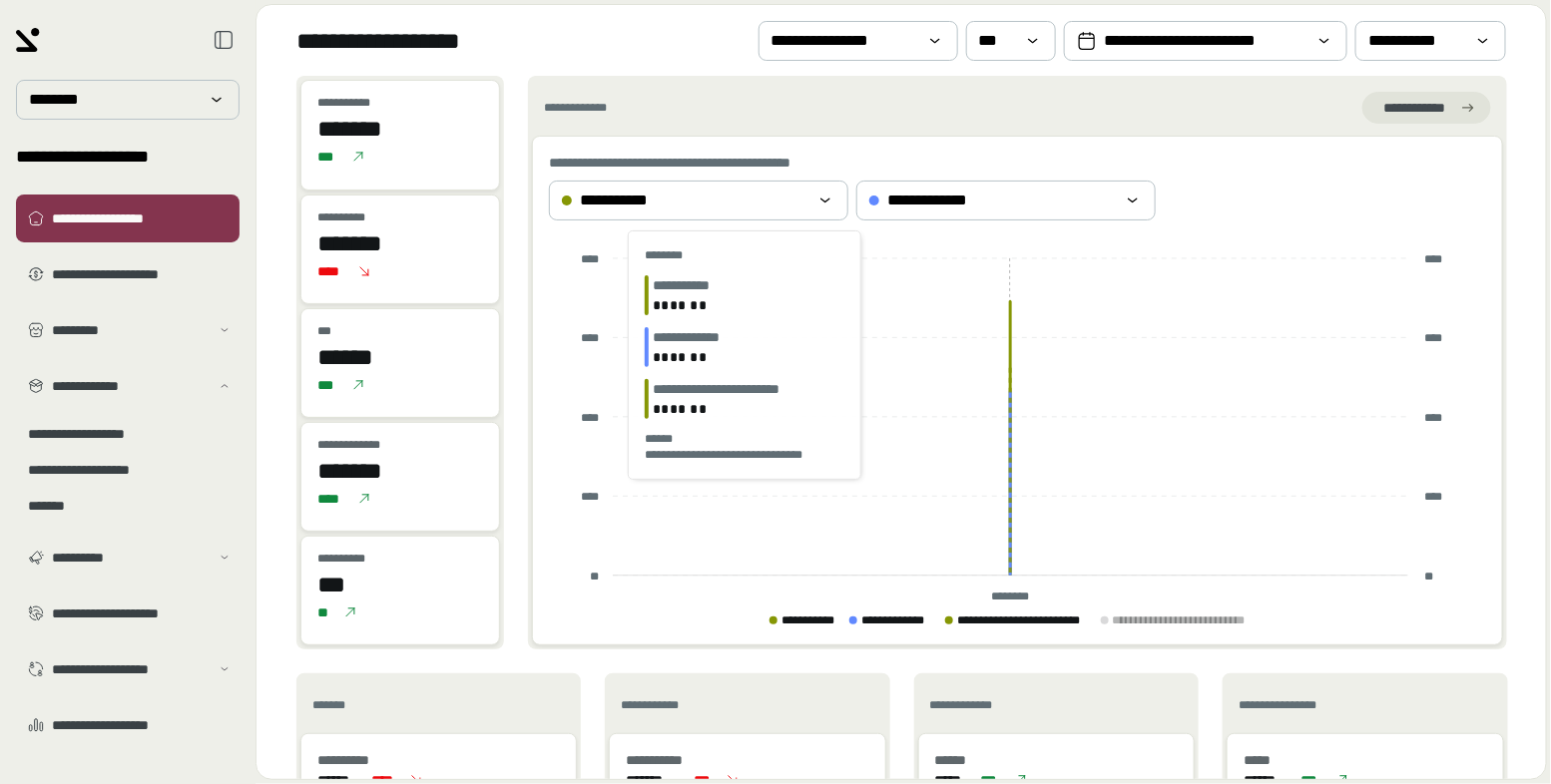 scroll, scrollTop: 349, scrollLeft: 0, axis: vertical 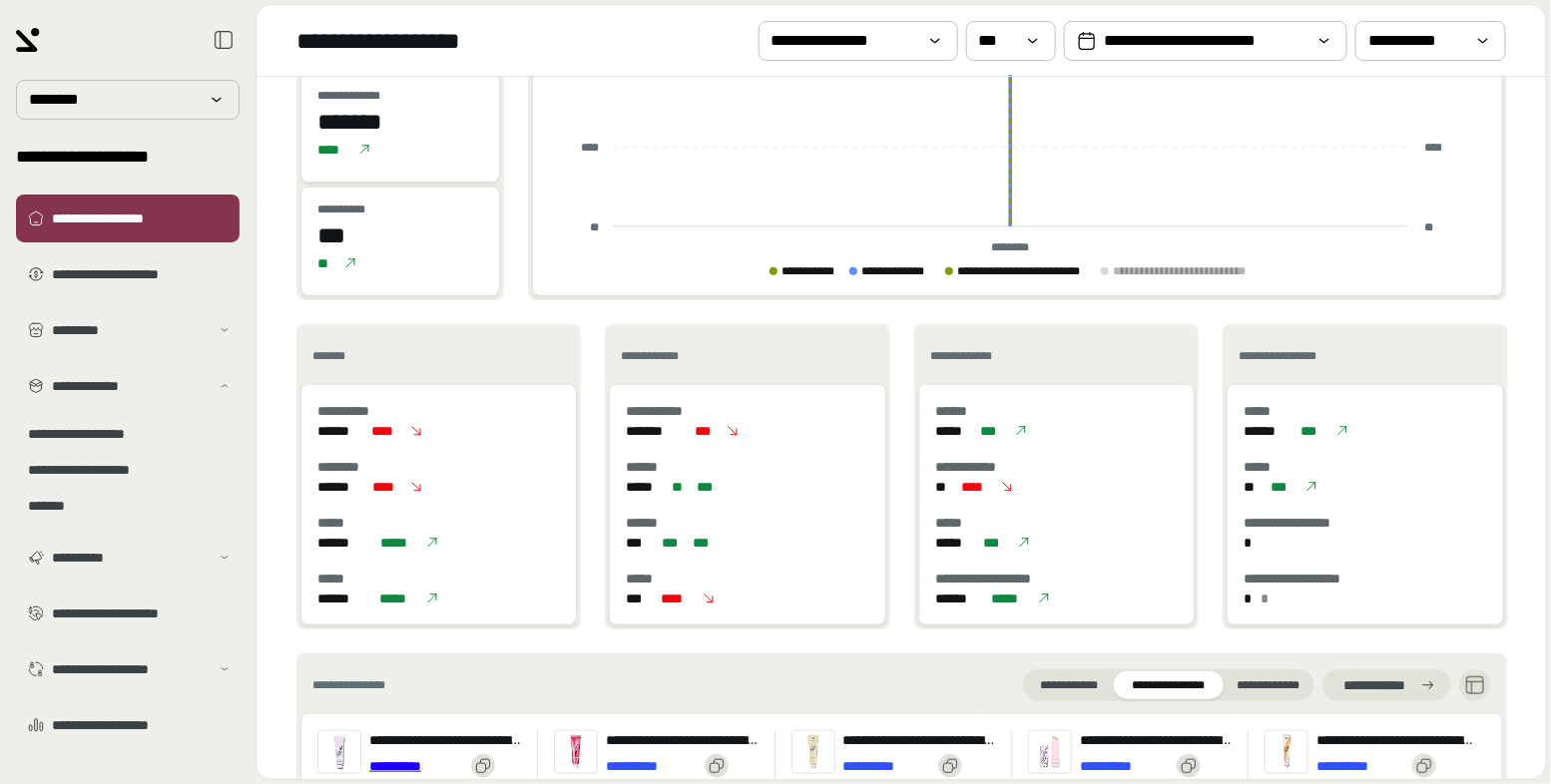 click on "**********" at bounding box center (416, 766) 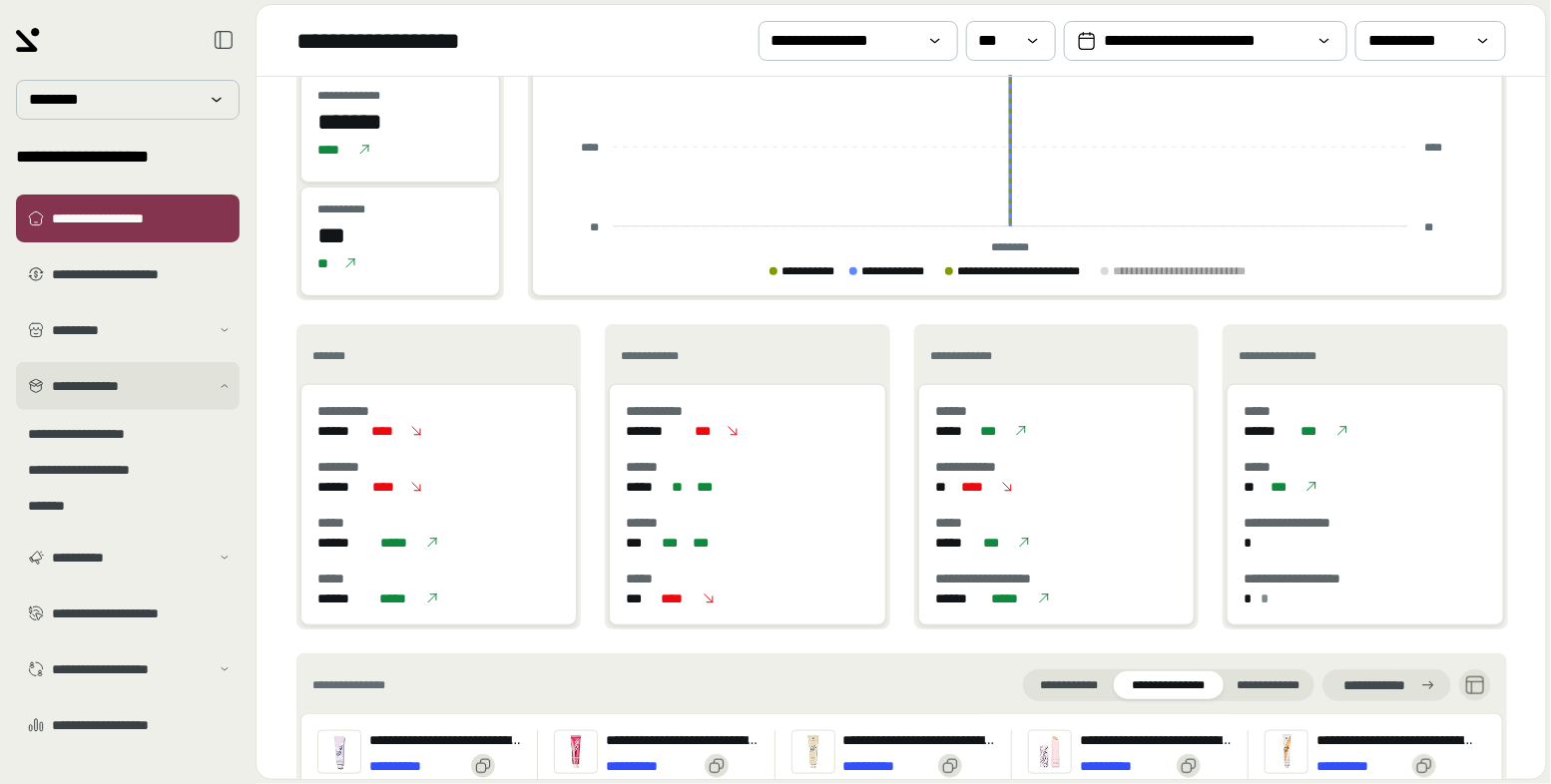 click on "**********" at bounding box center [128, 386] 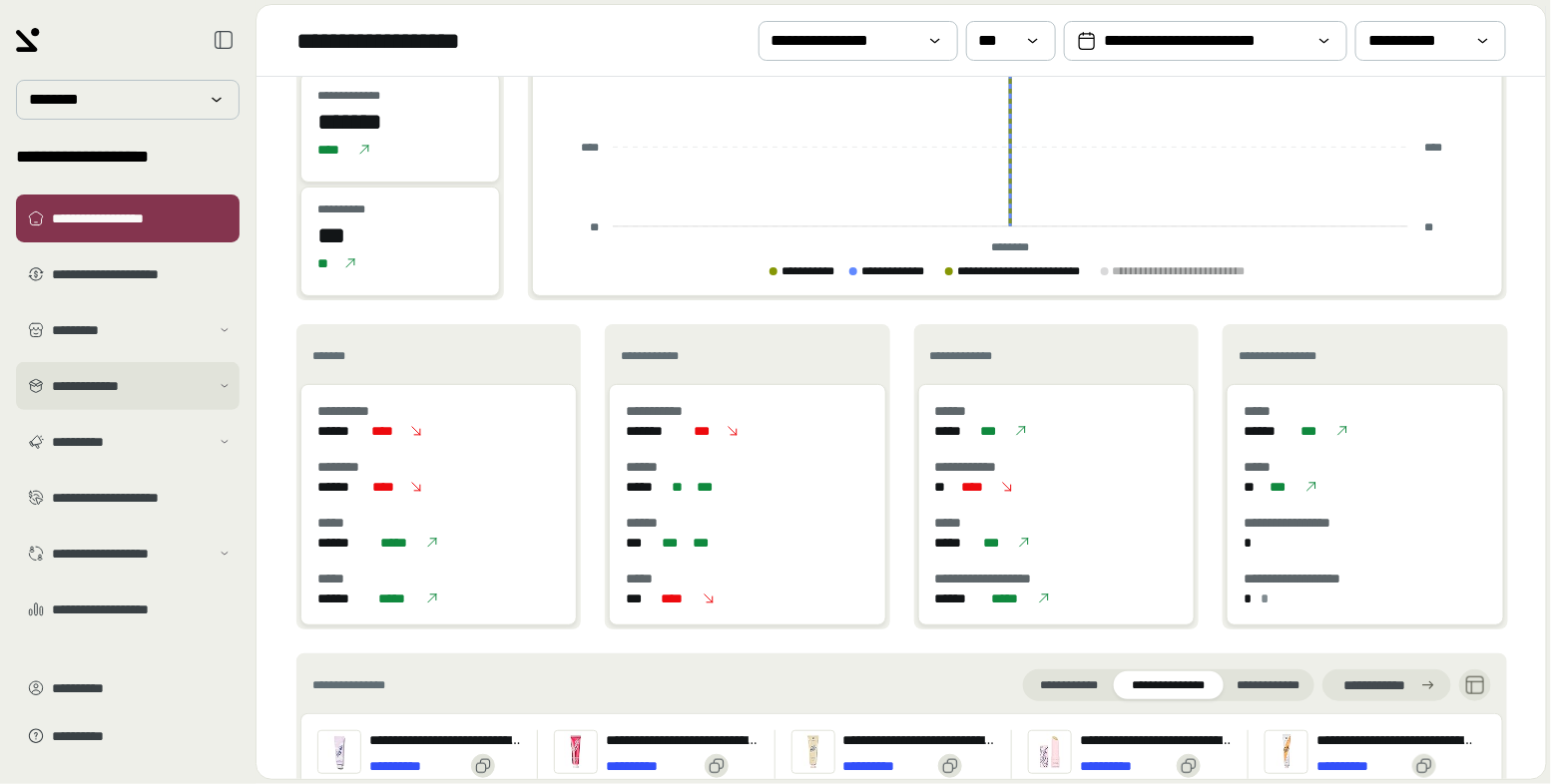 click on "**********" at bounding box center (128, 386) 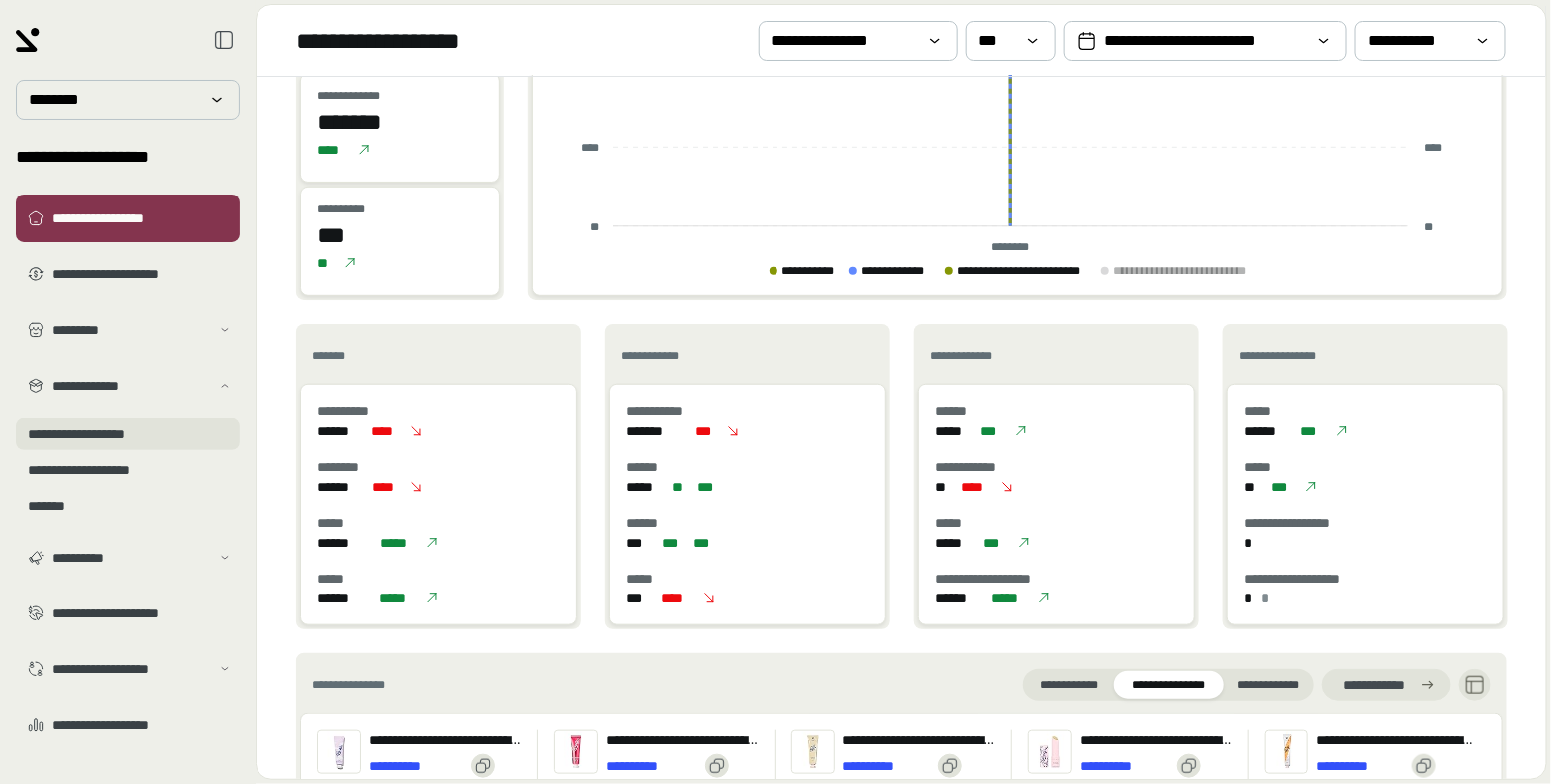 click on "**********" at bounding box center (128, 434) 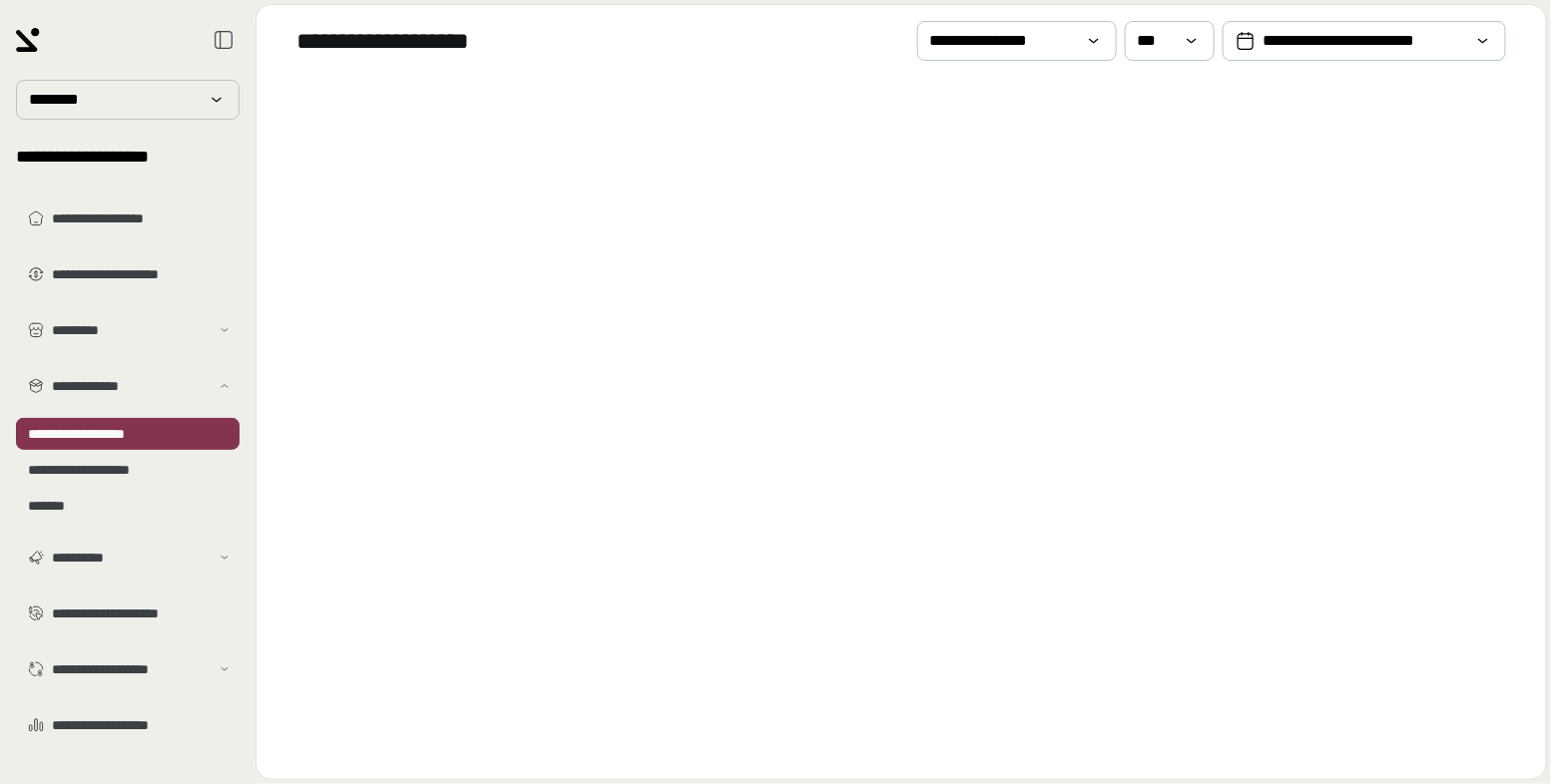 scroll, scrollTop: 0, scrollLeft: 0, axis: both 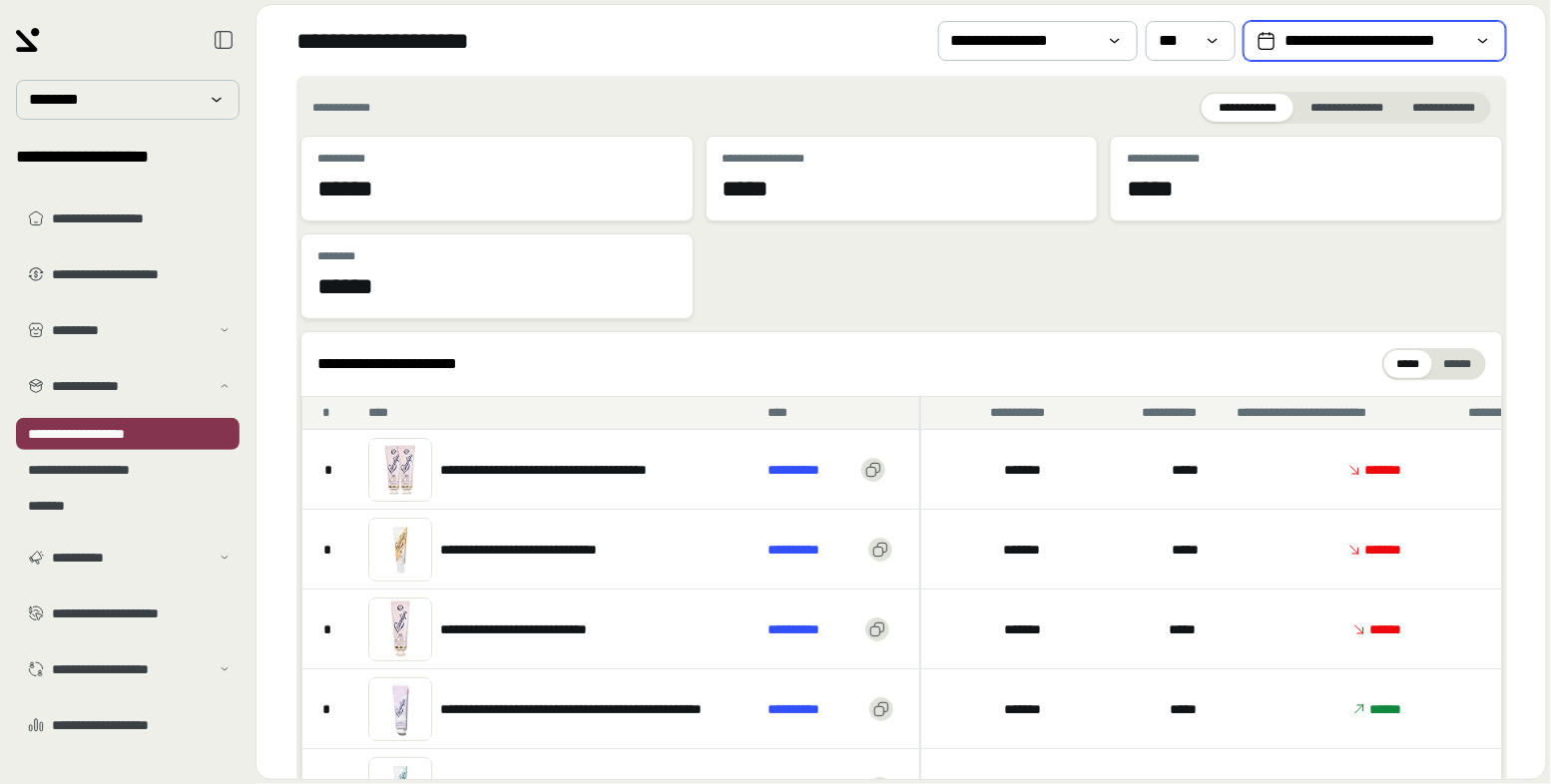 click on "**********" at bounding box center [1374, 41] 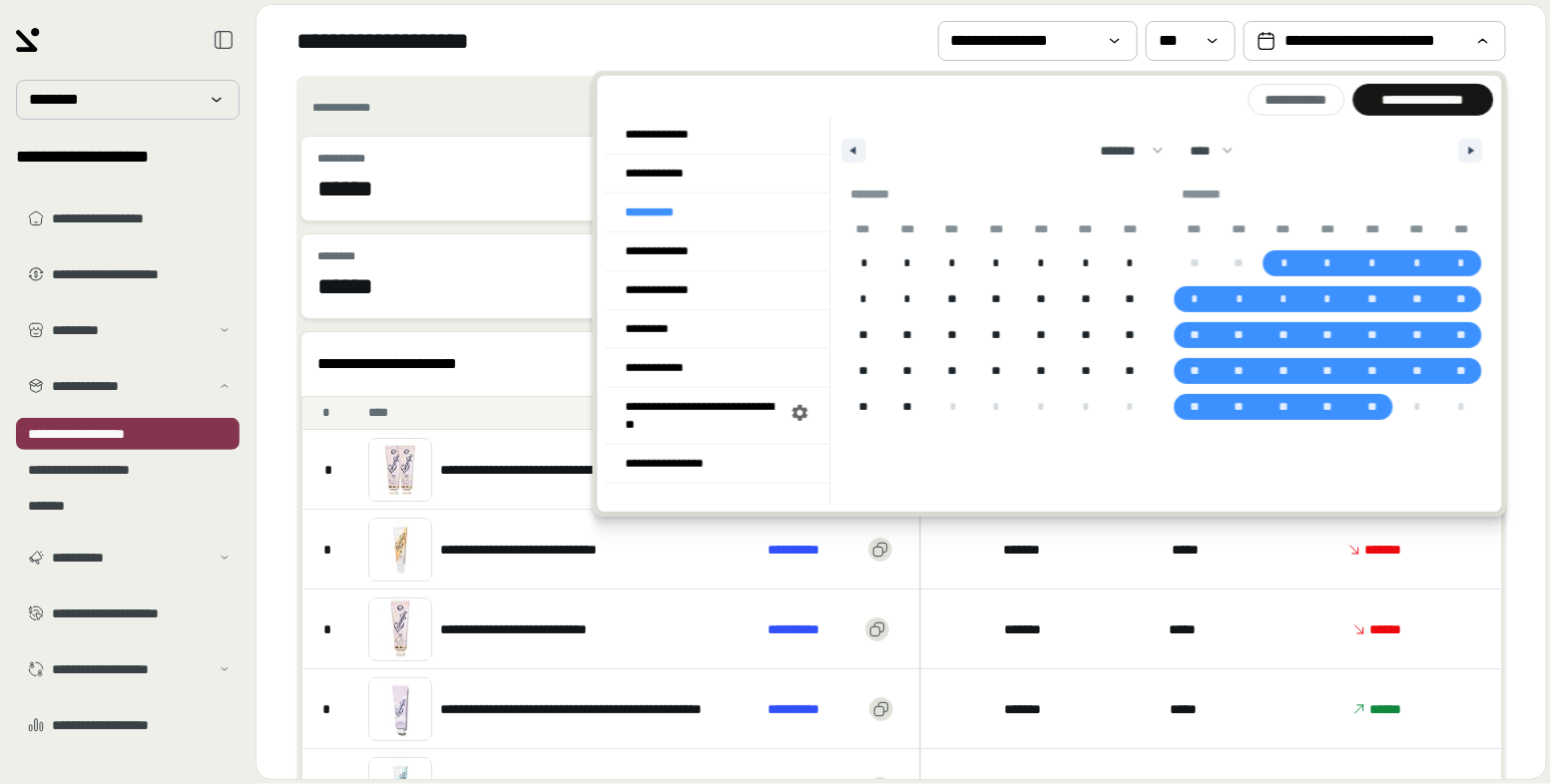 click on "******* ******** ***** ***** *** **** **** ****** ********* ******* ******** ******** **** **** **** **** **** **** **** **** **** **** **** **** **** **** **** **** **** **** **** **** **** **** **** **** **** **** **** **** **** **** **** **** **** **** **** **** **** **** **** **** **** **** **** **** **** **** **** **** **** **** **** **** **** **** **** **** **** **** **** **** **** **** **** **** **** **** **** **** **** **** **** **** **** **** **** **** **** **** **** **** **** **** **** **** **** **** **** **** **** **** **** **** **** **** **** **** **** **** **** **** ****" at bounding box center [1163, 146] 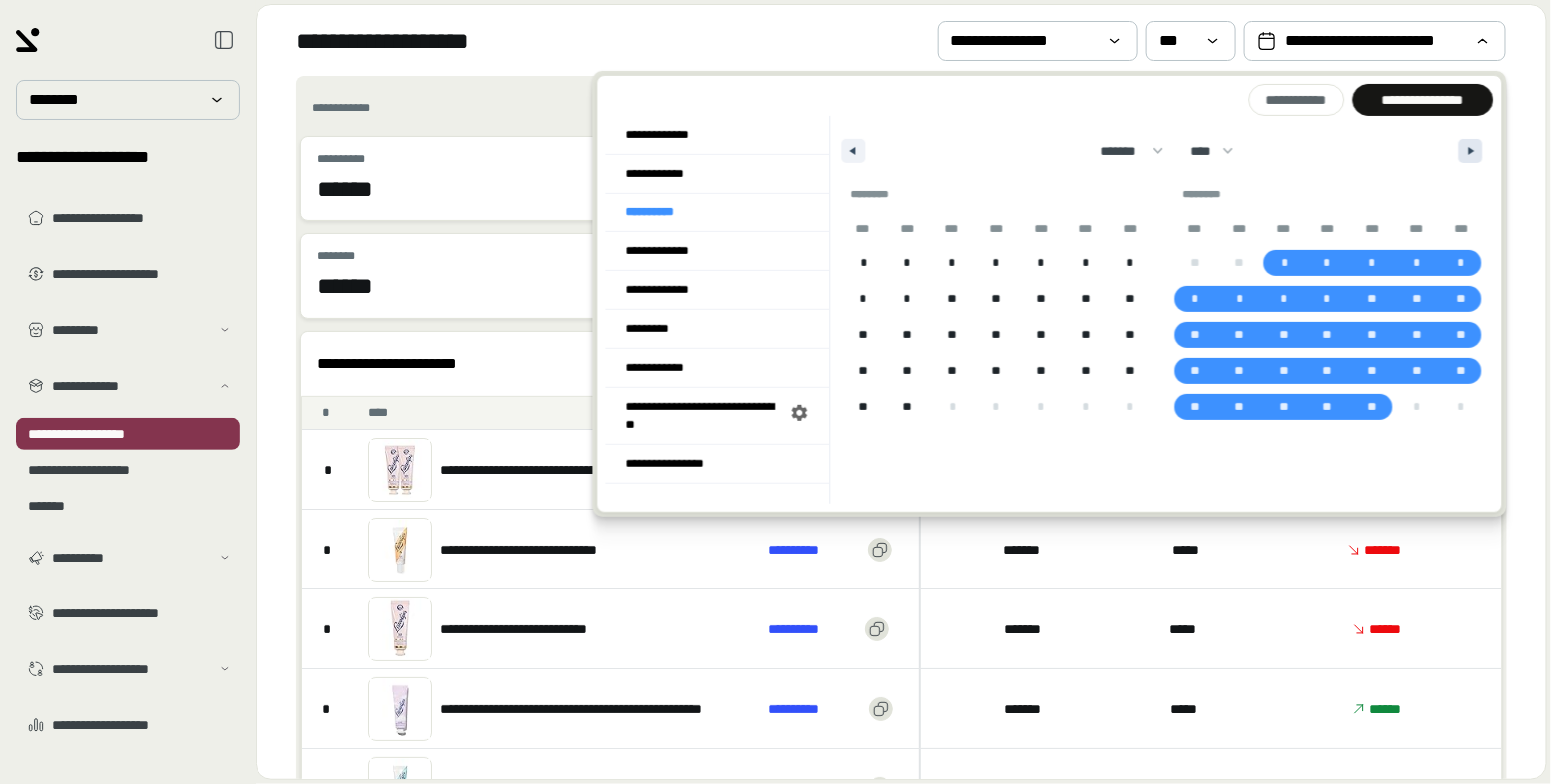 click at bounding box center (1471, 151) 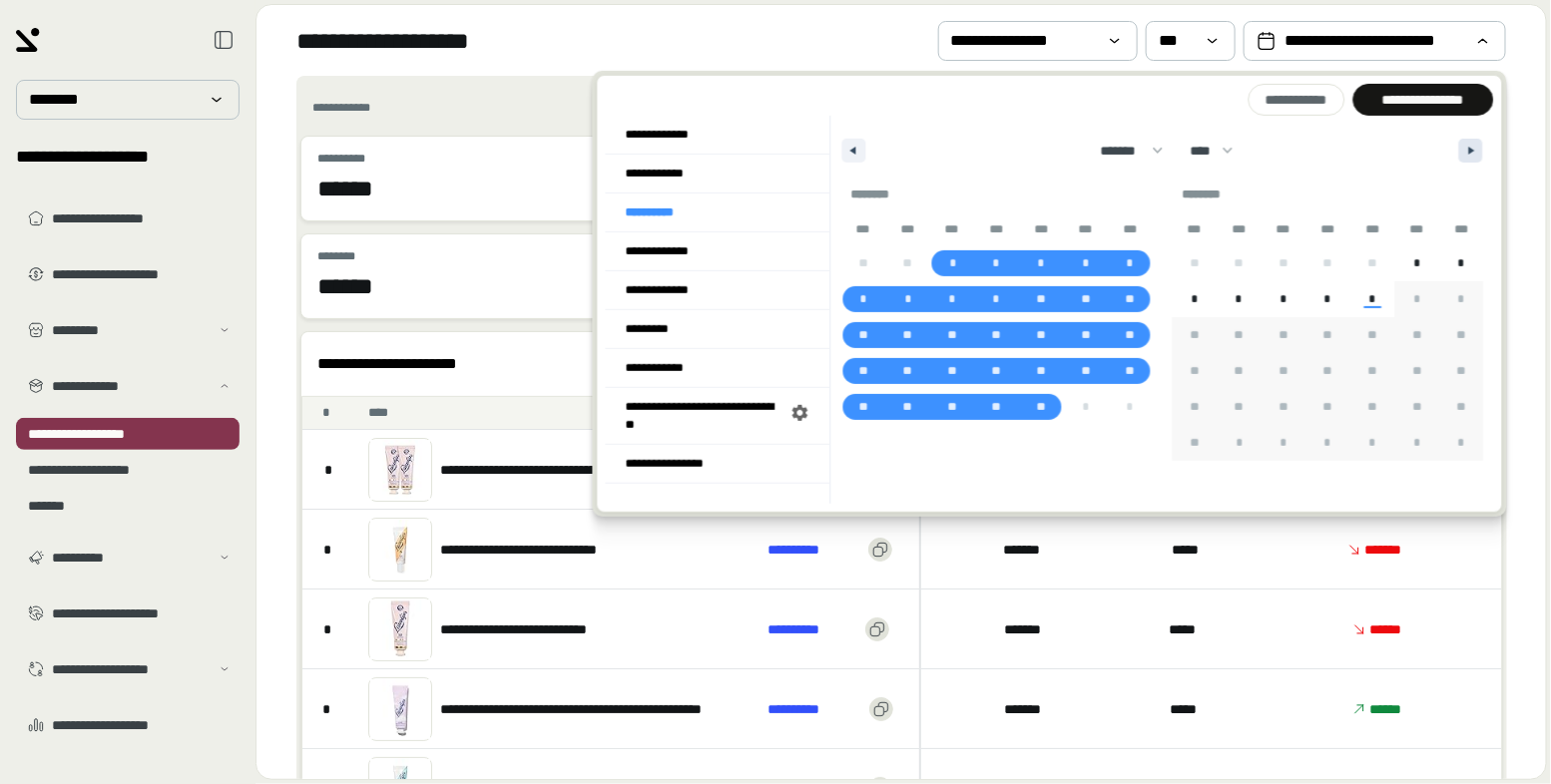 click at bounding box center (1471, 151) 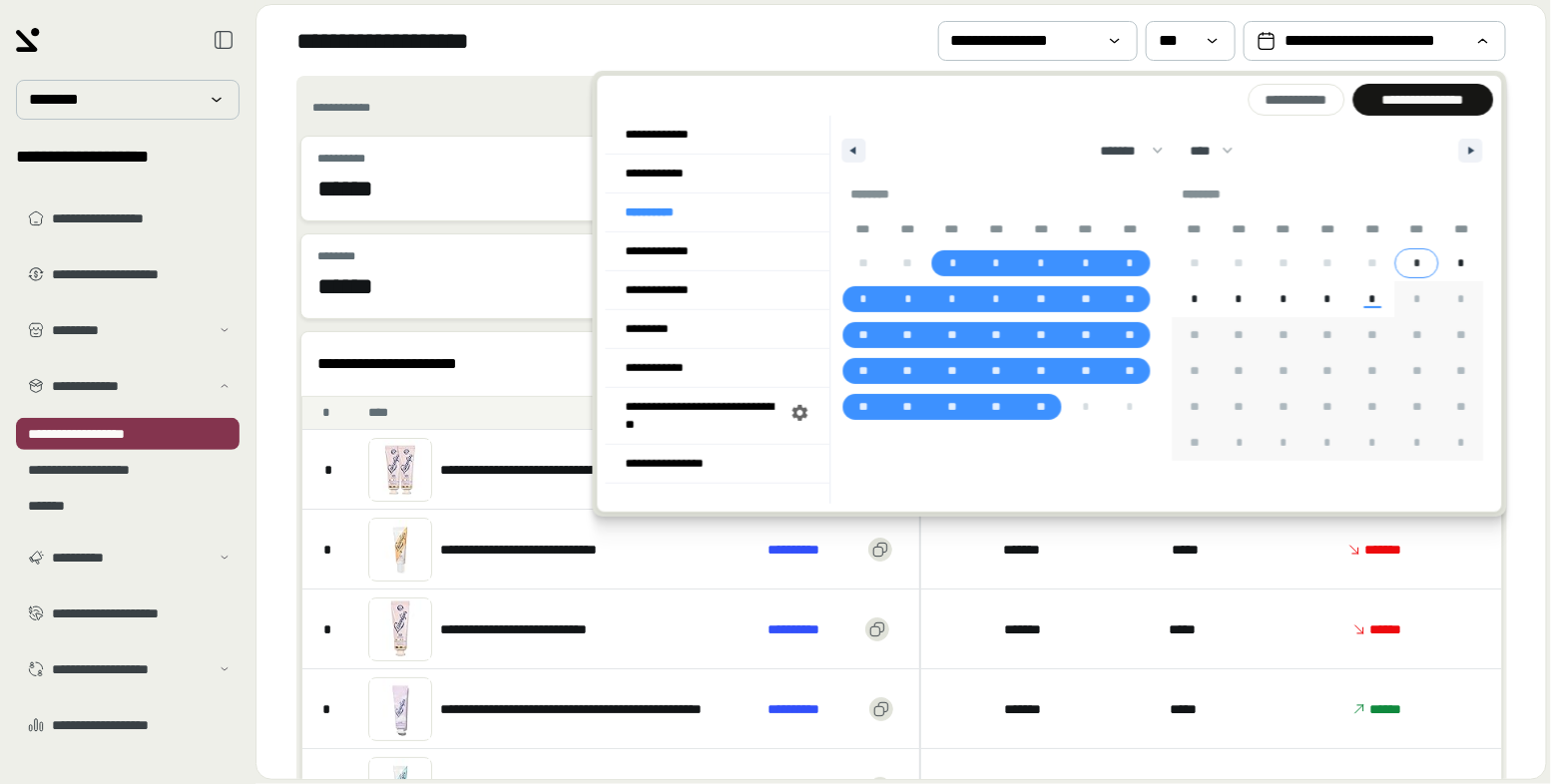 click on "*" at bounding box center [1417, 263] 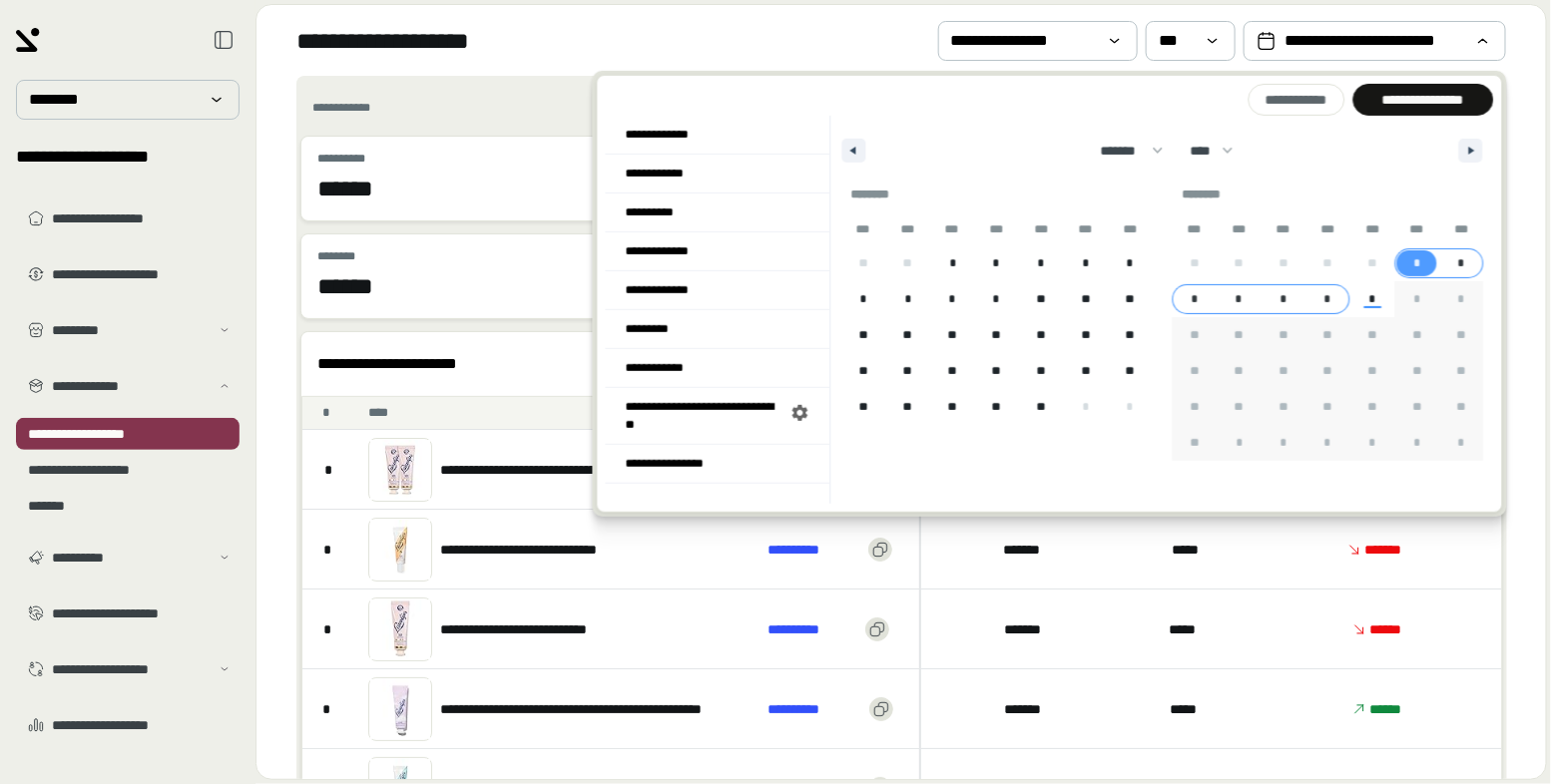 click on "*" at bounding box center [1327, 299] 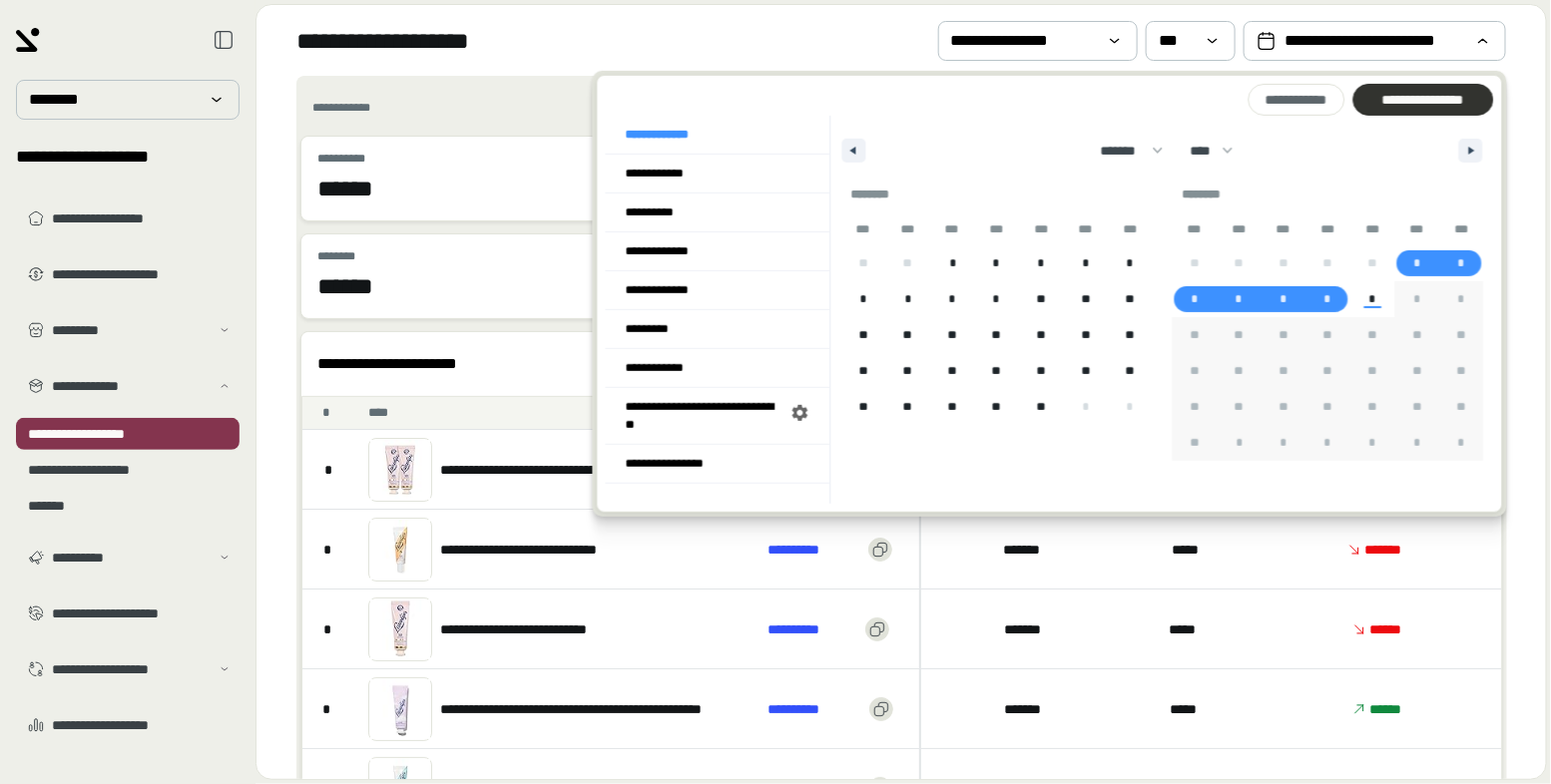 click on "**********" at bounding box center (1422, 100) 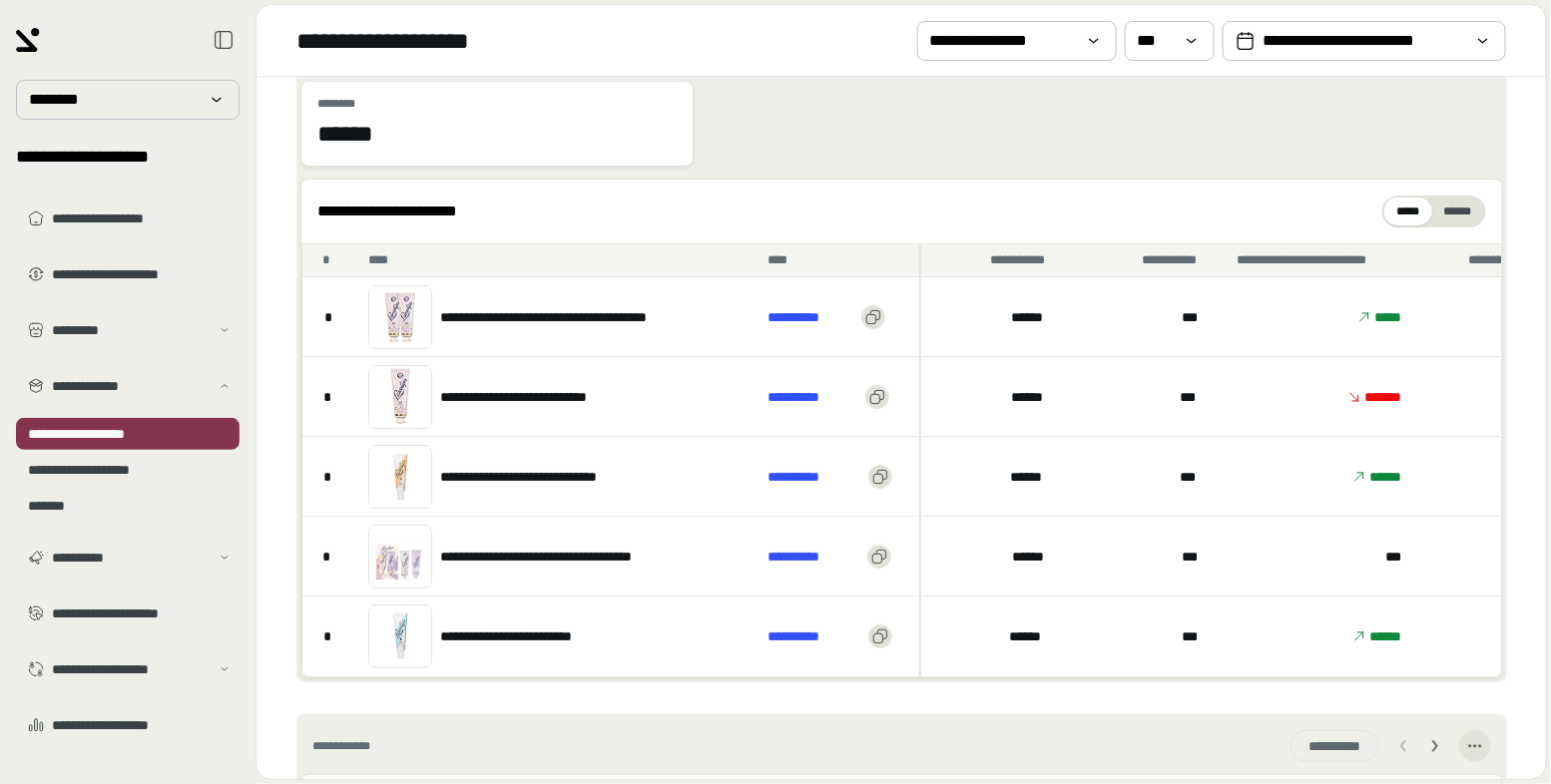 scroll, scrollTop: 369, scrollLeft: 0, axis: vertical 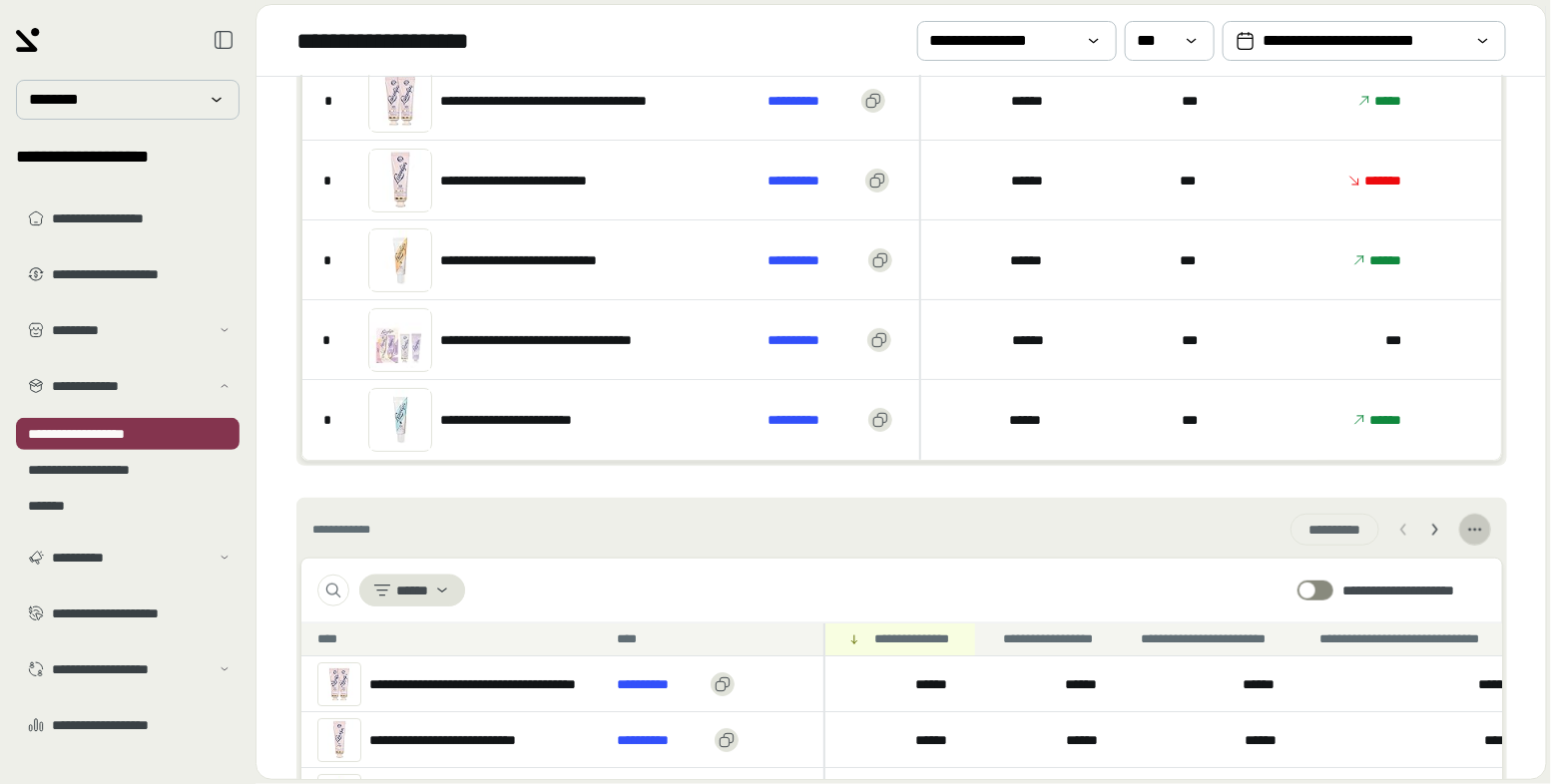 click 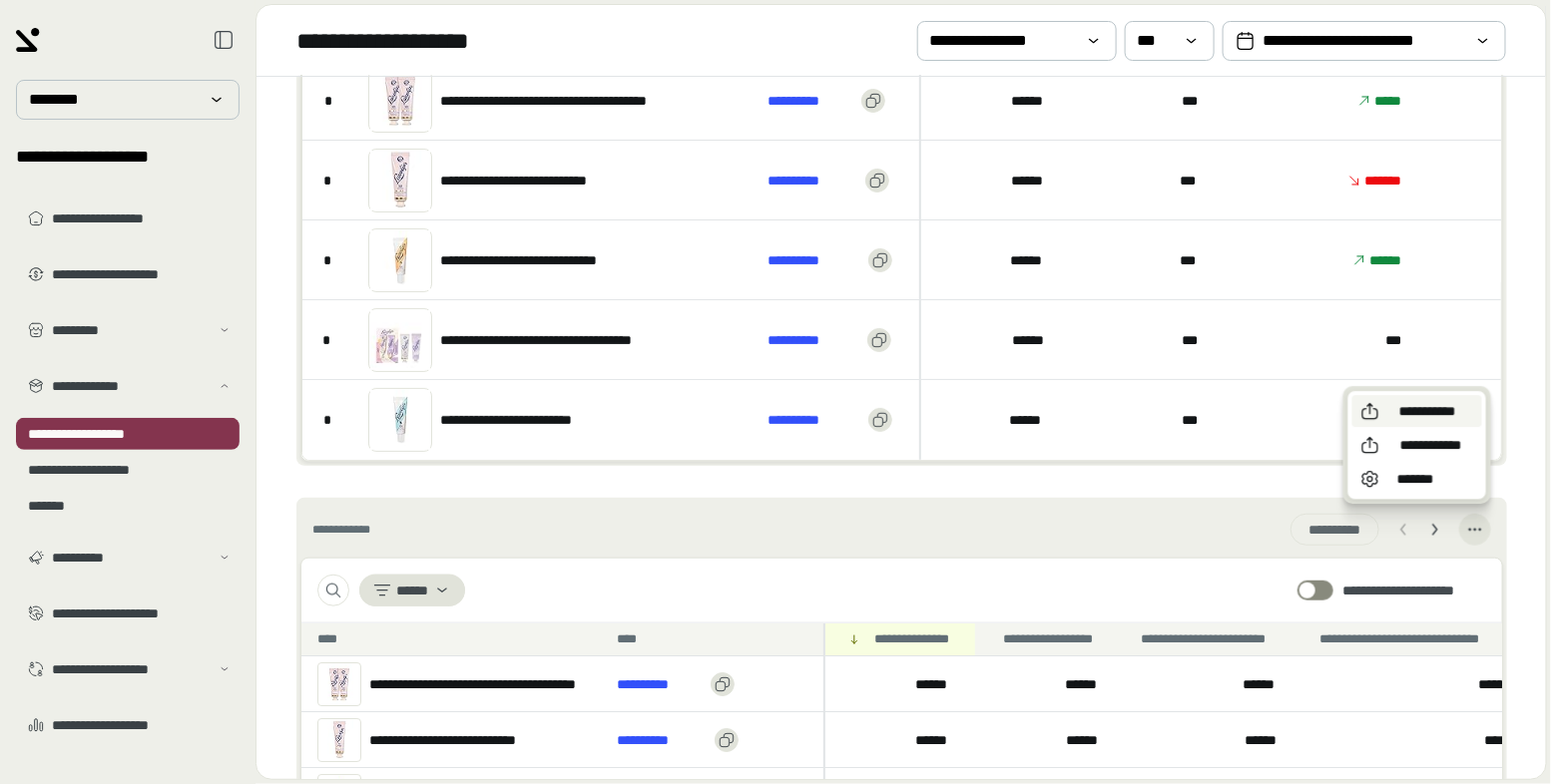 click on "**********" at bounding box center [1427, 411] 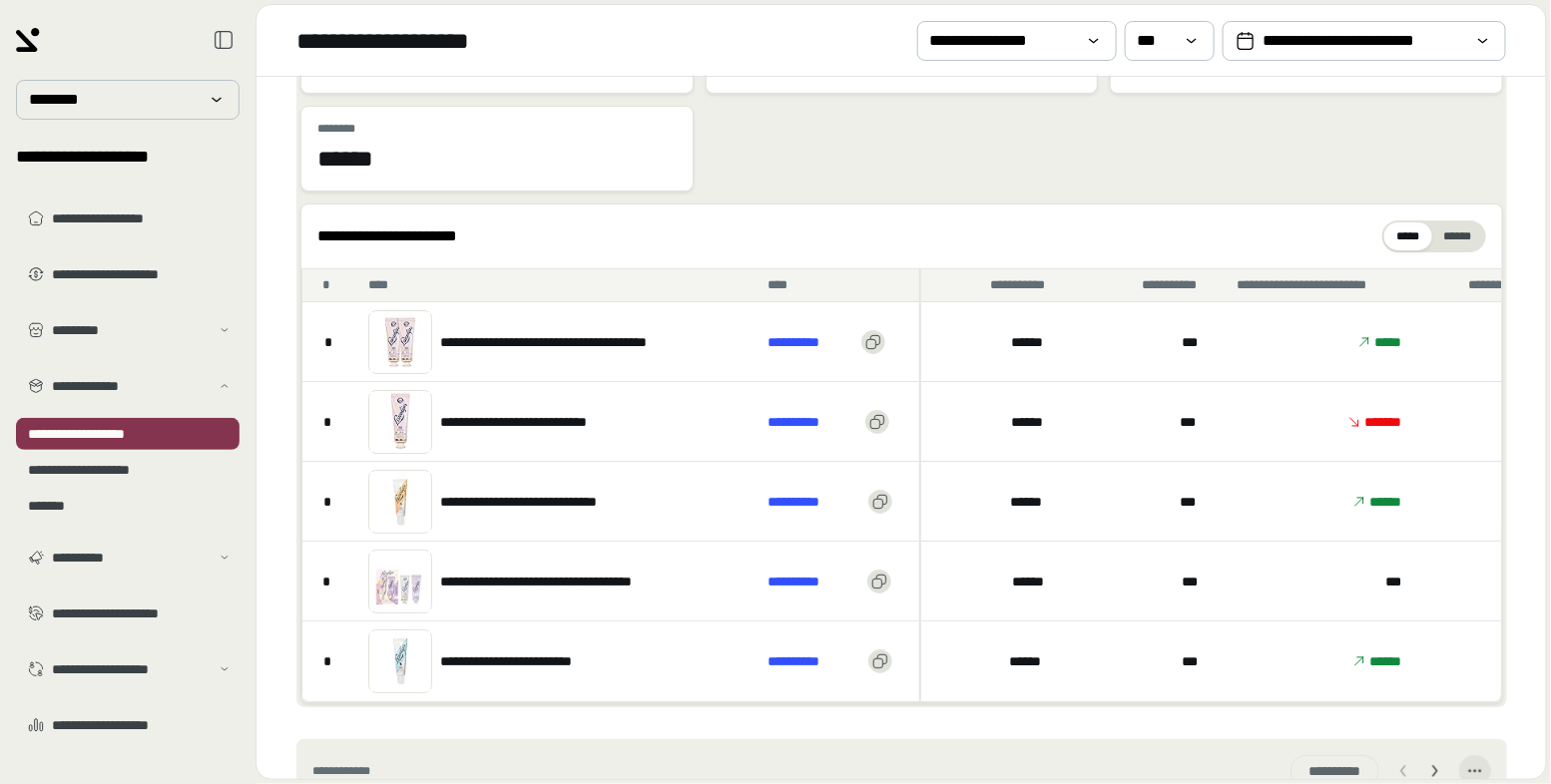 scroll, scrollTop: 124, scrollLeft: 0, axis: vertical 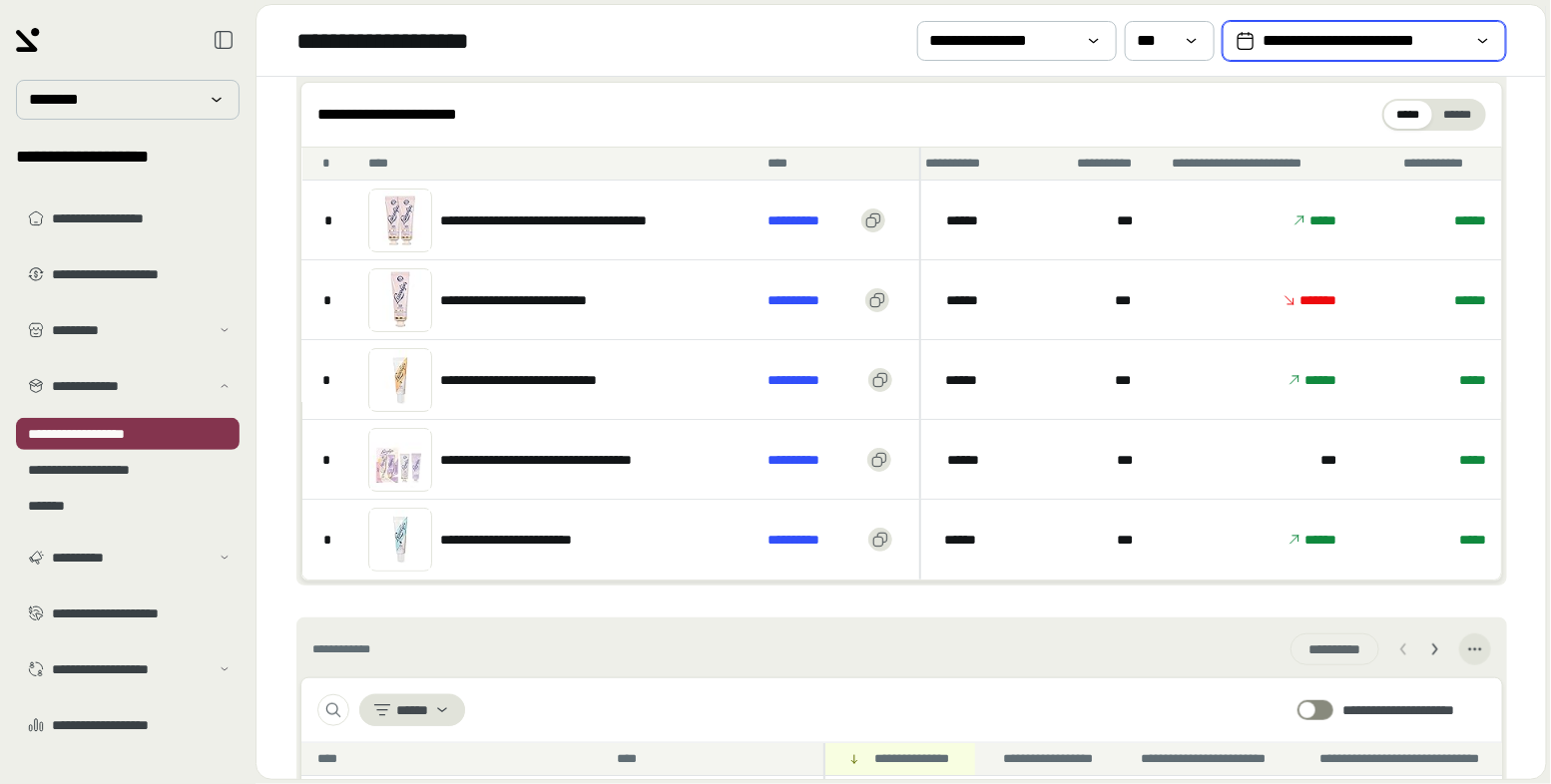 click on "**********" at bounding box center [1364, 41] 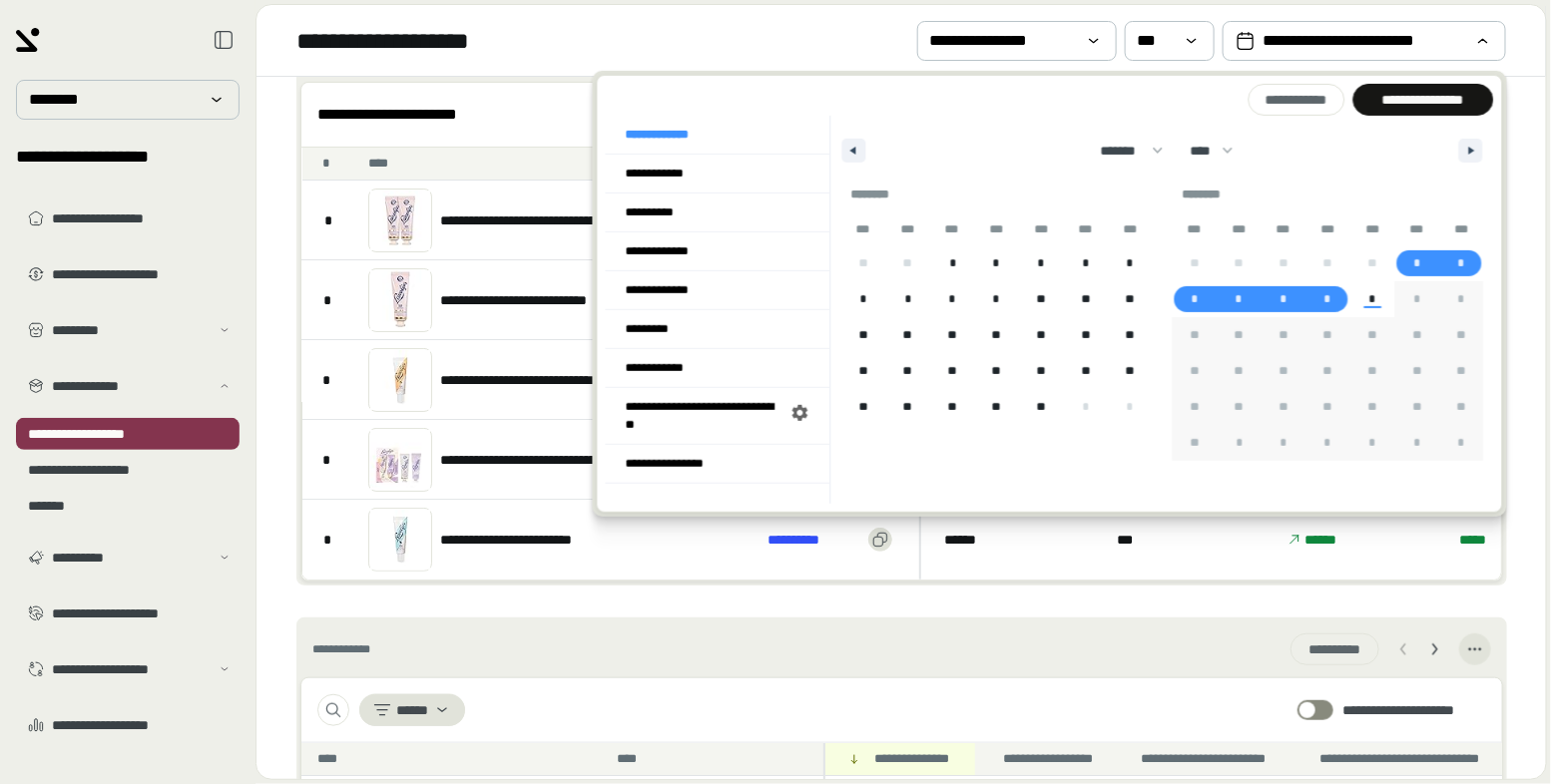 click on "[FIRST] [LAST] [INITIAL]" at bounding box center (552, 219) 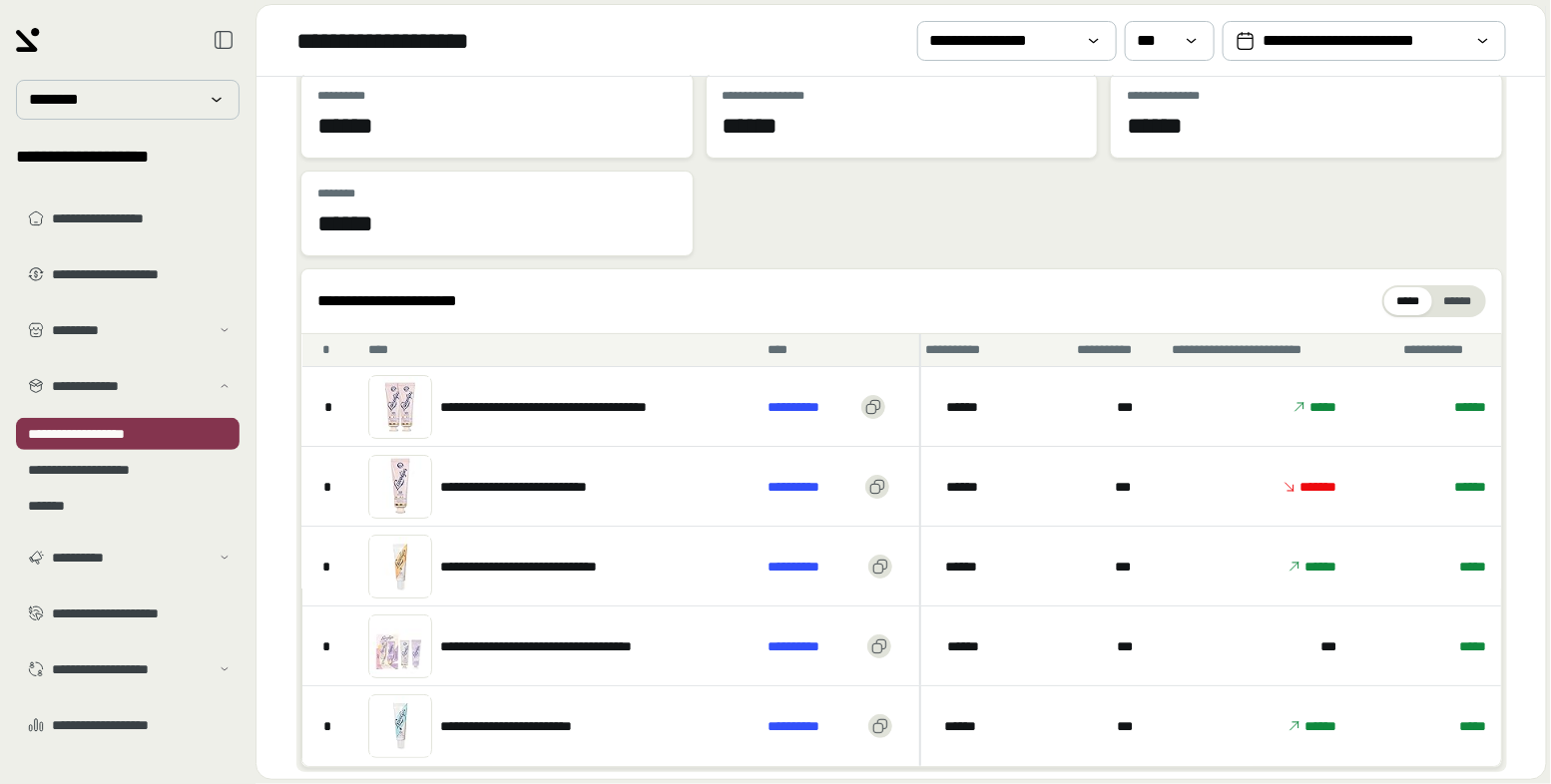 scroll, scrollTop: 64, scrollLeft: 0, axis: vertical 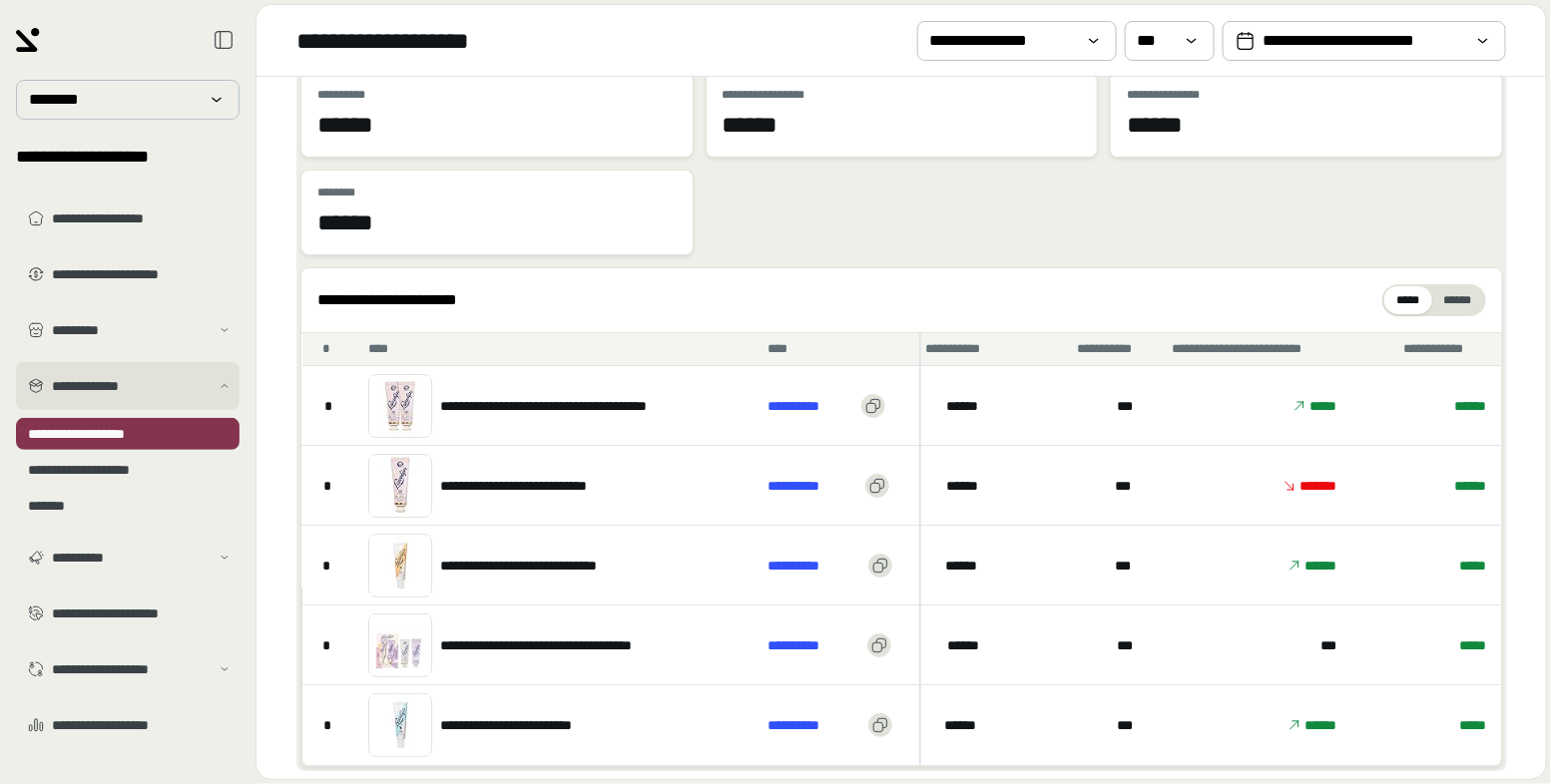click on "**********" at bounding box center [131, 386] 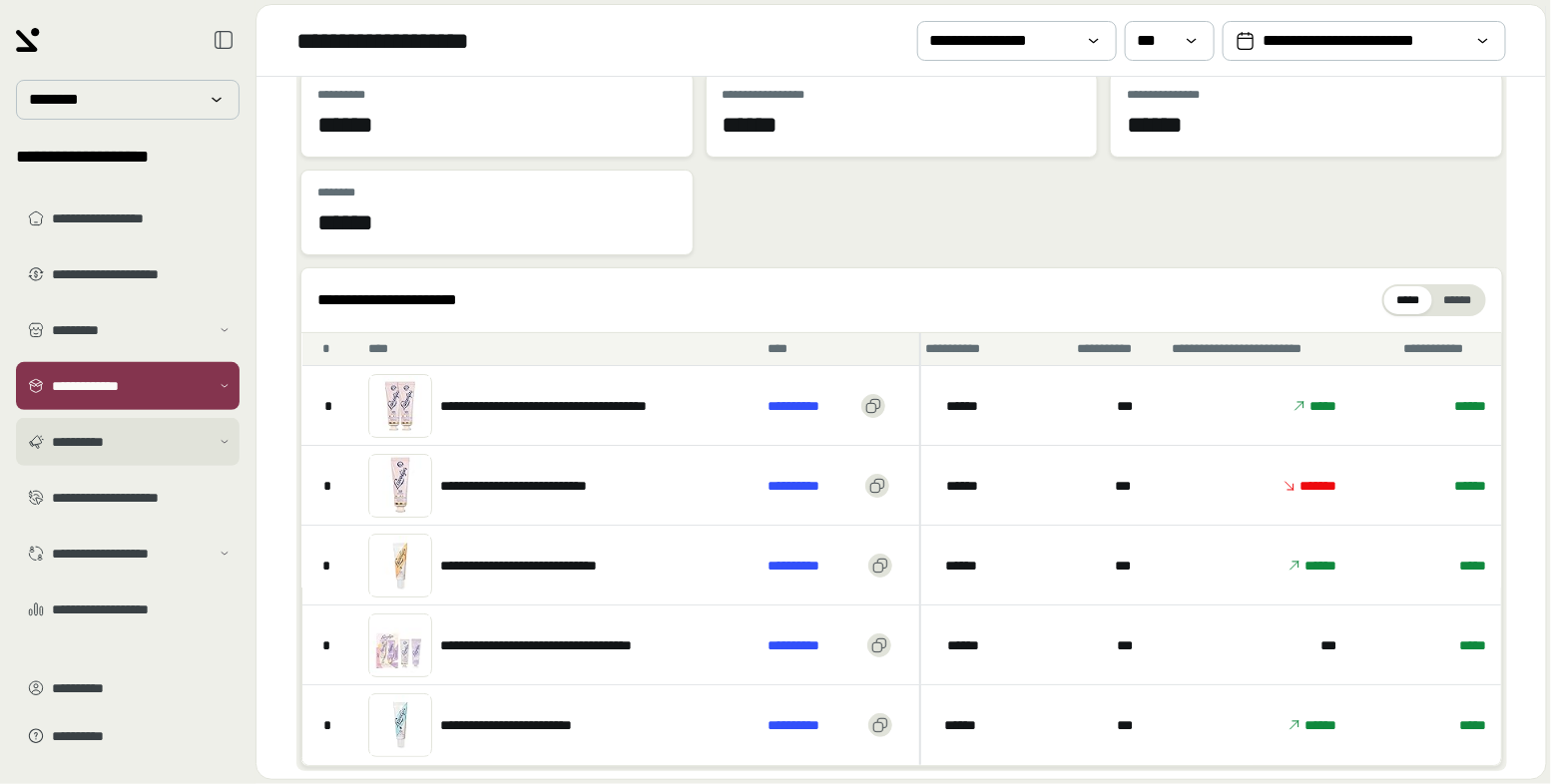 click on "**********" at bounding box center [131, 442] 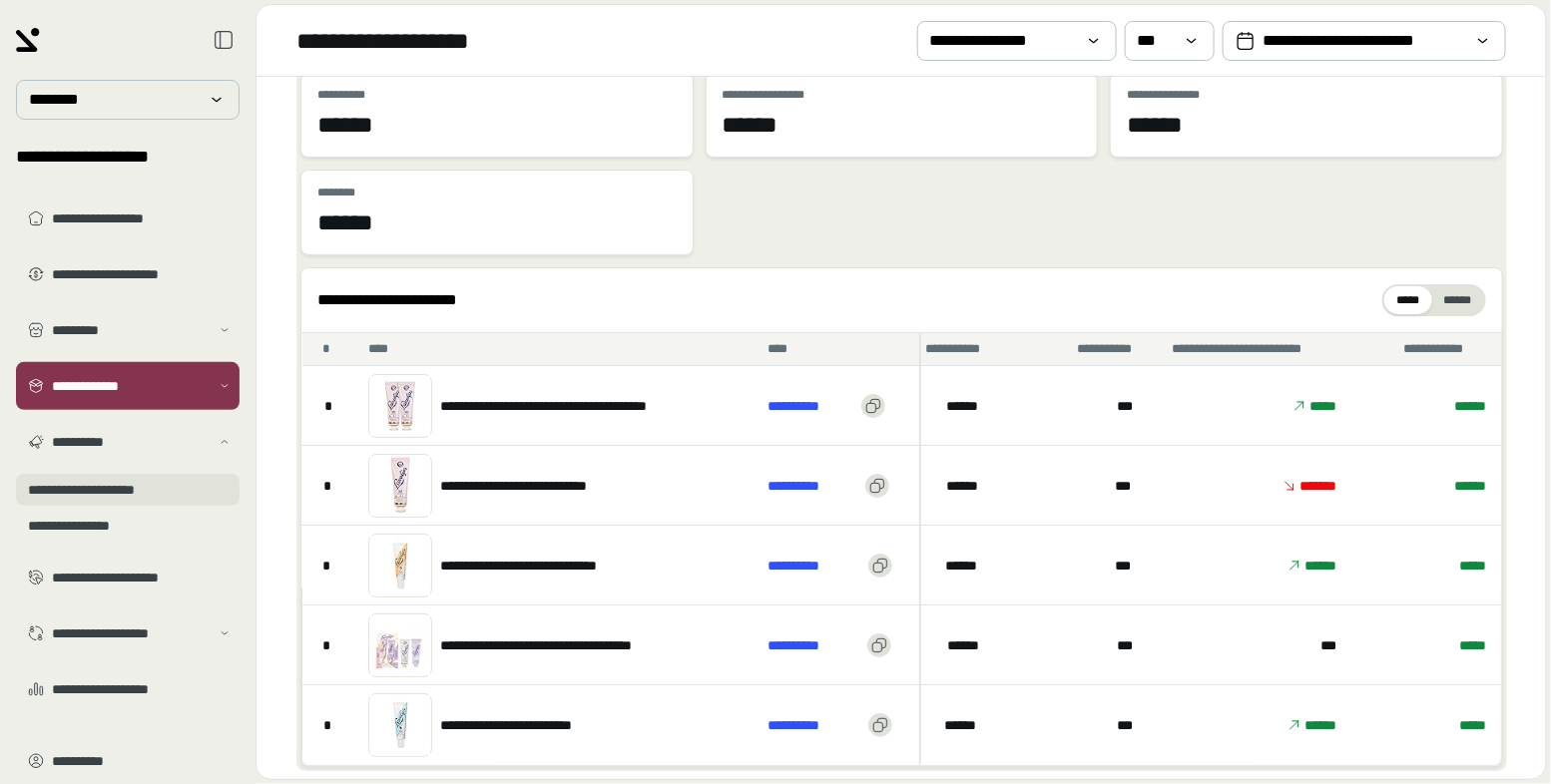 click on "**********" at bounding box center (128, 490) 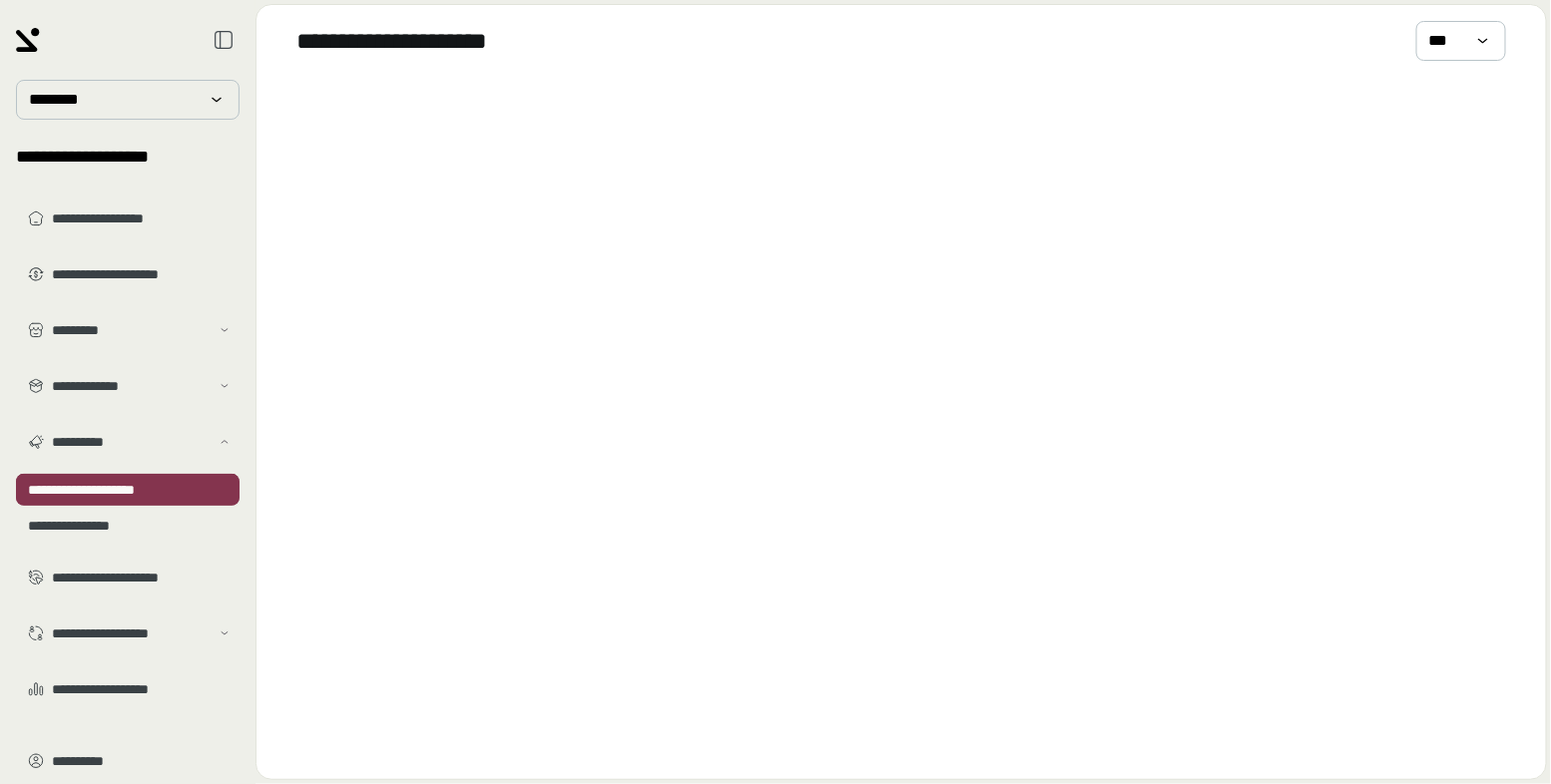 scroll, scrollTop: 0, scrollLeft: 0, axis: both 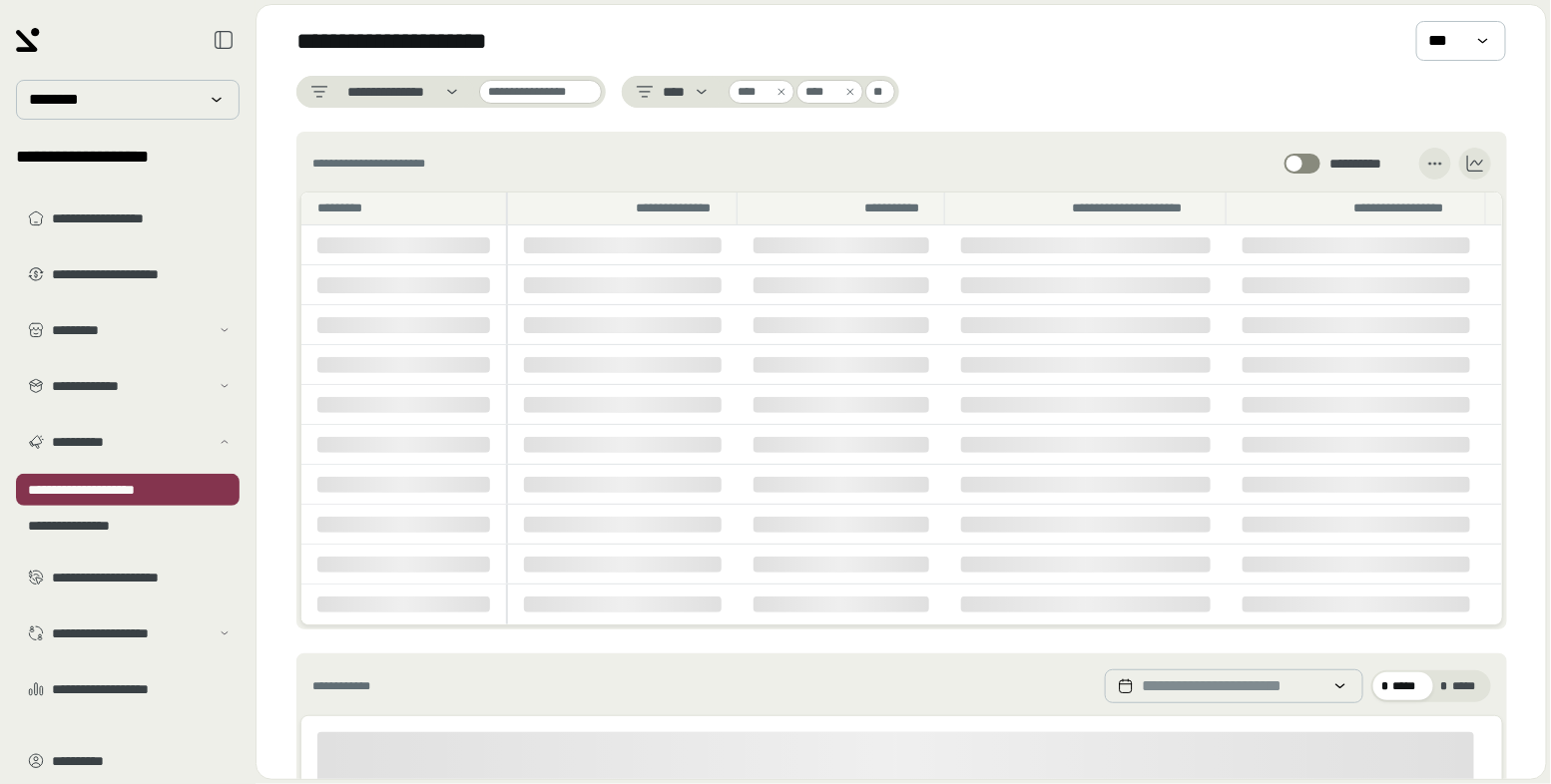 click 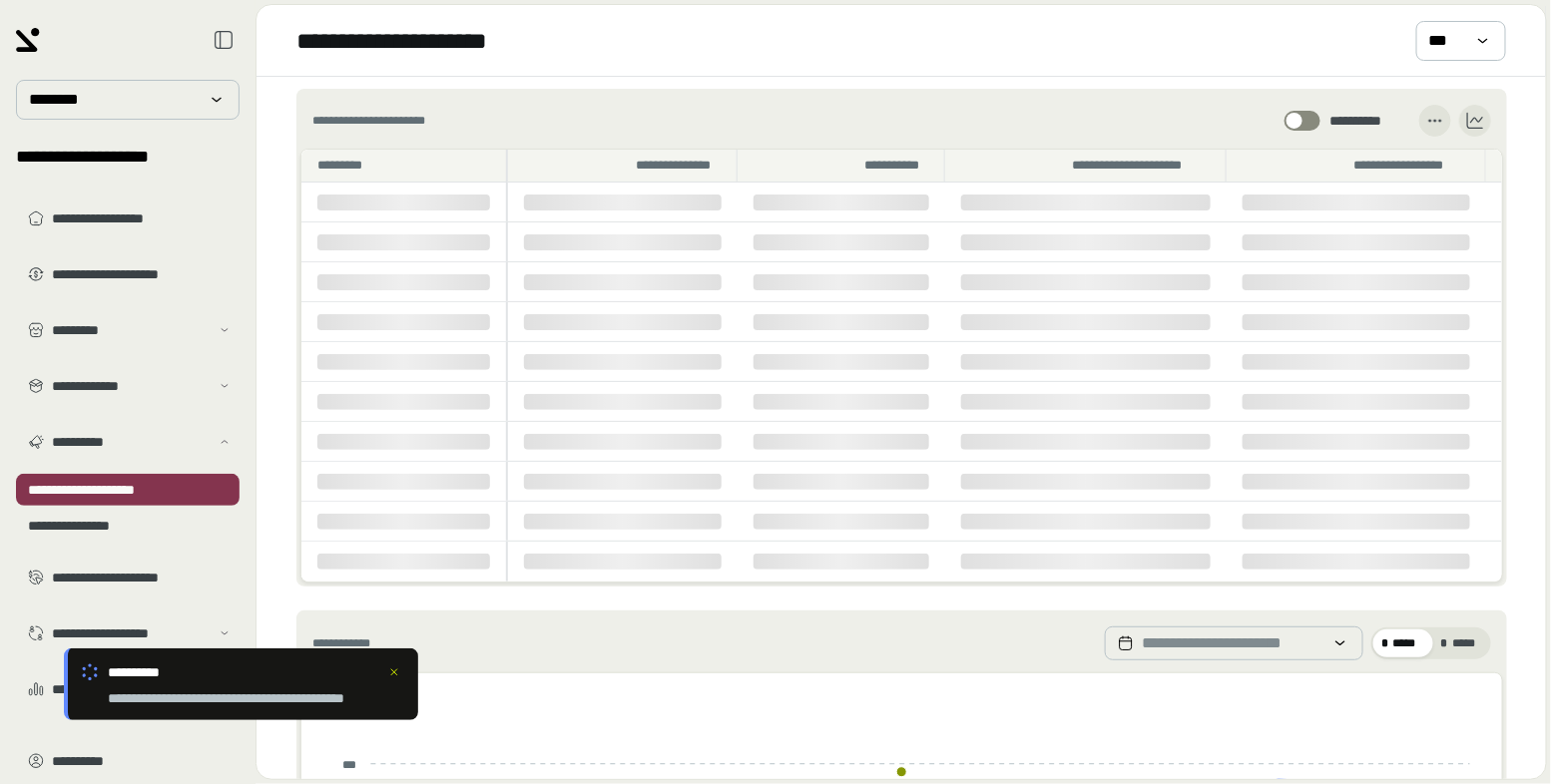 scroll, scrollTop: 0, scrollLeft: 0, axis: both 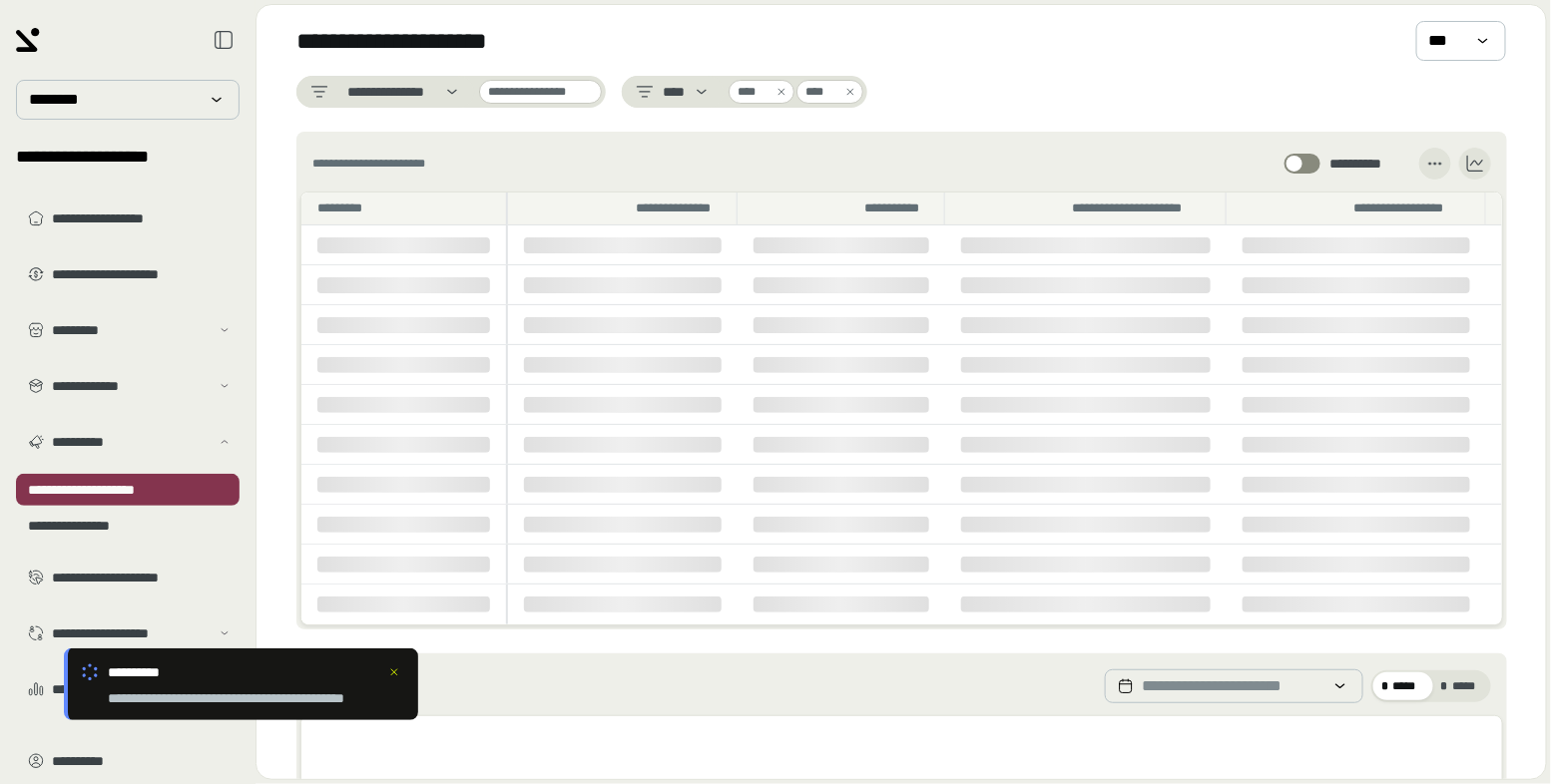 click on "[FIRST] [LAST] [INITIAL] [PHONE] [EMAIL] [ADDRESS]" at bounding box center [901, 380] 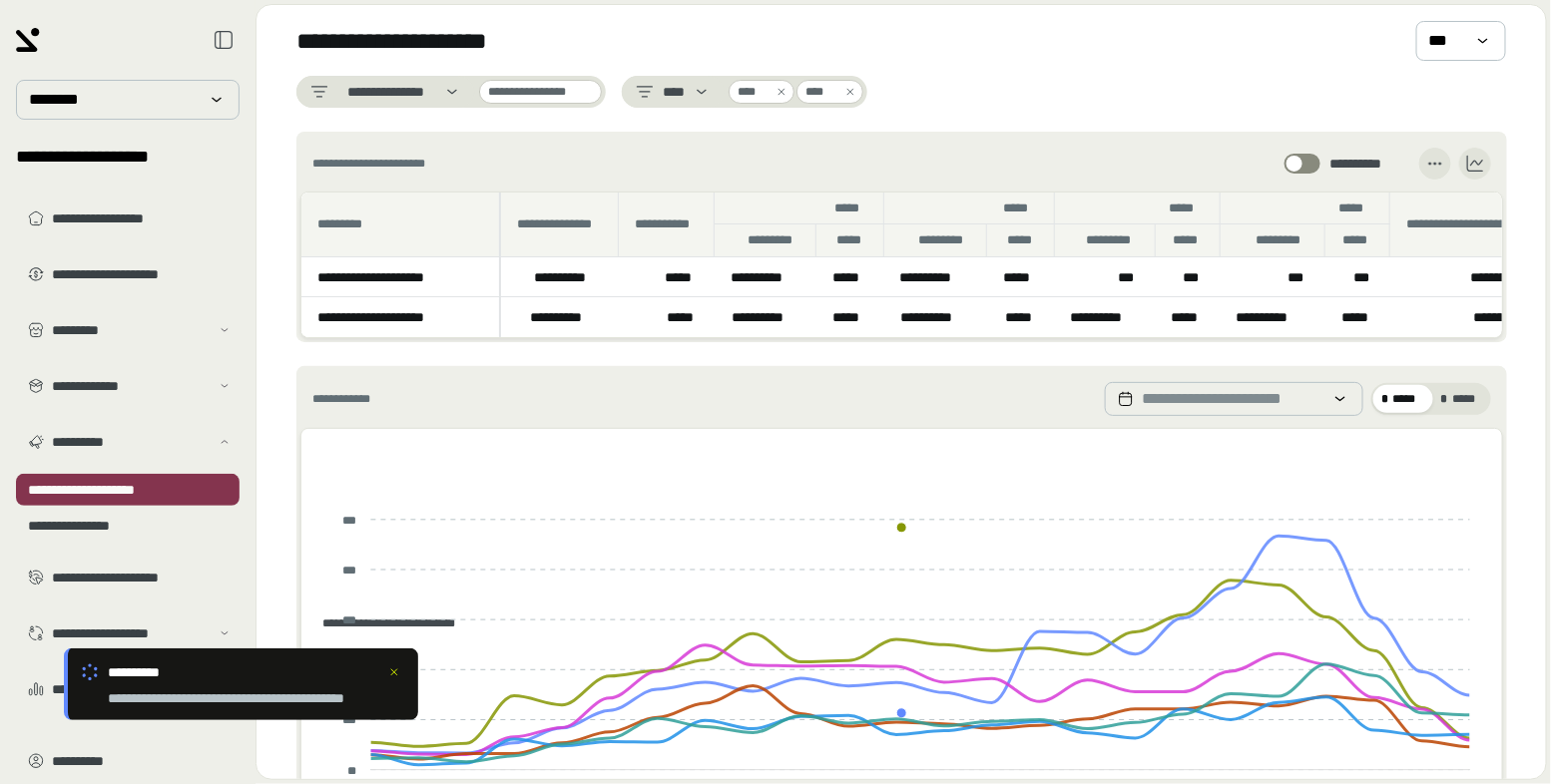 scroll, scrollTop: 10, scrollLeft: 0, axis: vertical 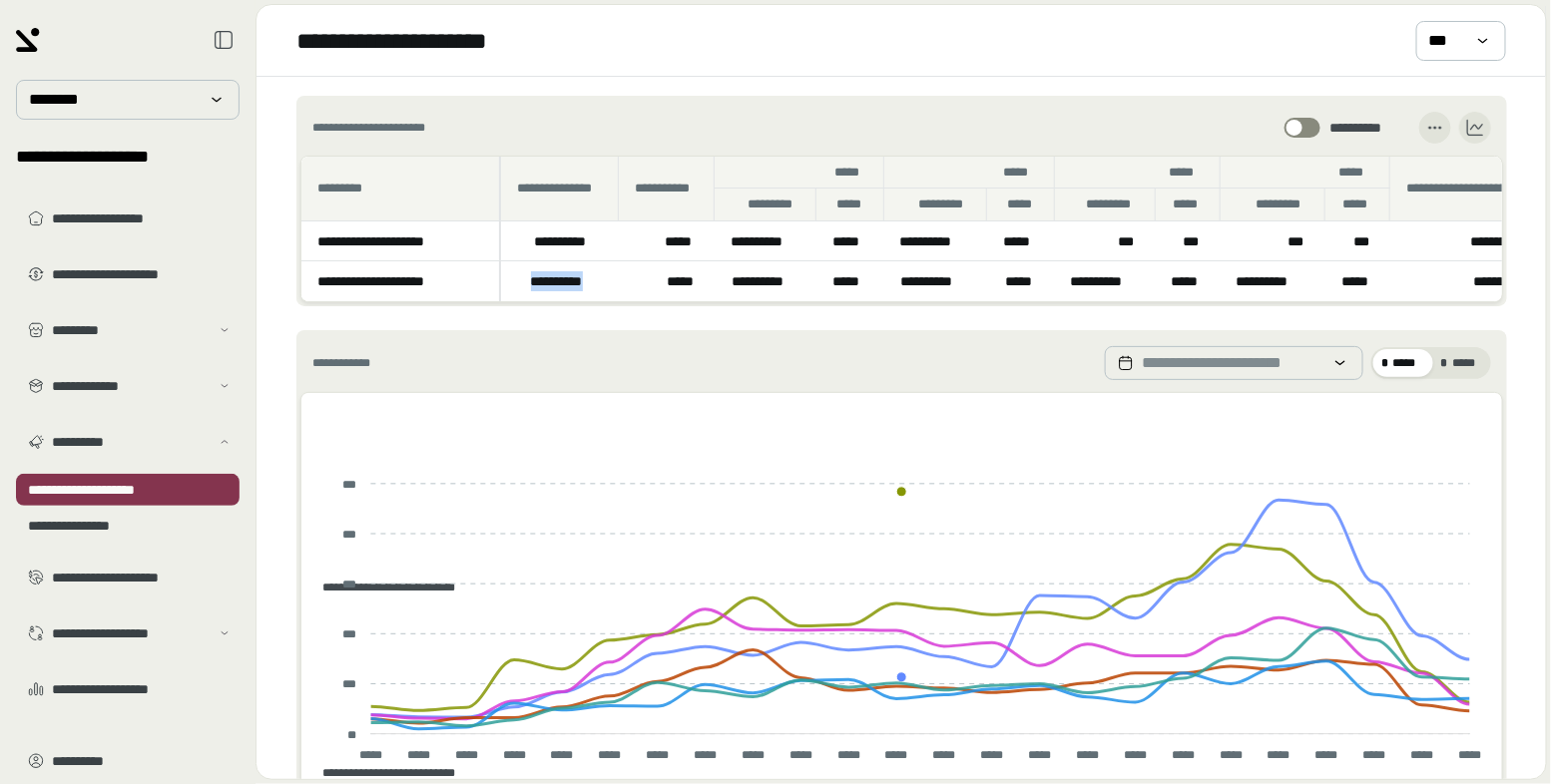 drag, startPoint x: 609, startPoint y: 280, endPoint x: 518, endPoint y: 278, distance: 91.02198 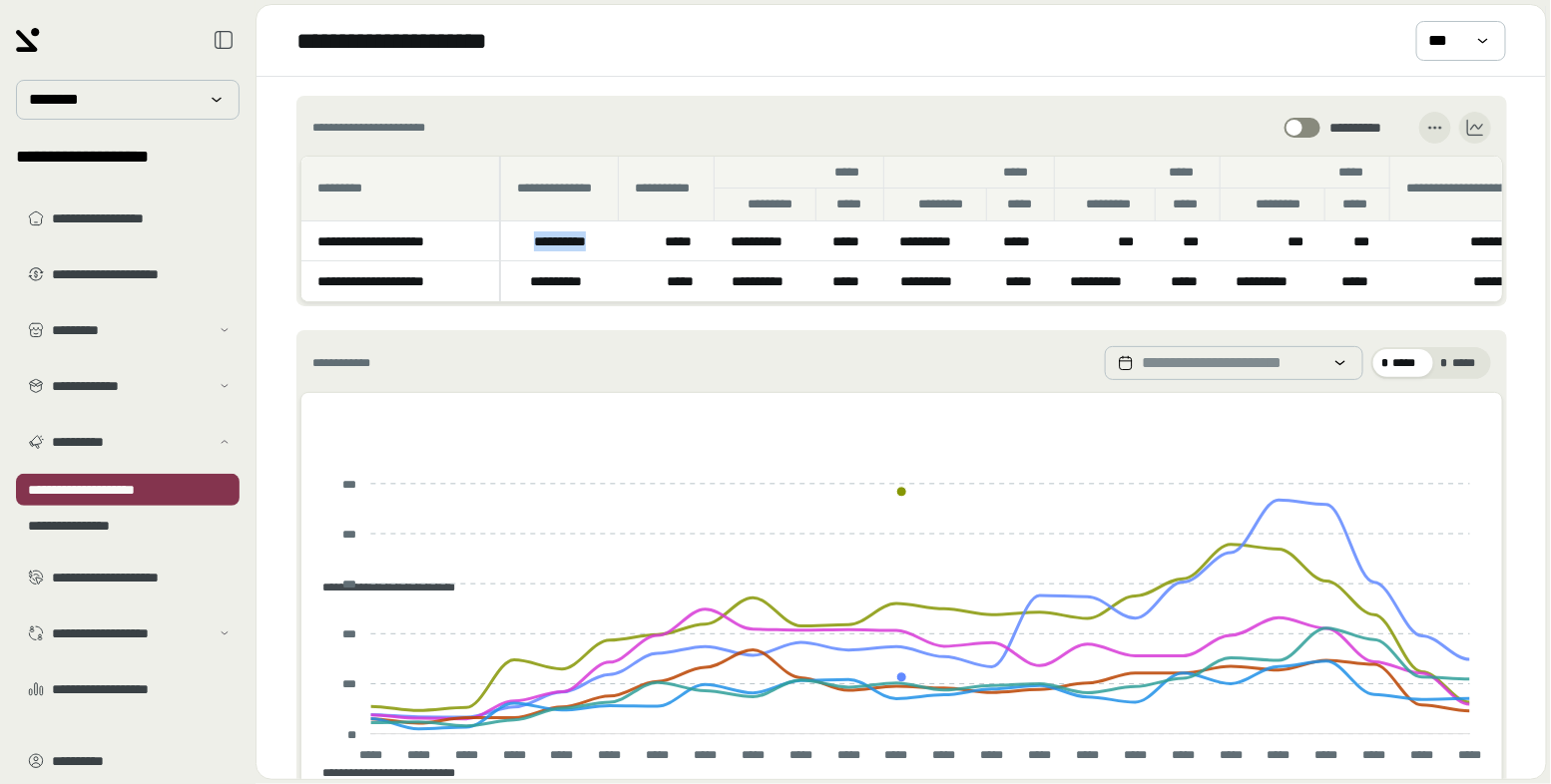 drag, startPoint x: 608, startPoint y: 239, endPoint x: 526, endPoint y: 239, distance: 82 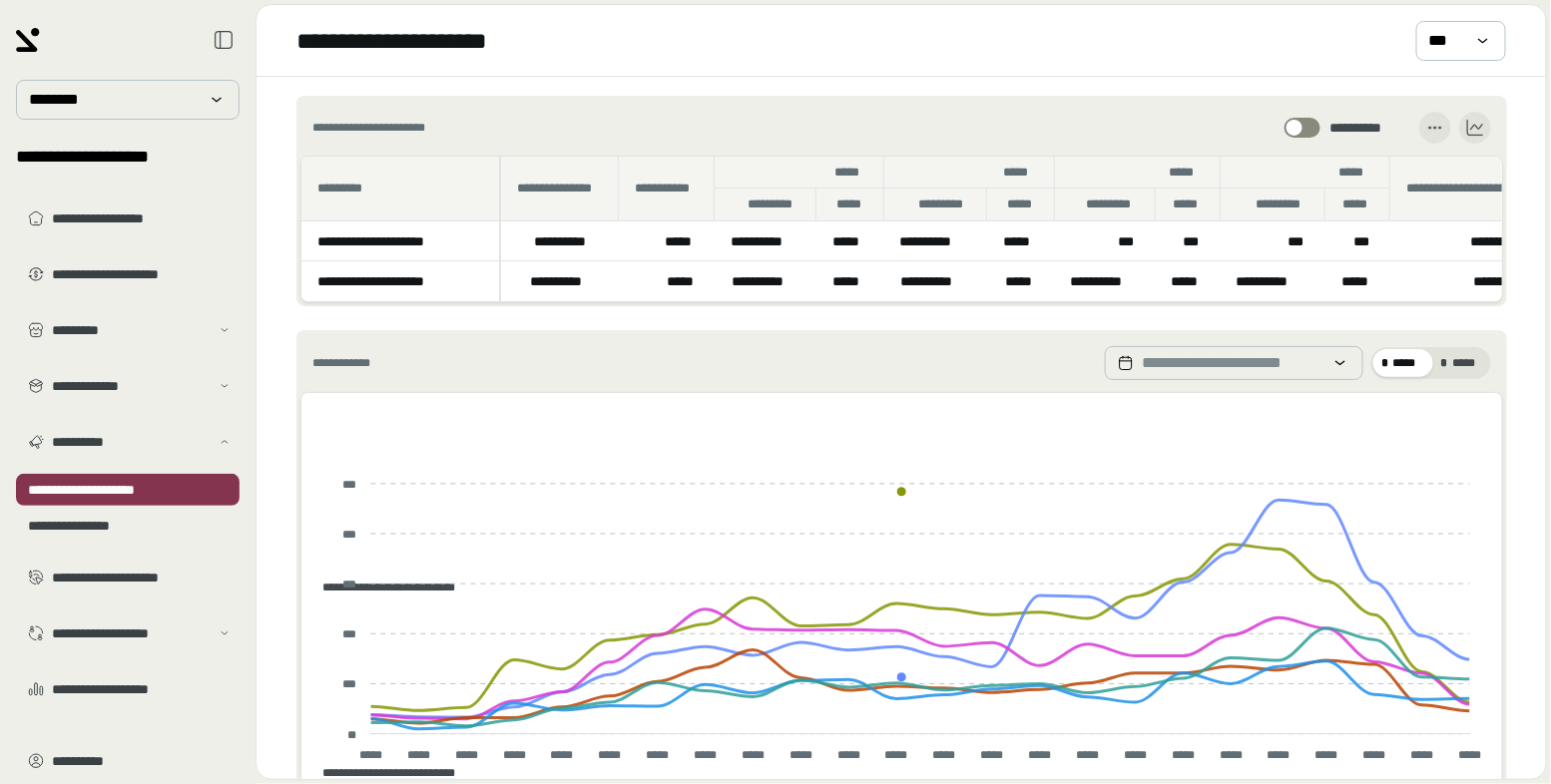 click on "**********" at bounding box center [568, 241] 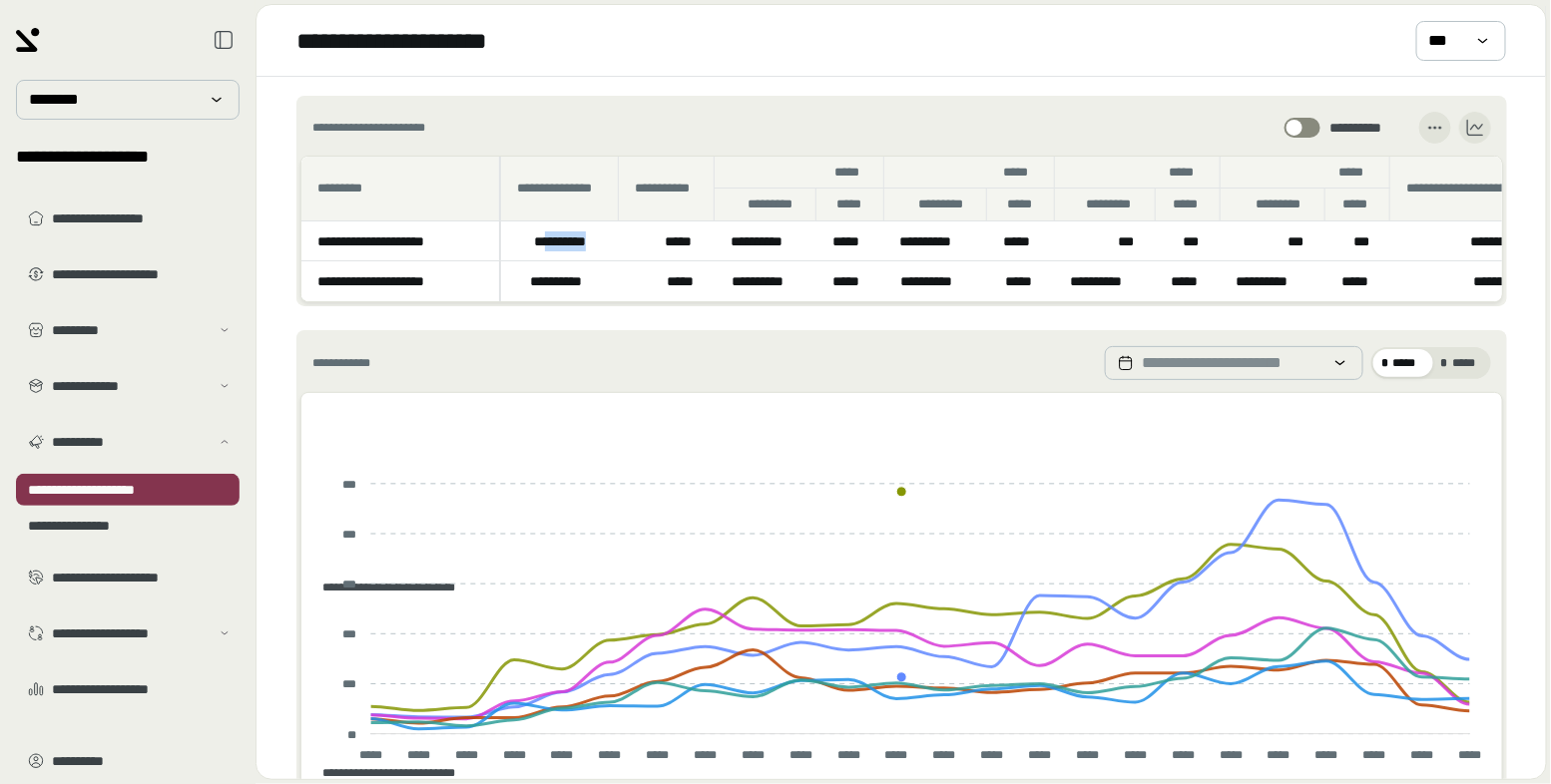 drag, startPoint x: 617, startPoint y: 243, endPoint x: 545, endPoint y: 243, distance: 72 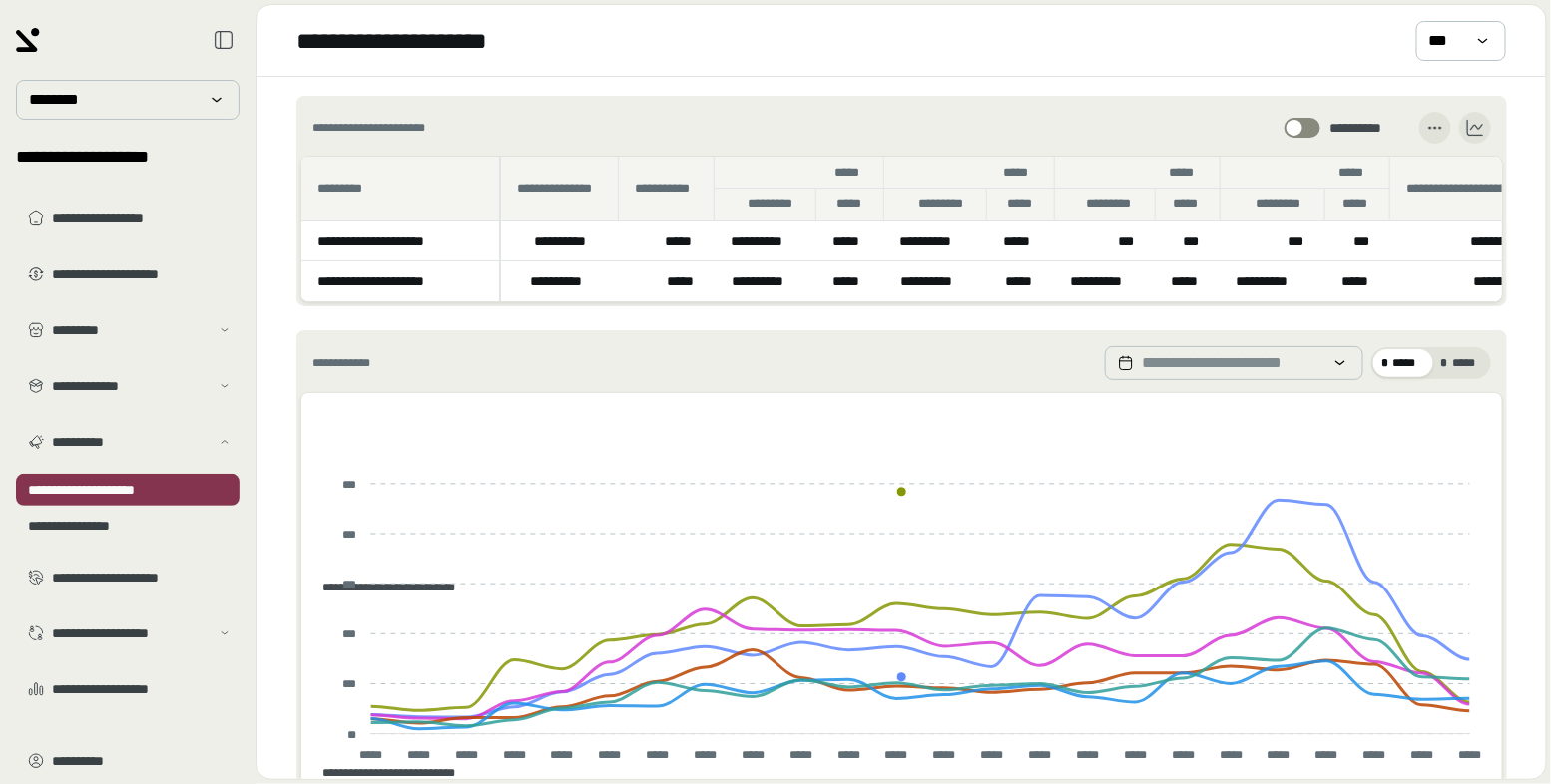 click on "**********" at bounding box center [568, 241] 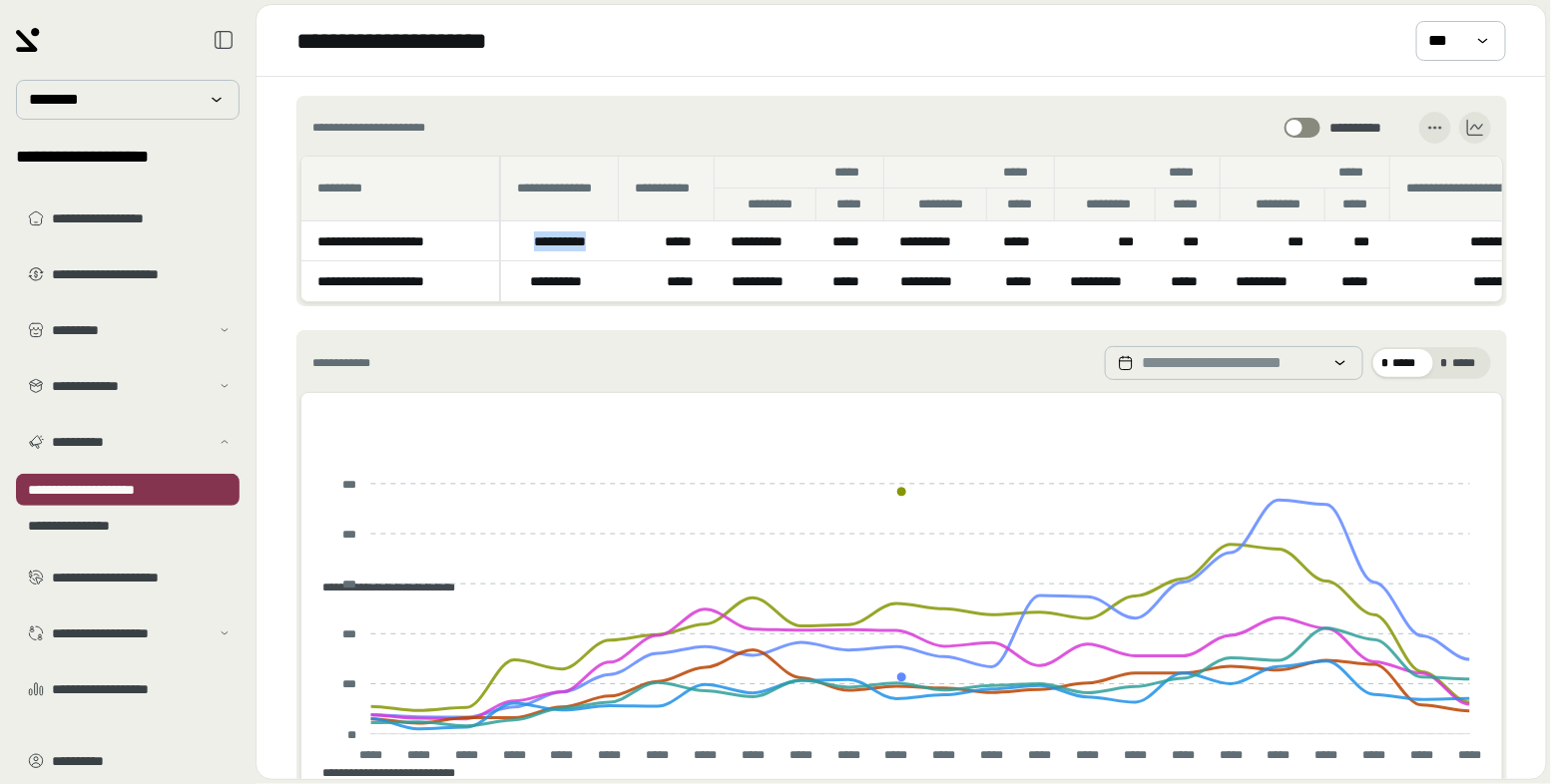 drag, startPoint x: 613, startPoint y: 239, endPoint x: 485, endPoint y: 239, distance: 128 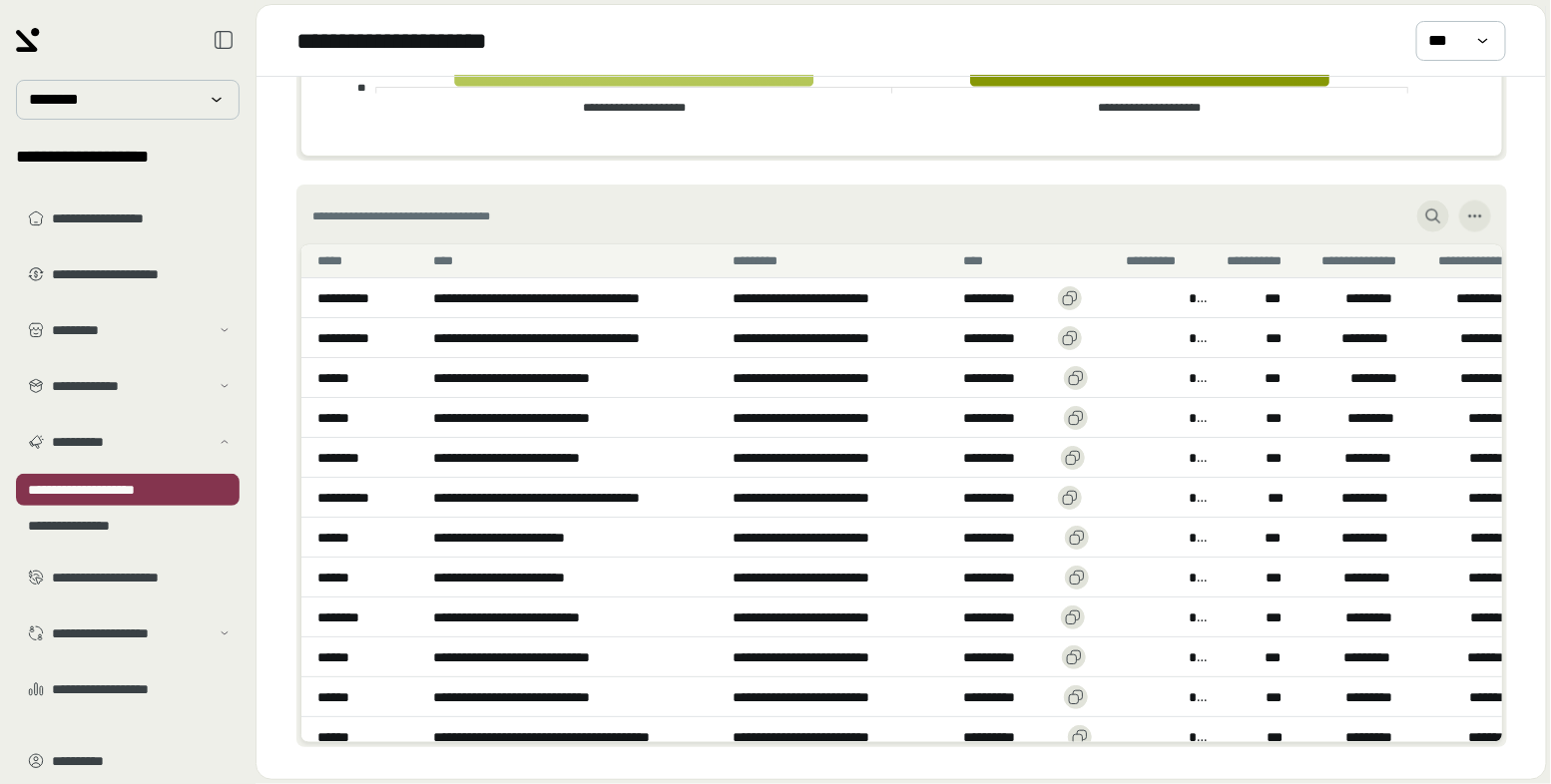 scroll, scrollTop: 1182, scrollLeft: 0, axis: vertical 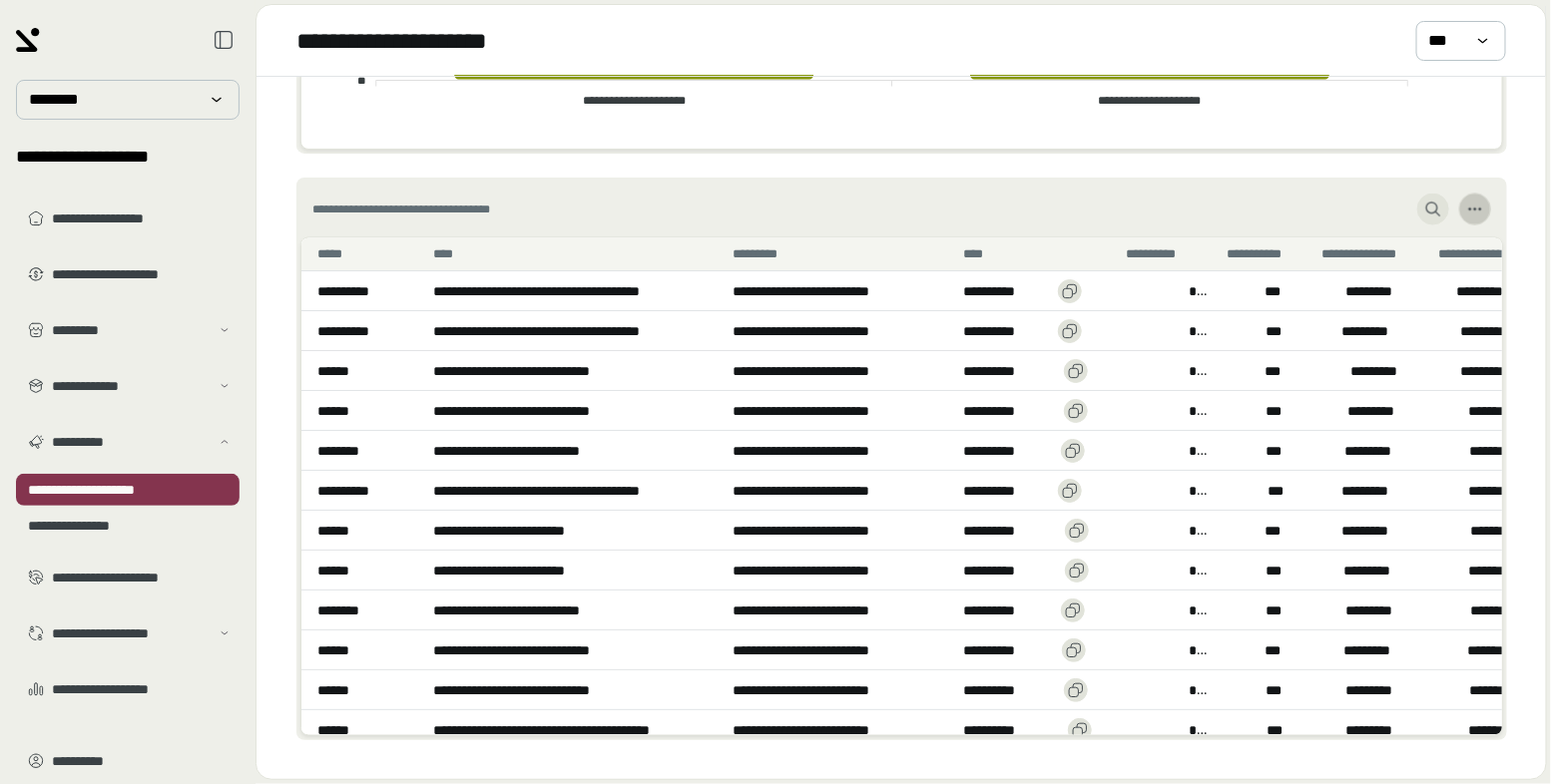 click 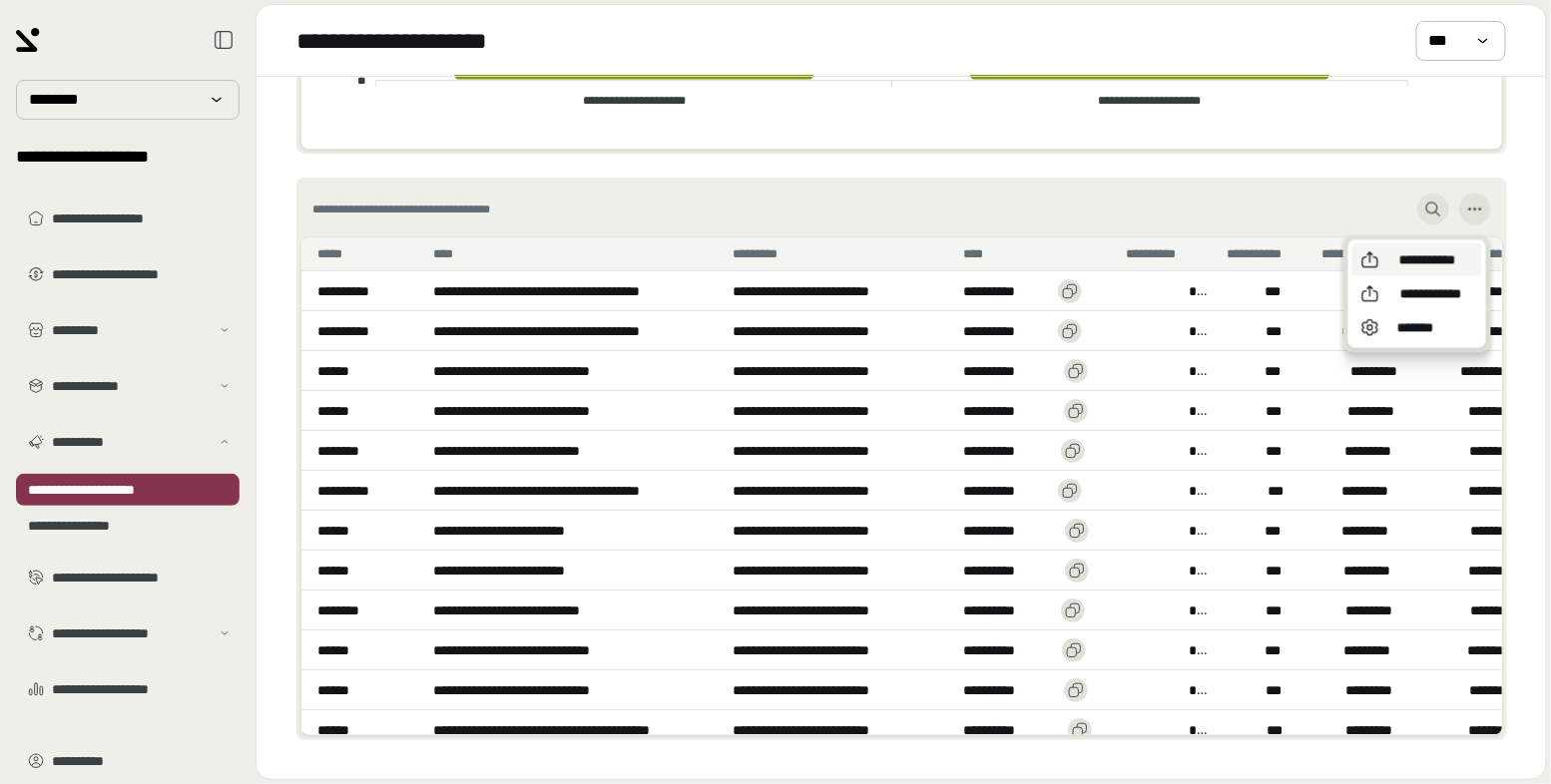 click on "**********" at bounding box center (1417, 259) 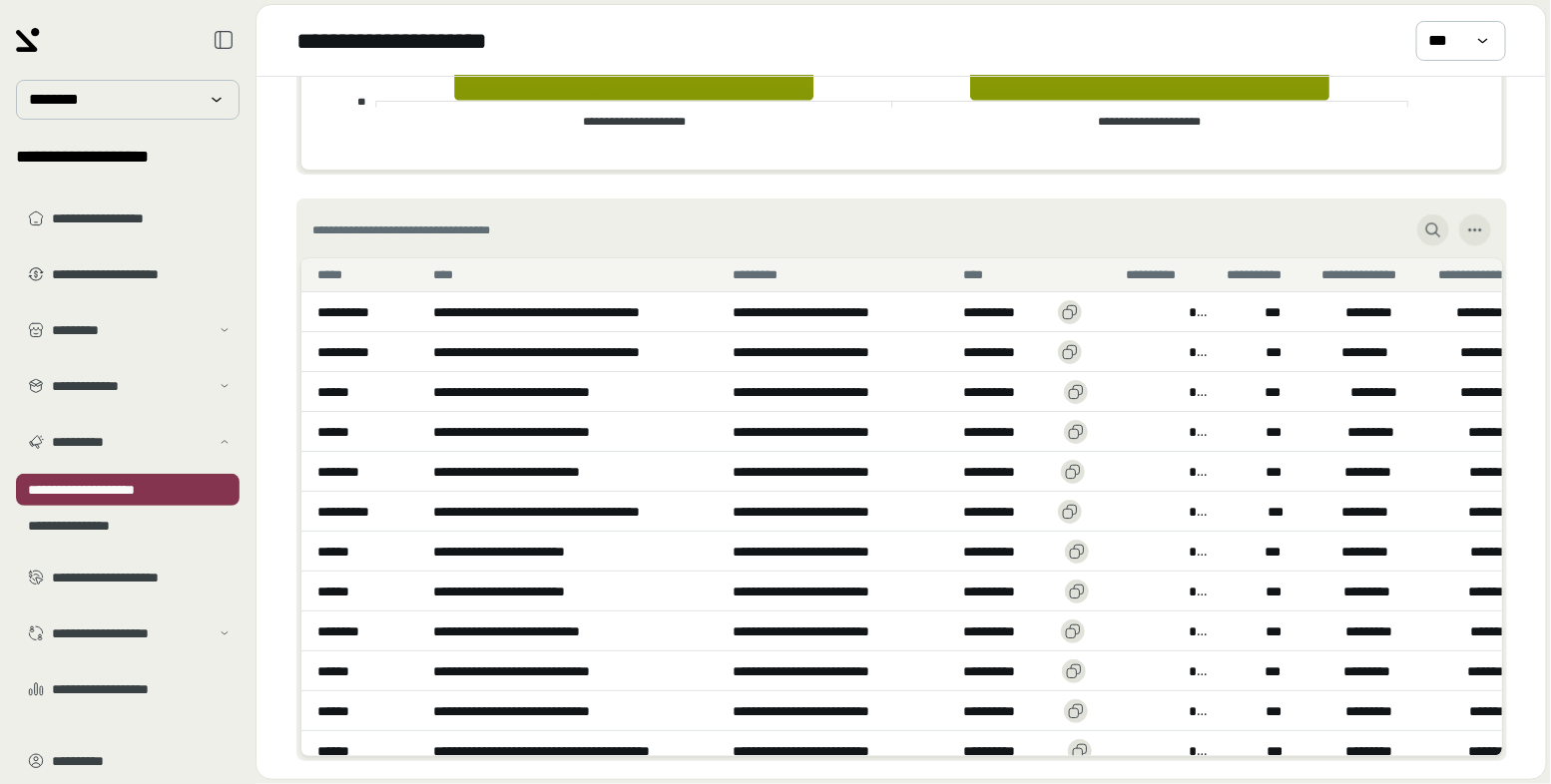 scroll, scrollTop: 1160, scrollLeft: 0, axis: vertical 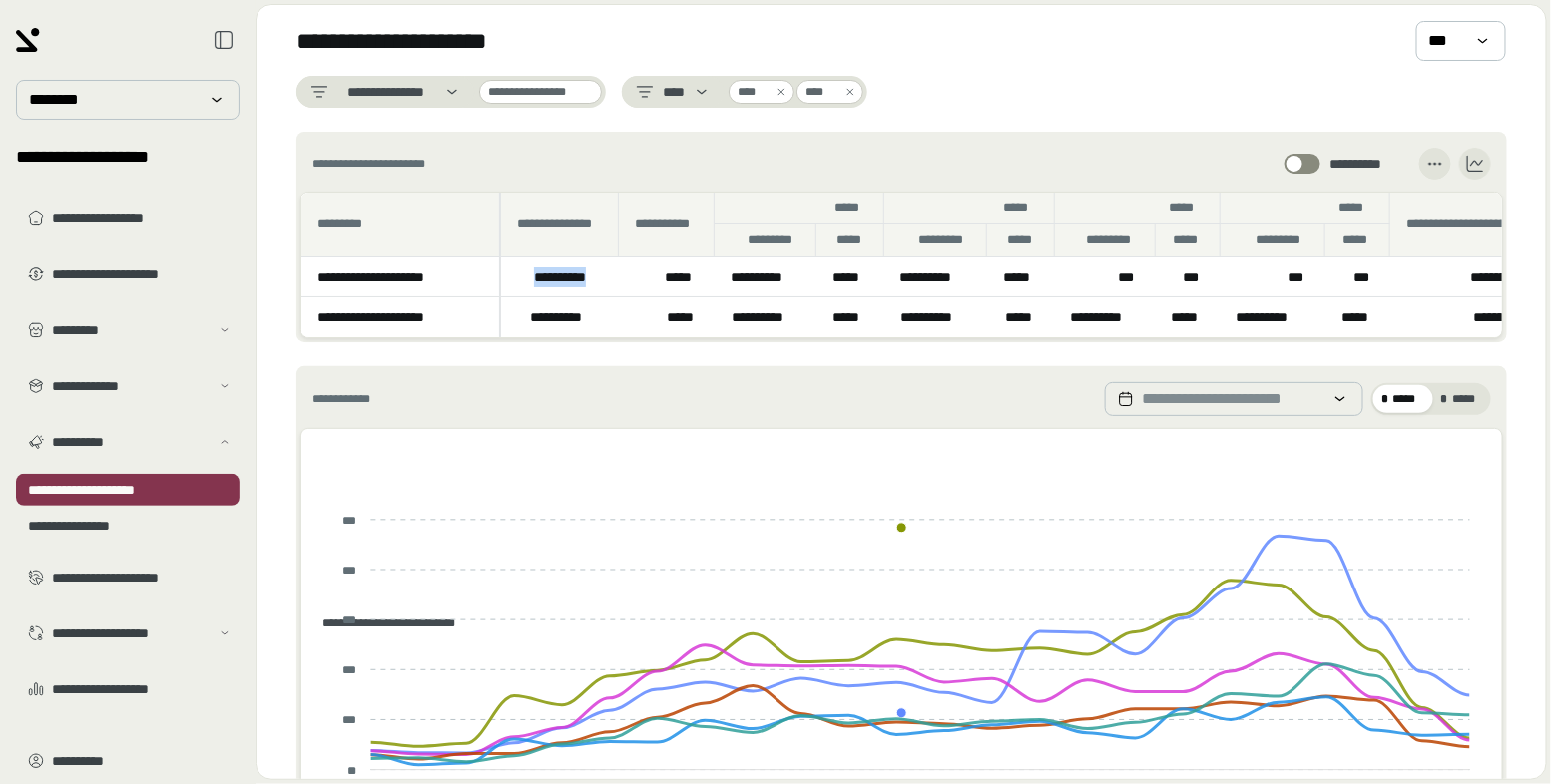 click 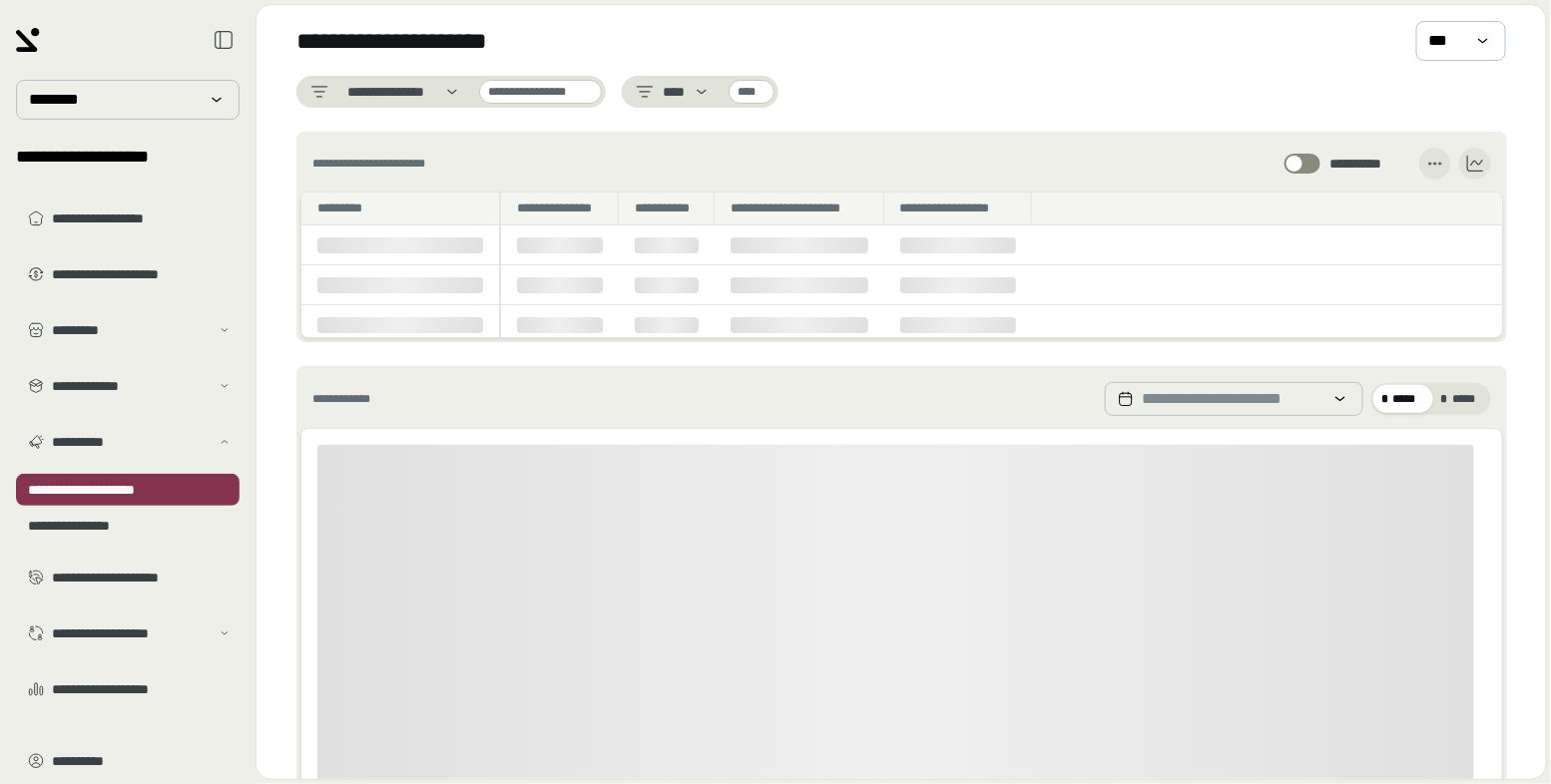 scroll, scrollTop: 0, scrollLeft: 0, axis: both 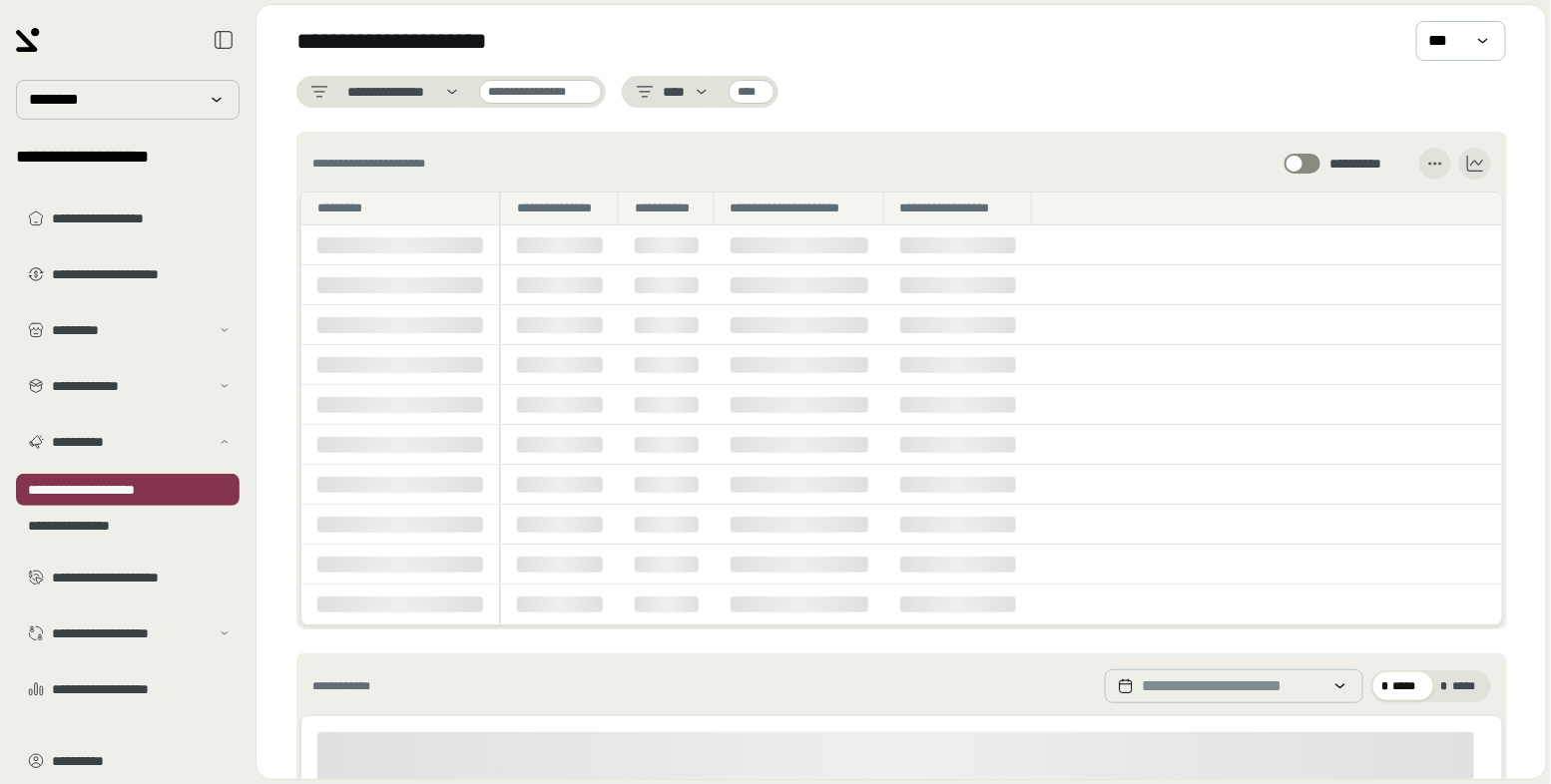 click on "[FIRST] [LAST] [INITIAL]" at bounding box center [901, 164] 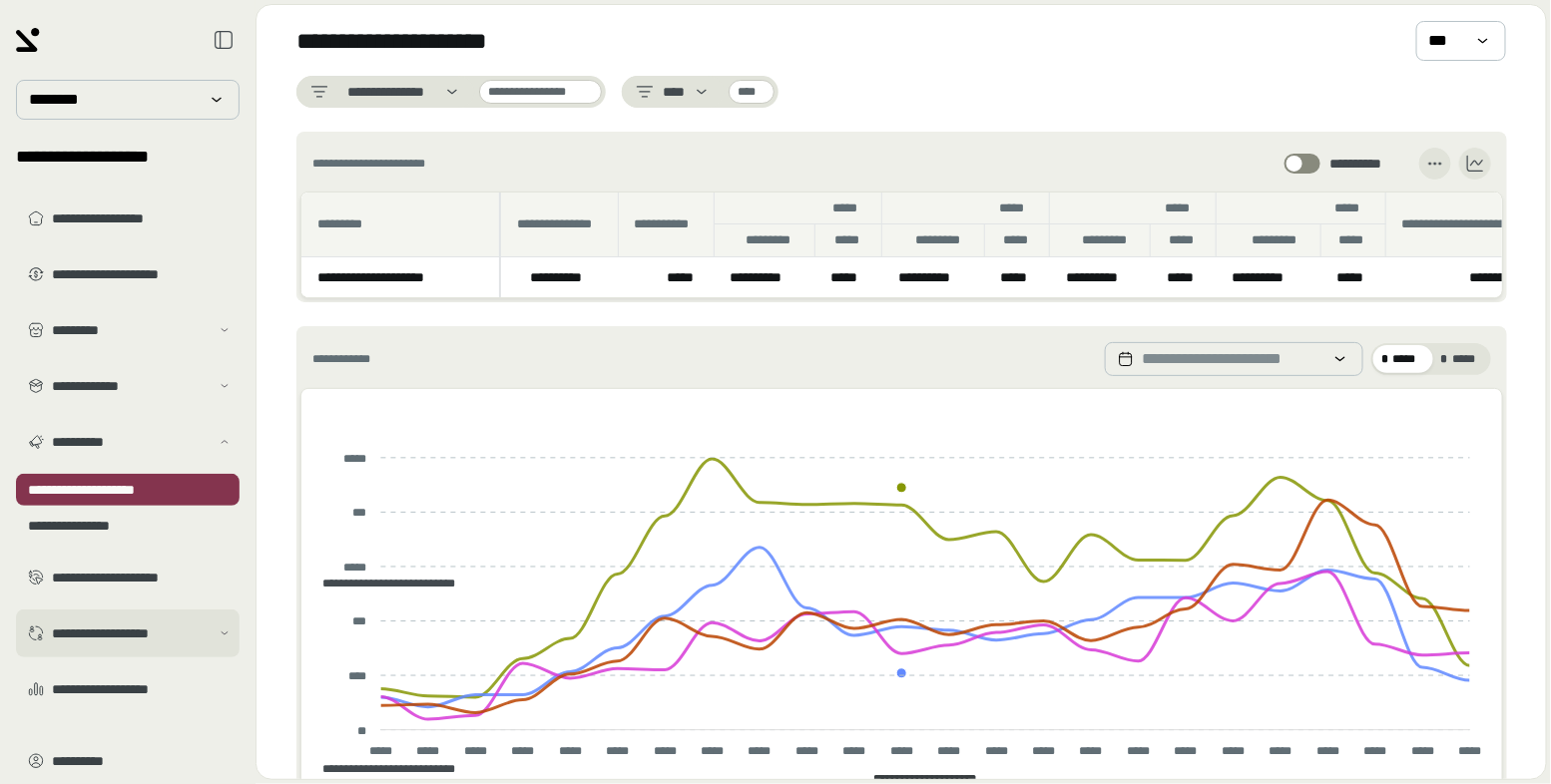 click on "**********" at bounding box center (131, 633) 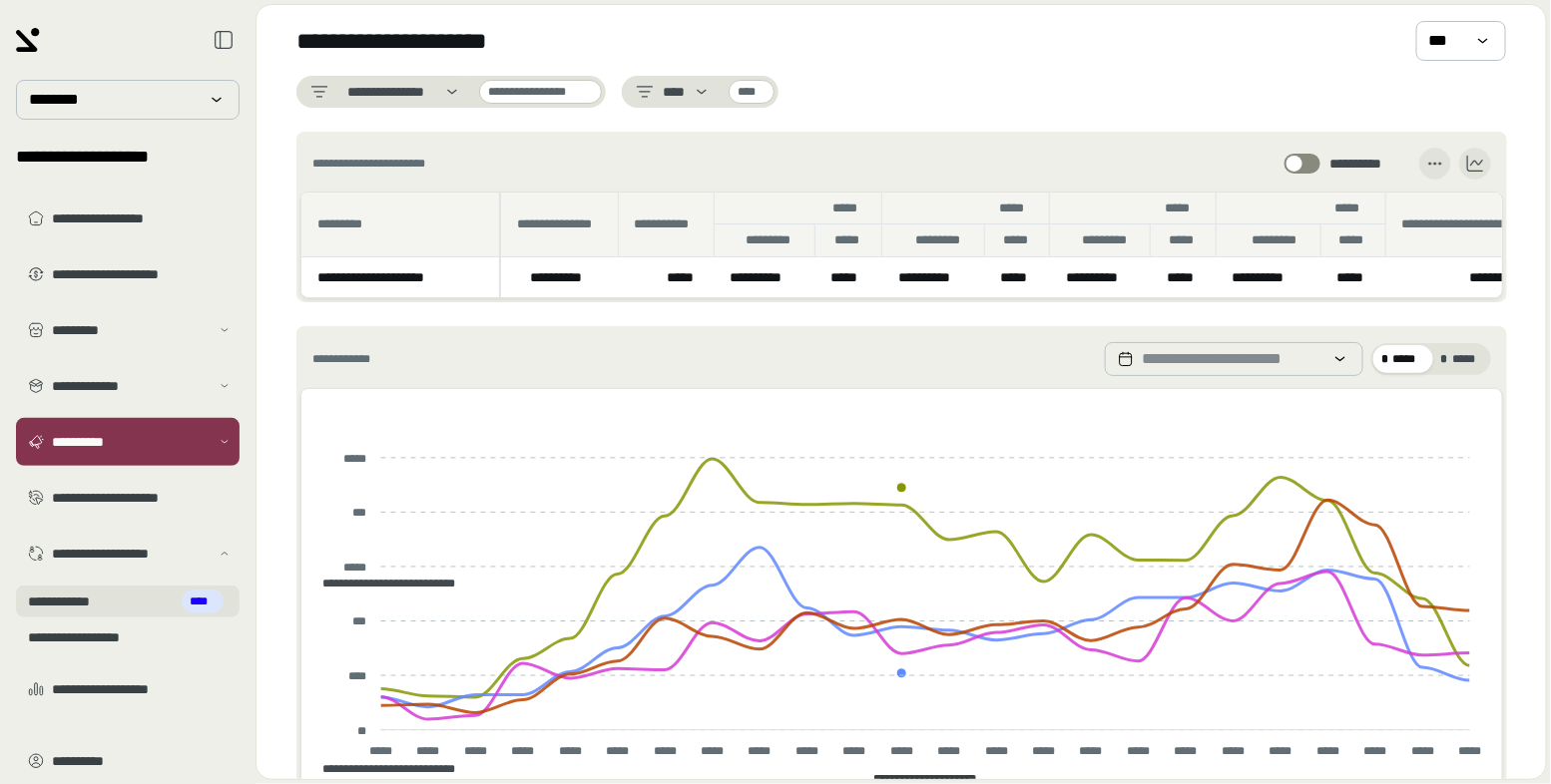 click on "**********" at bounding box center [126, 601] 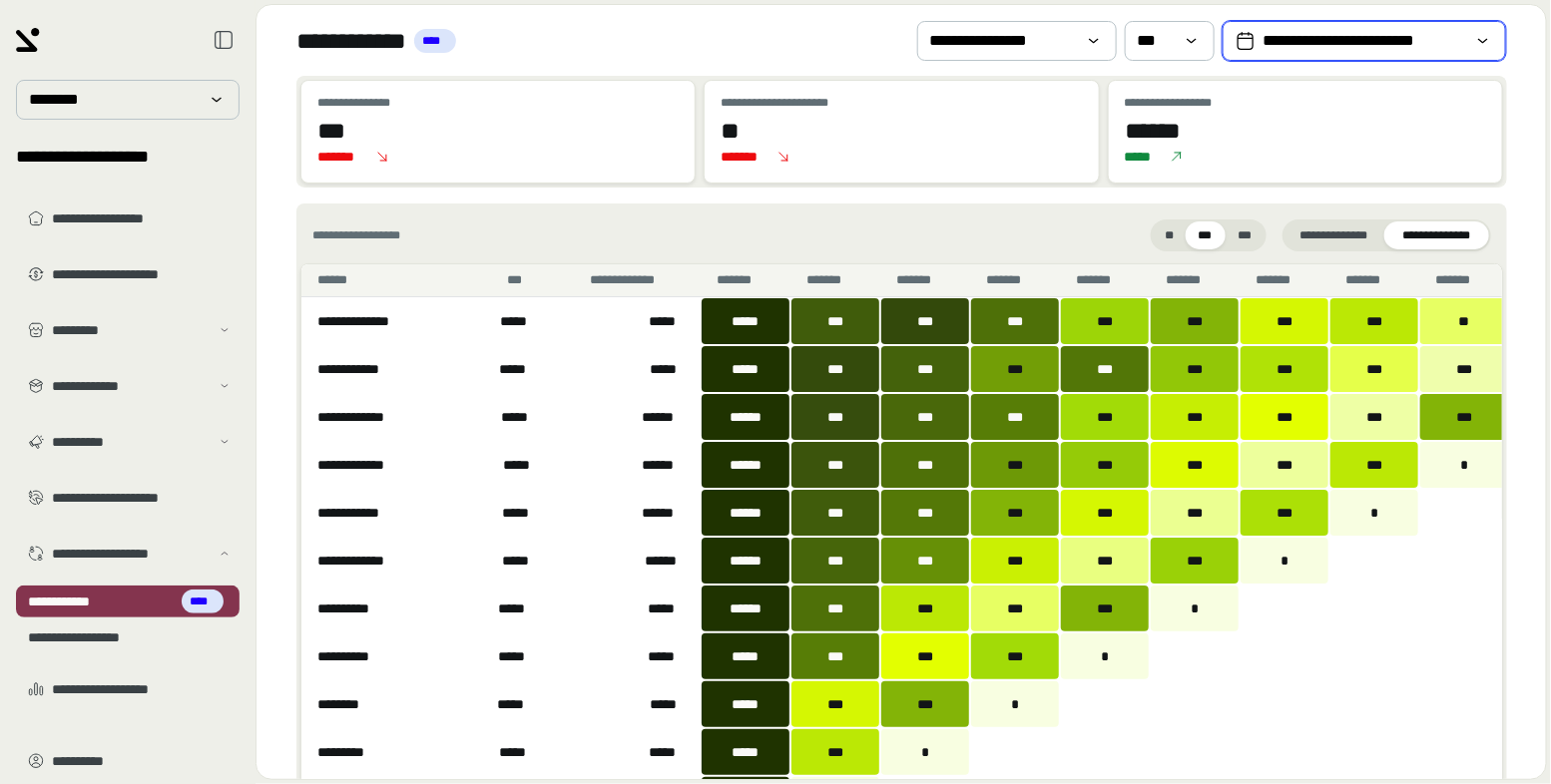 click on "**********" at bounding box center (1364, 41) 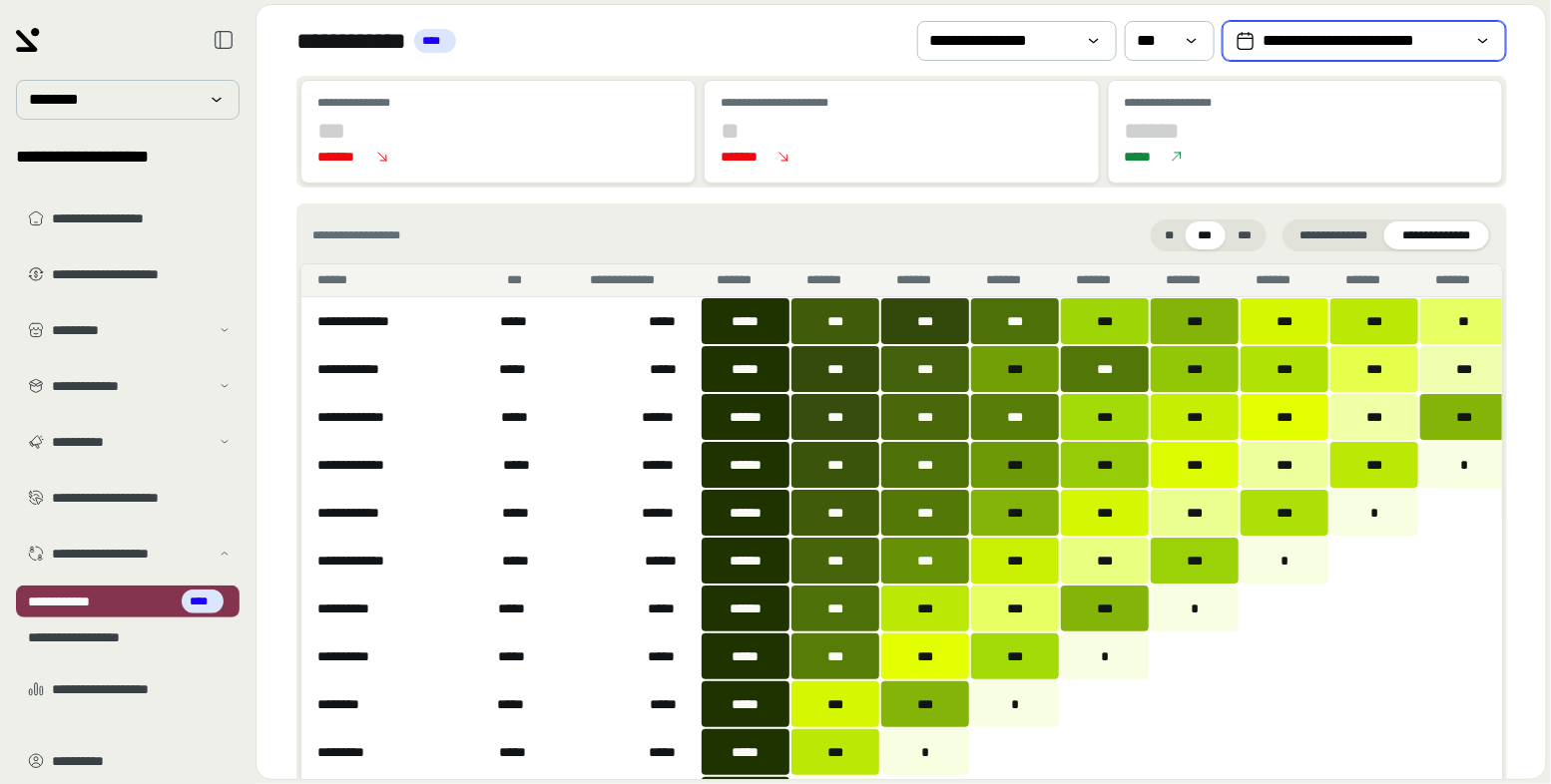 select on "*" 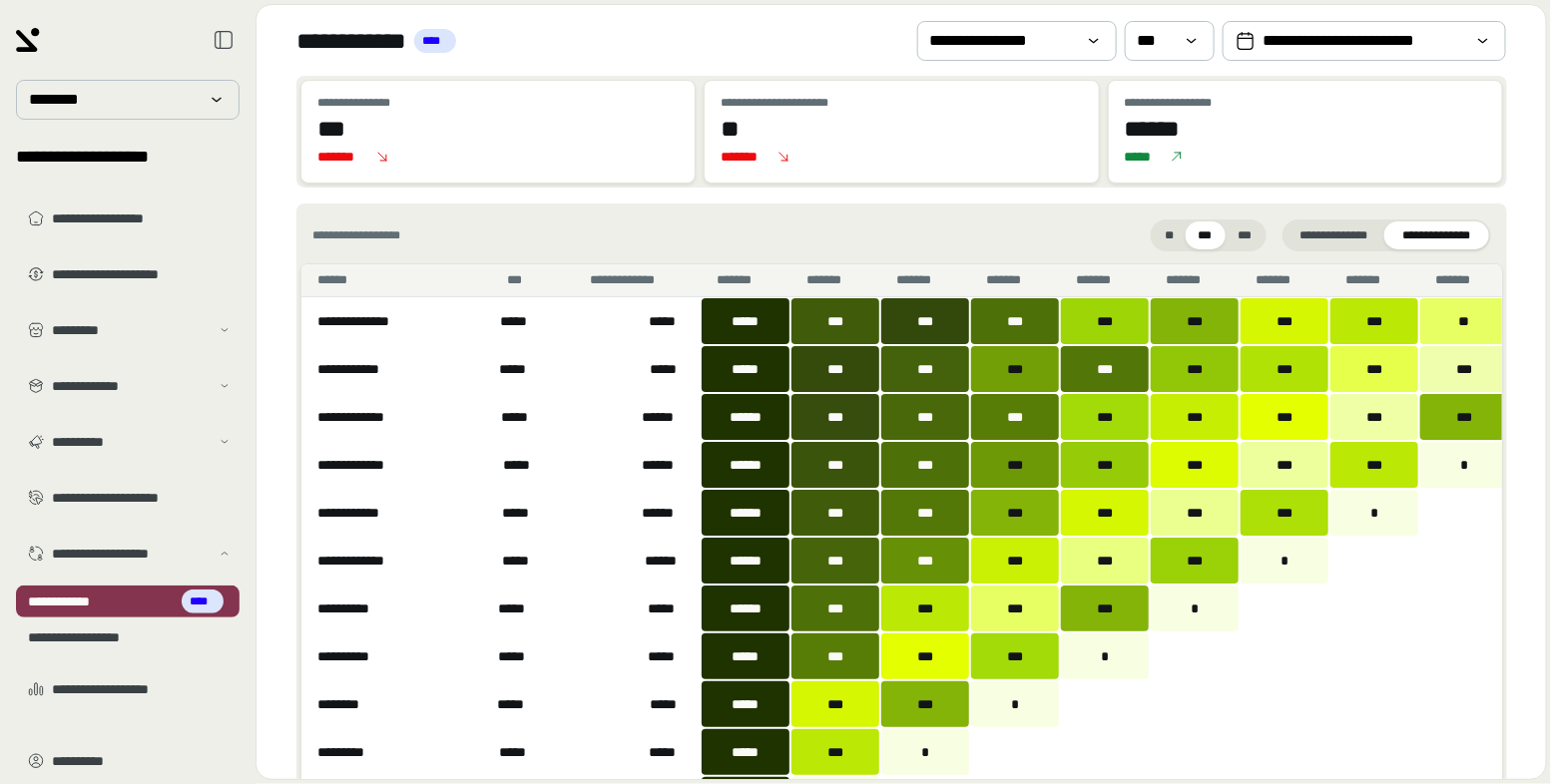 click on "[FIRST] [LAST] [INITIAL] [ADDRESS] [CITY] [STATE] [ZIP]" at bounding box center (901, 40) 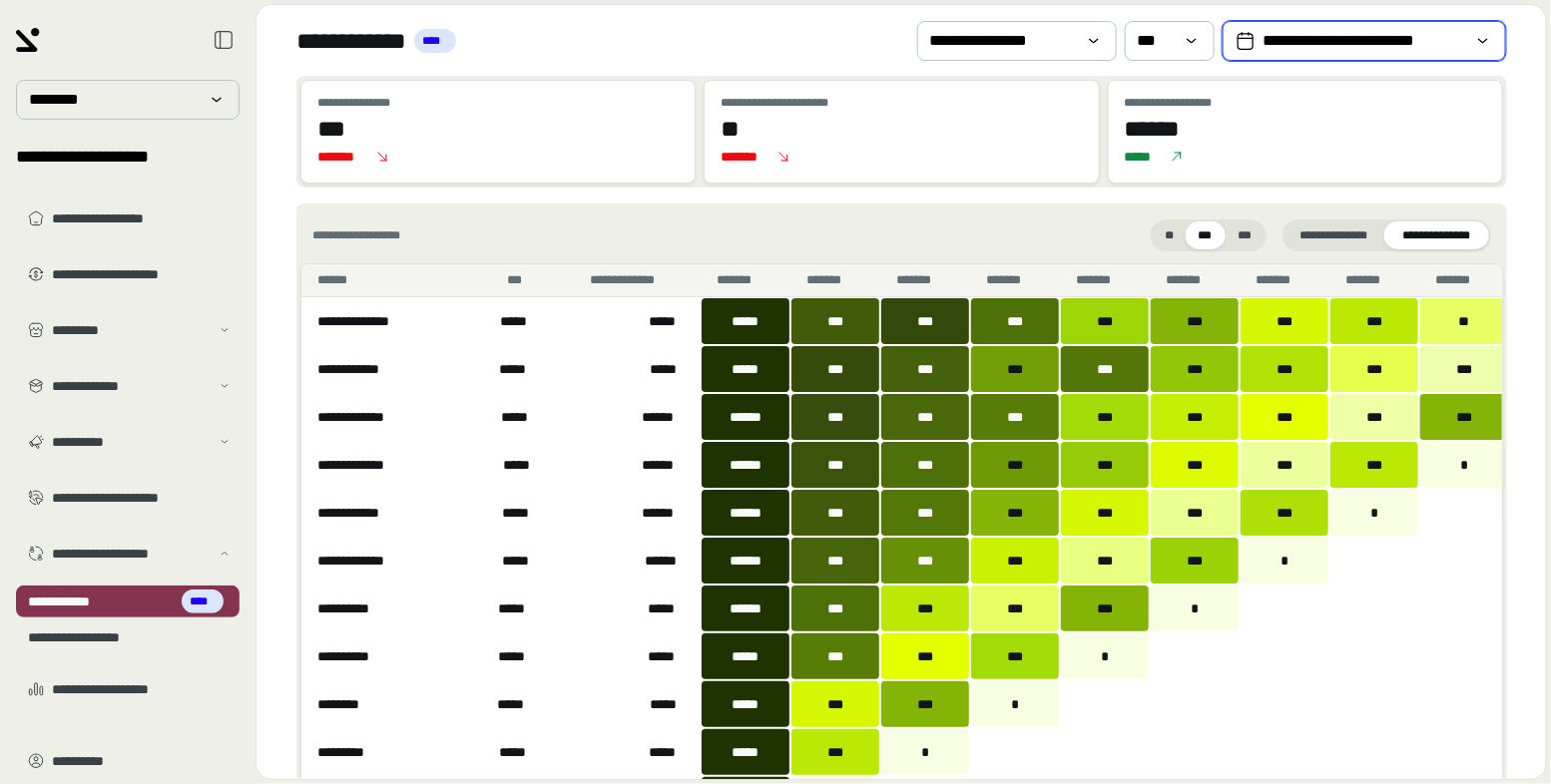 click on "**********" at bounding box center (1364, 41) 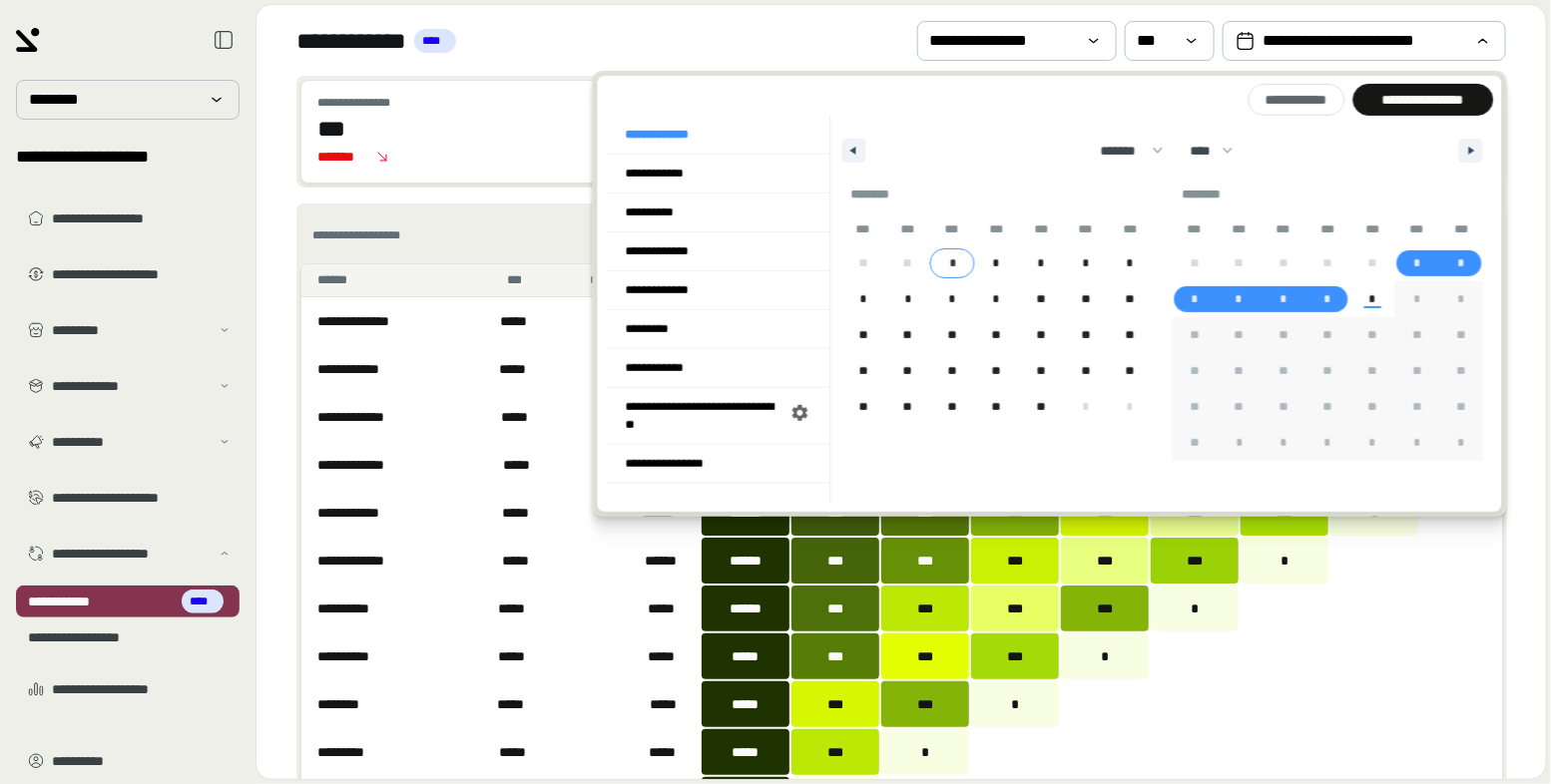 click on "*" at bounding box center (952, 263) 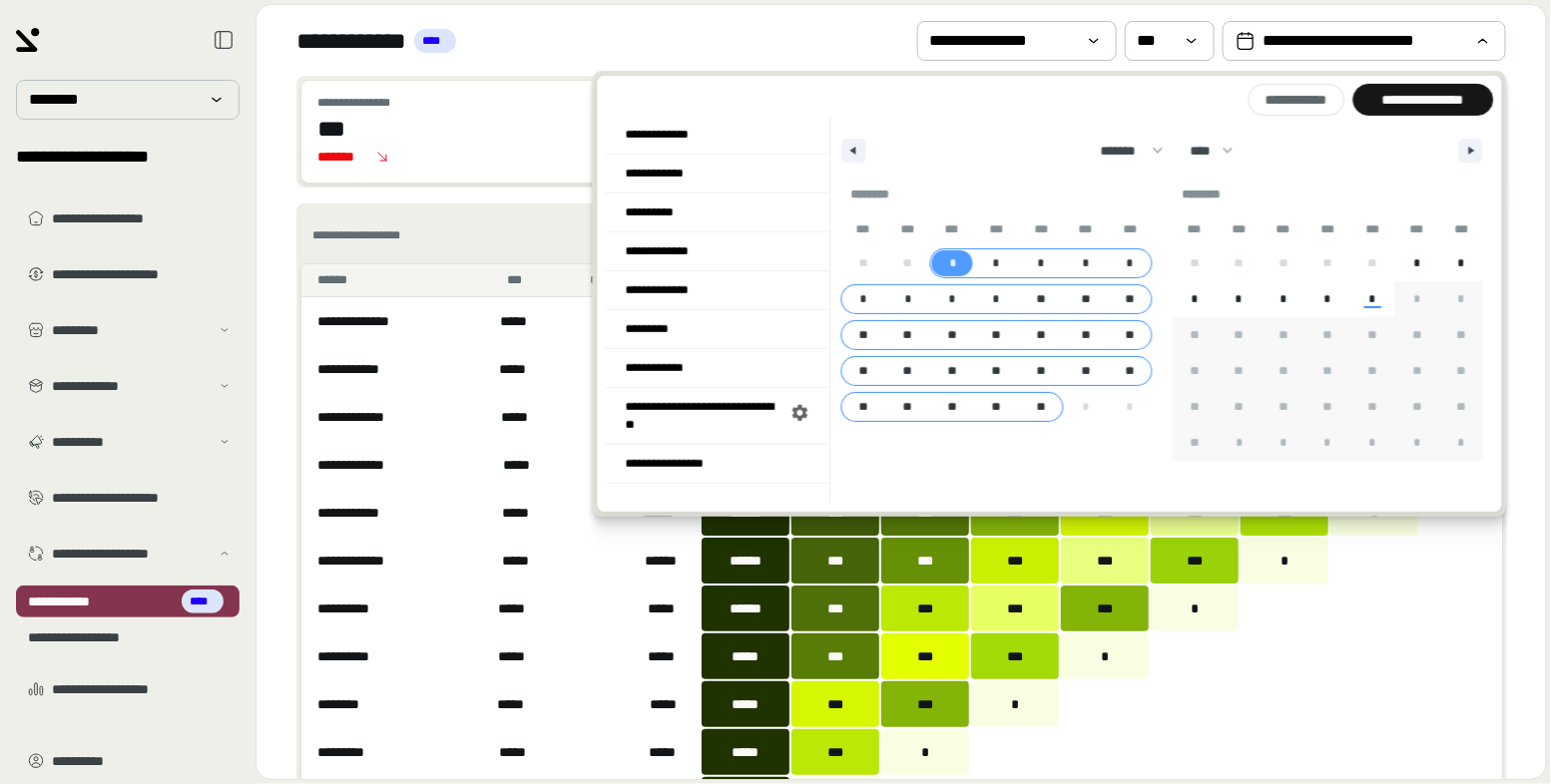 click on "**" at bounding box center [1041, 407] 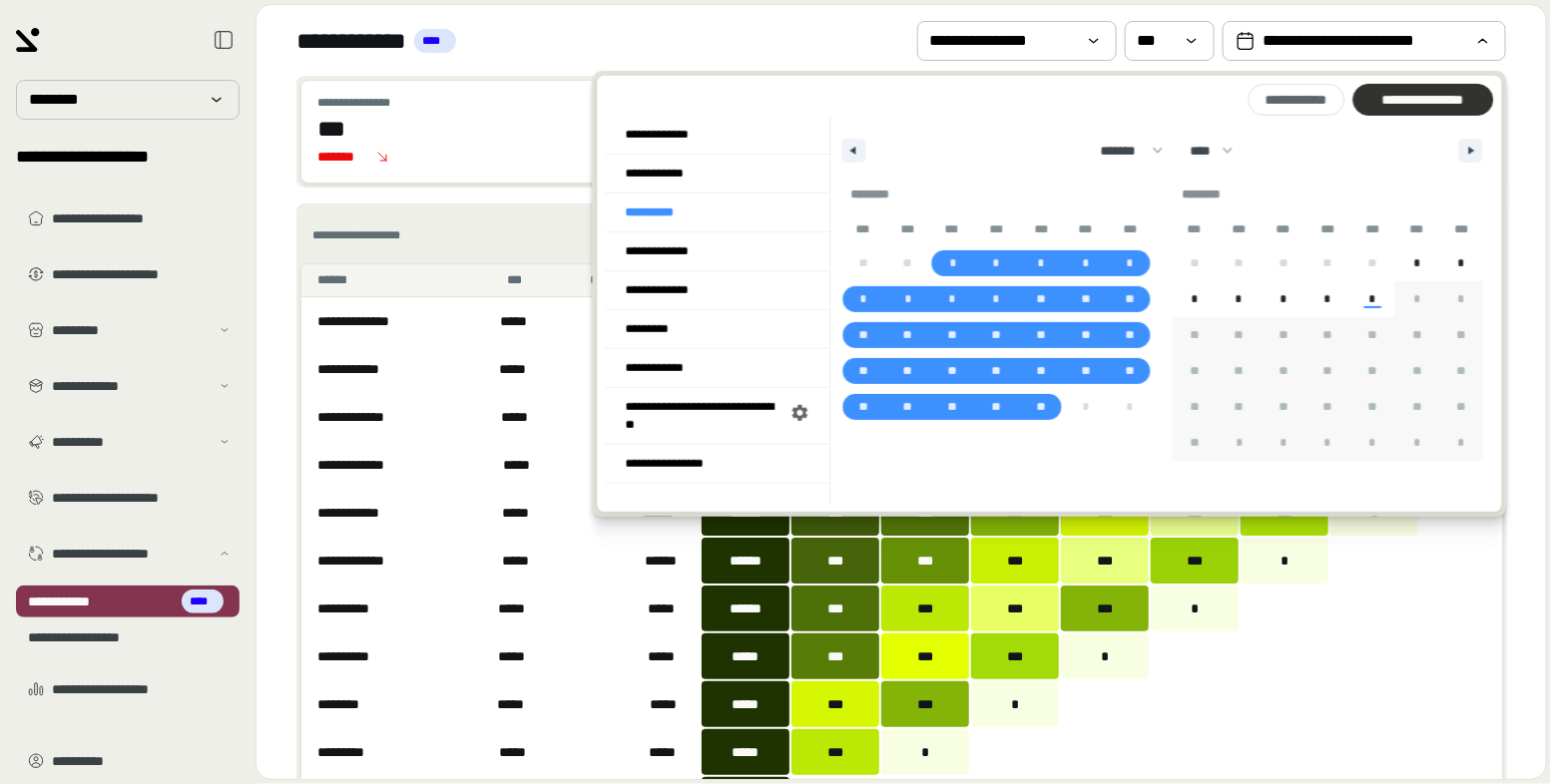 click on "**********" at bounding box center [1422, 100] 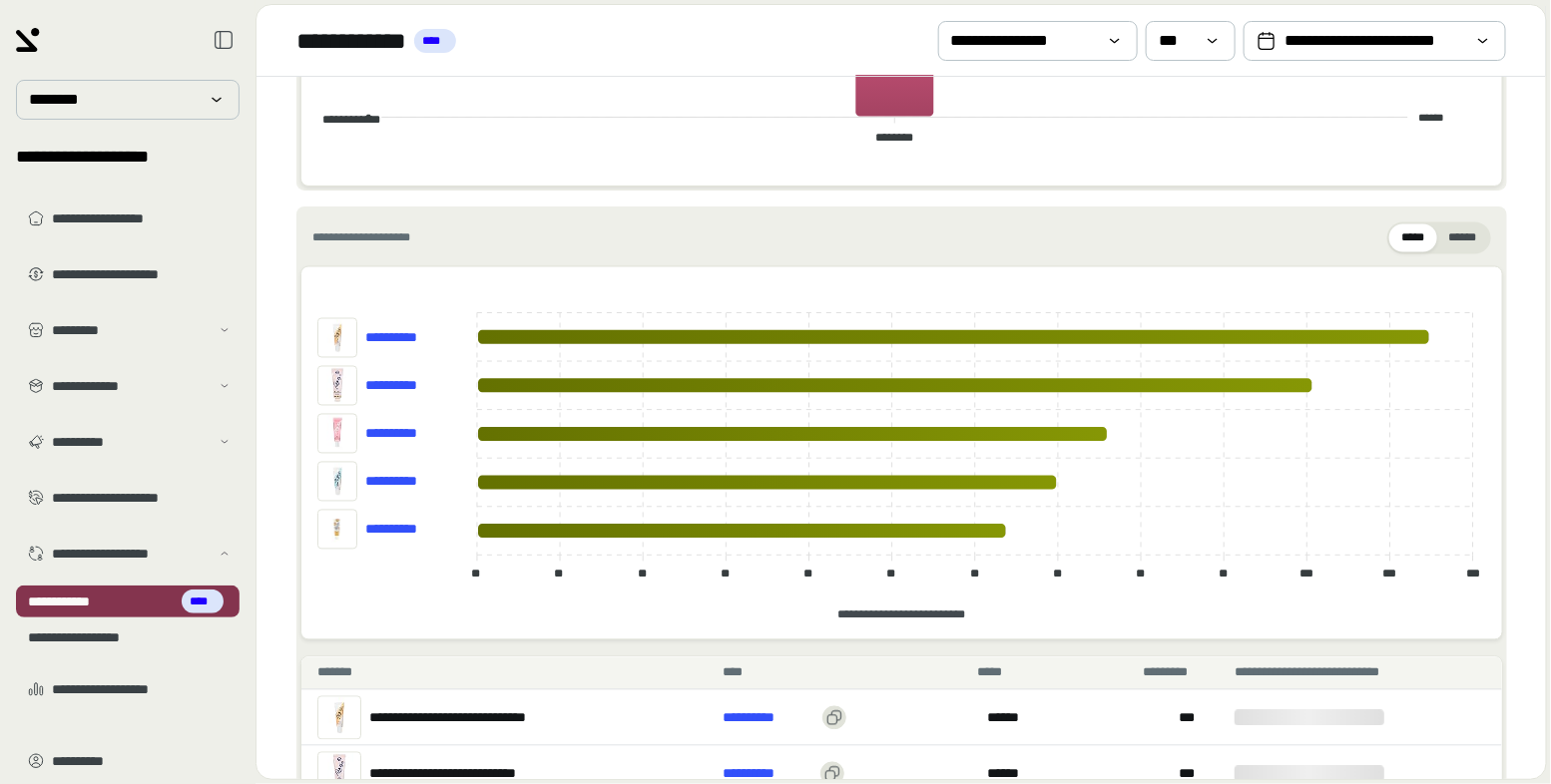 scroll, scrollTop: 1271, scrollLeft: 0, axis: vertical 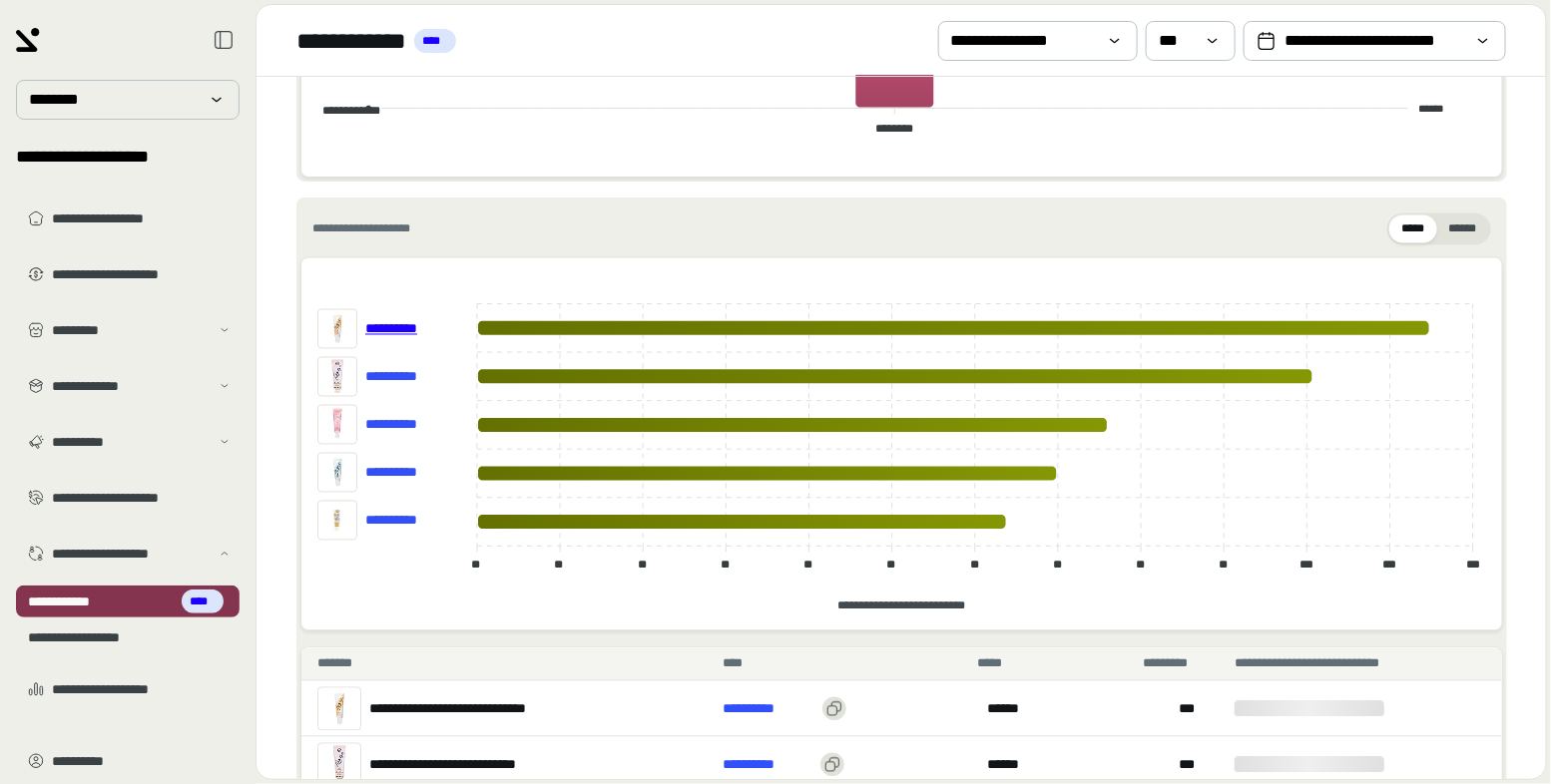 click on "**********" at bounding box center (411, 329) 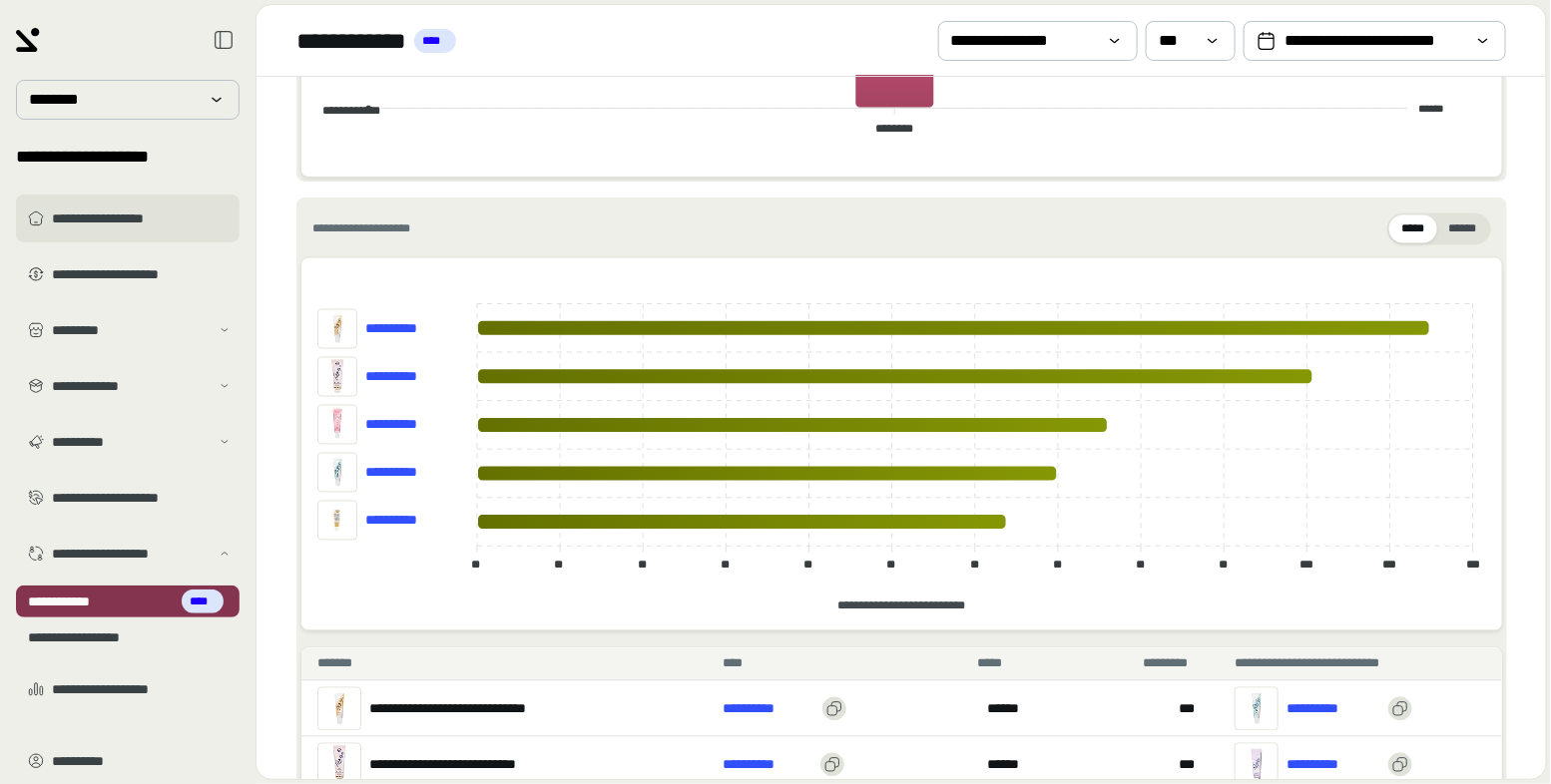 click on "**********" at bounding box center [128, 218] 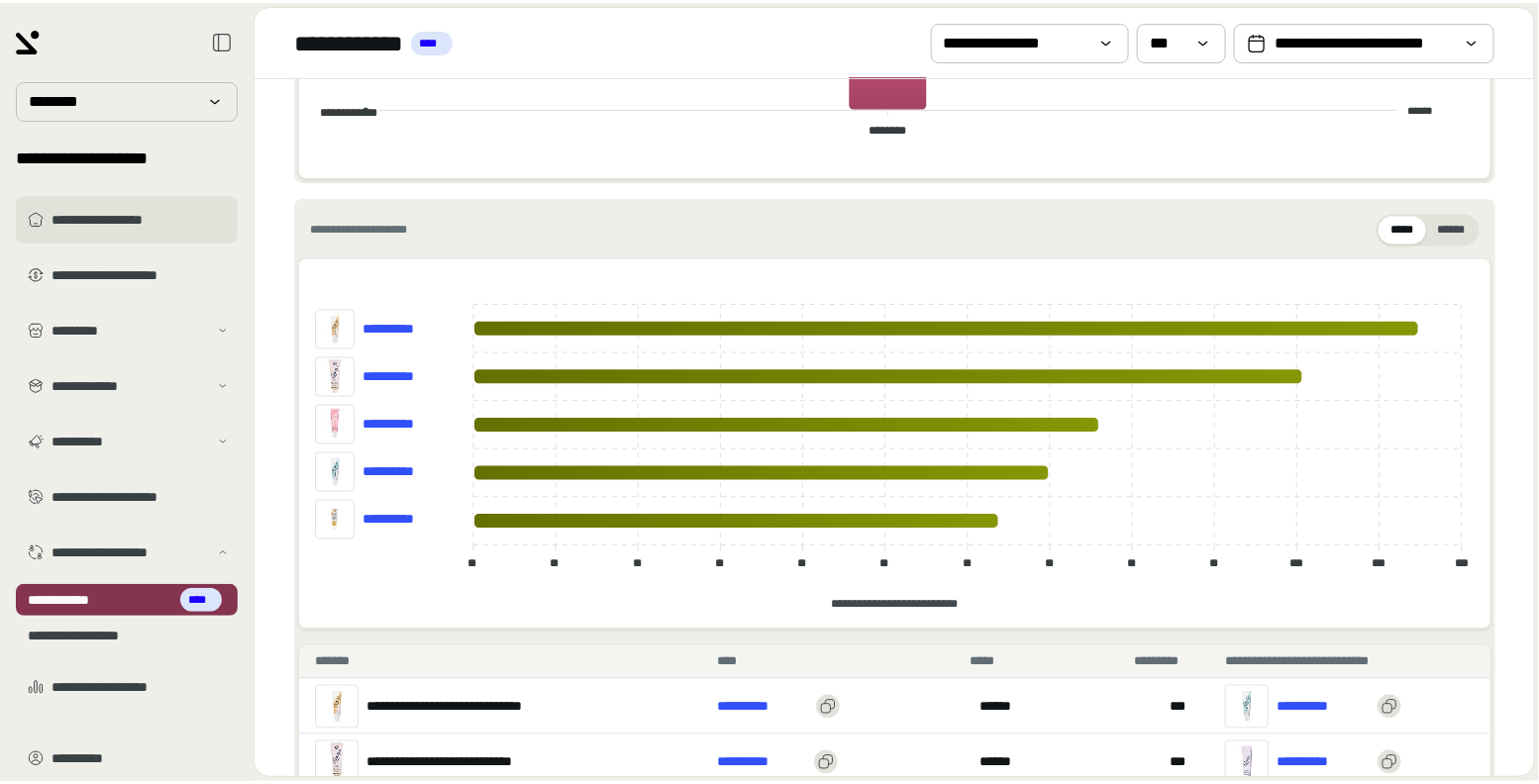 scroll, scrollTop: 0, scrollLeft: 0, axis: both 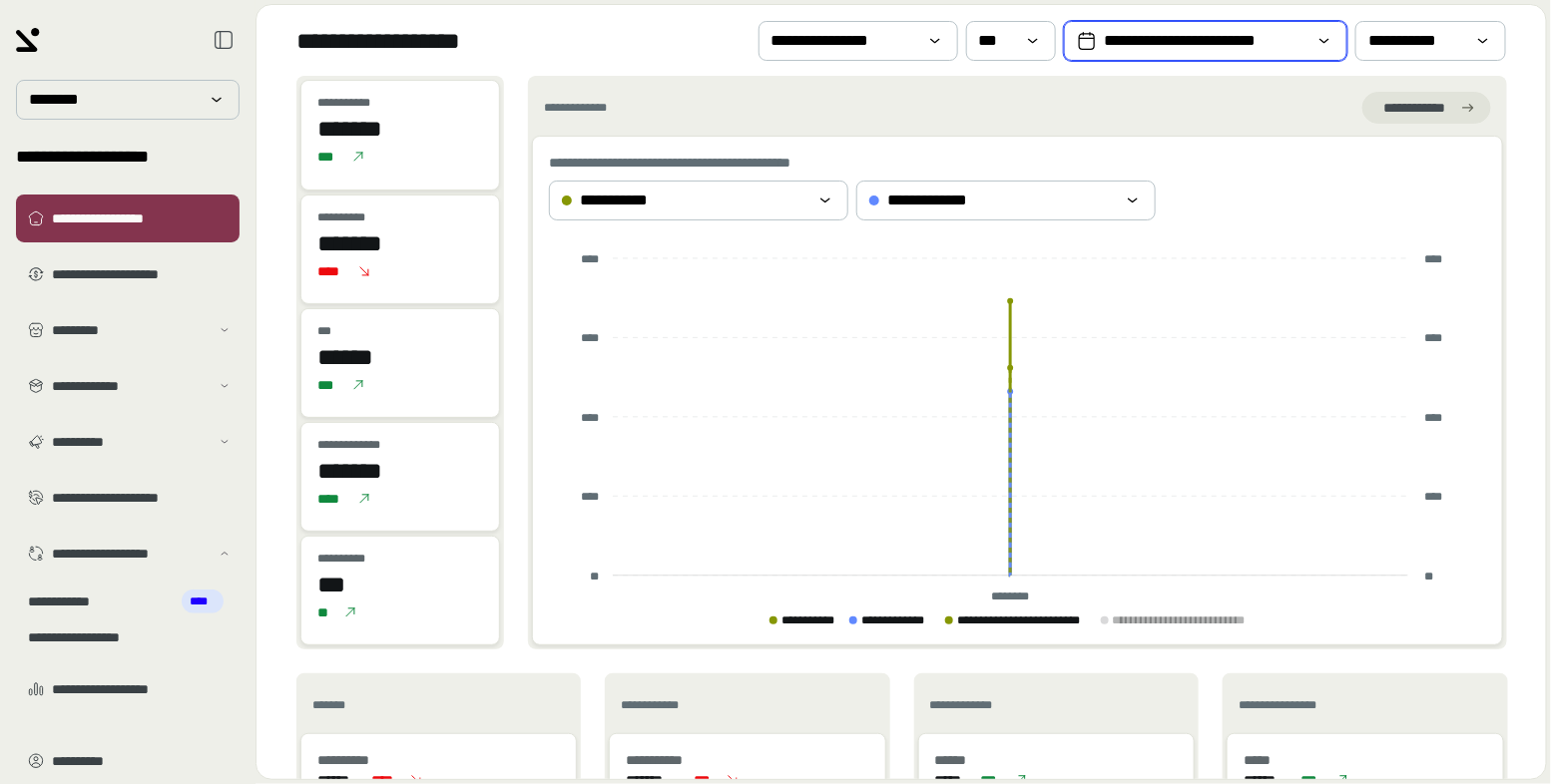 click on "**********" at bounding box center (1206, 41) 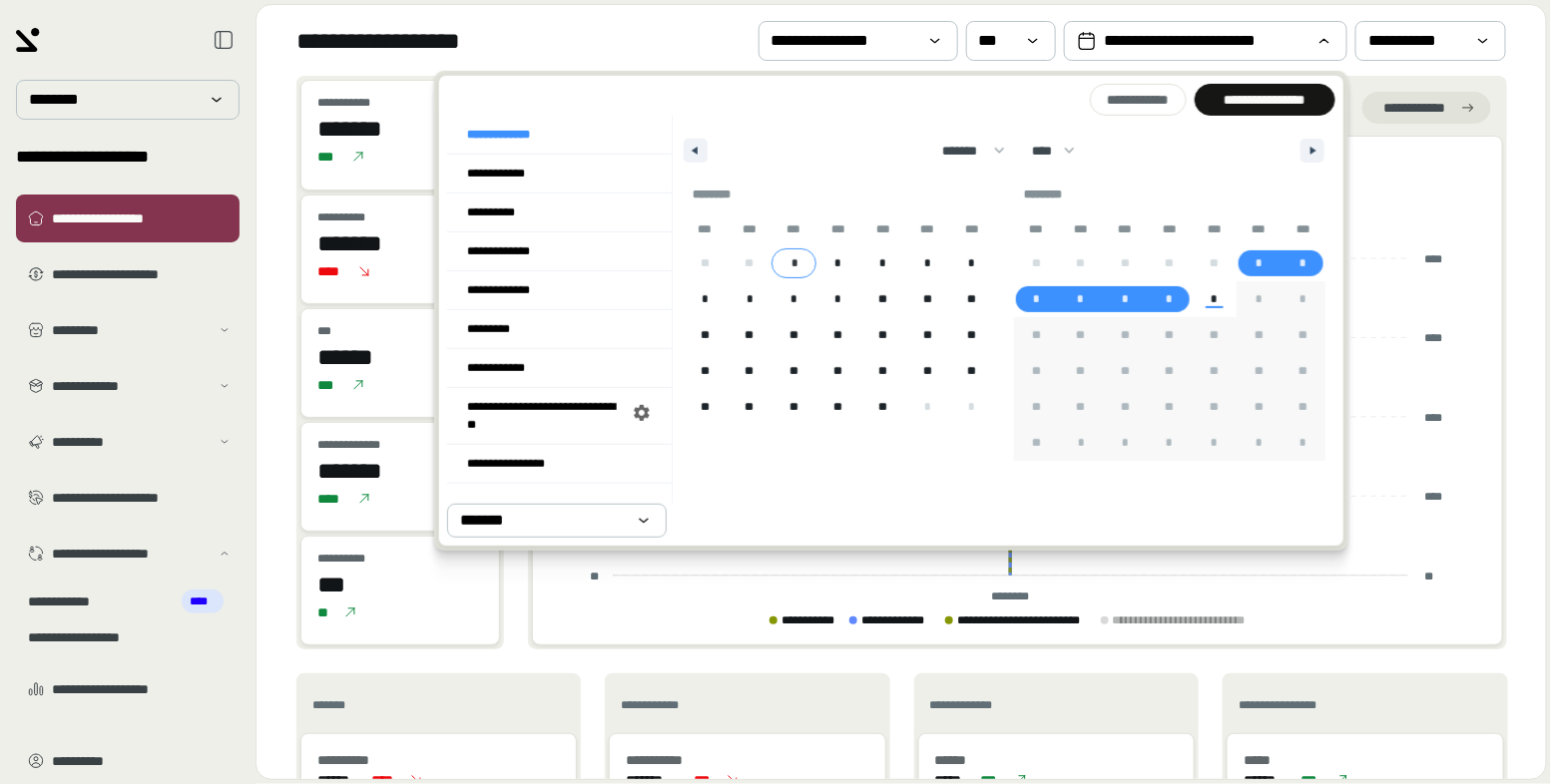 click on "*" at bounding box center (793, 263) 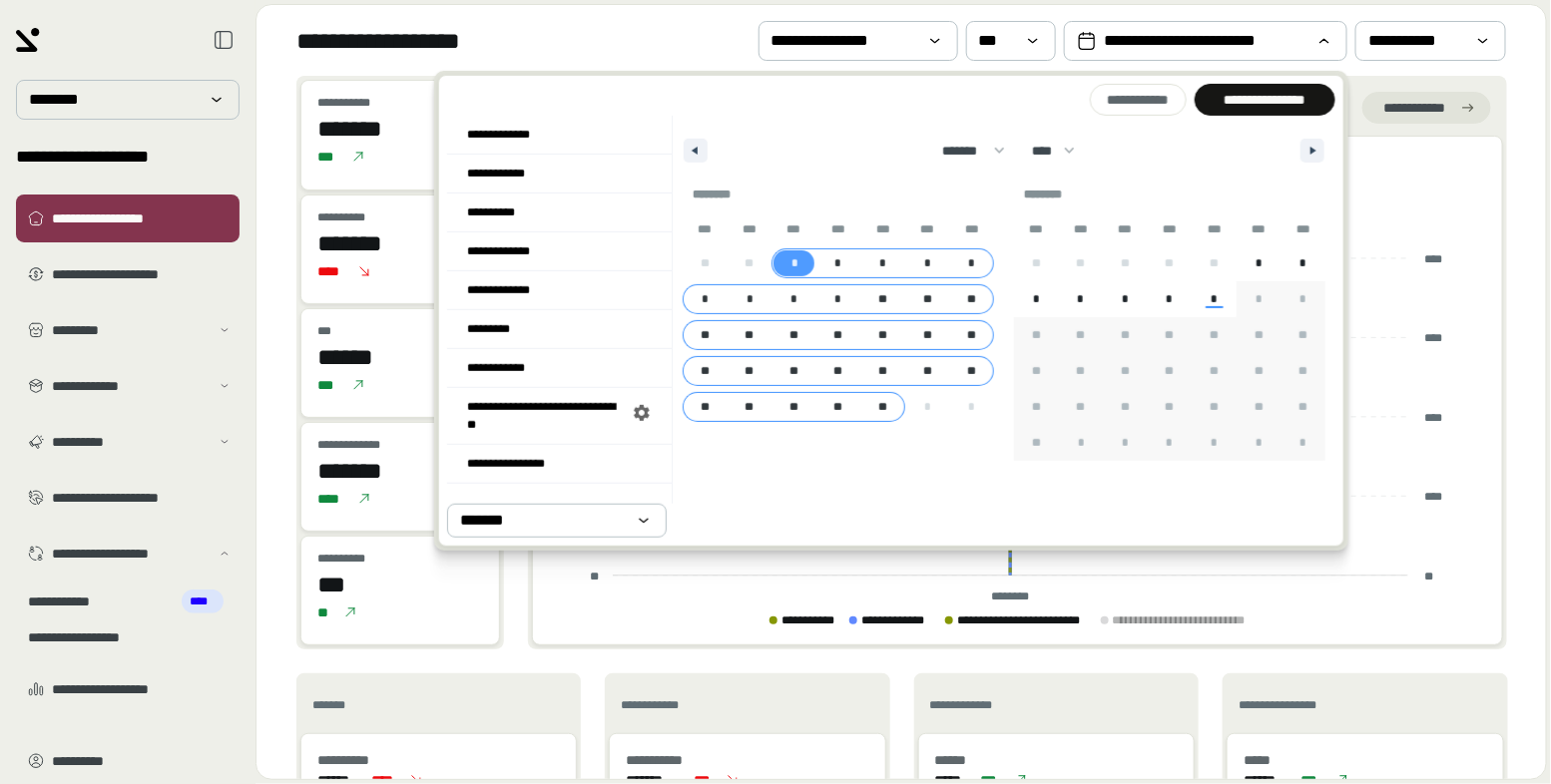 click on "[FIRST] [LAST] [INITIAL] [ADDRESS] [CITY] [STATE] [ZIP]" at bounding box center [838, 328] 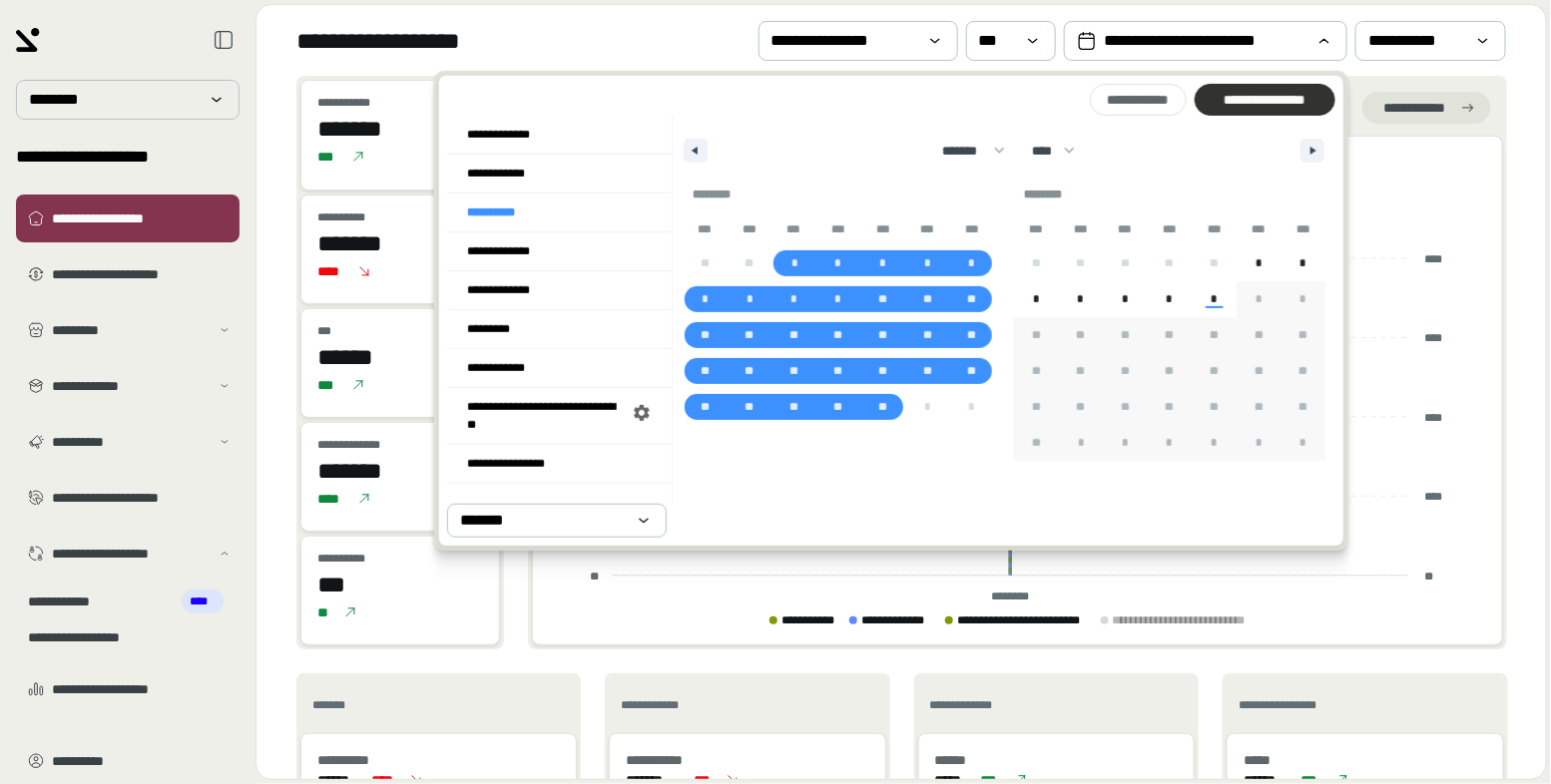 click at bounding box center [1265, 100] 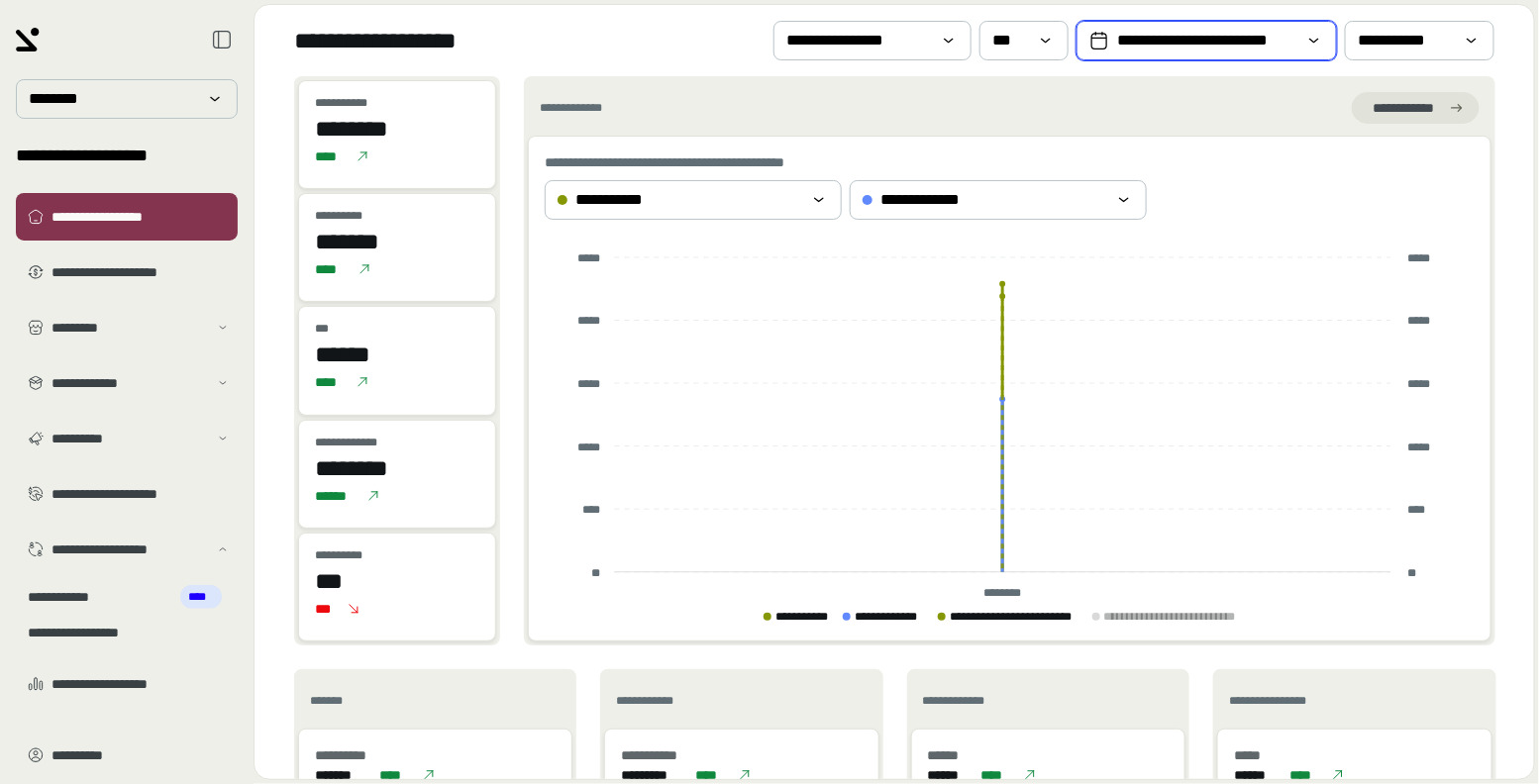 click on "**********" at bounding box center [1206, 41] 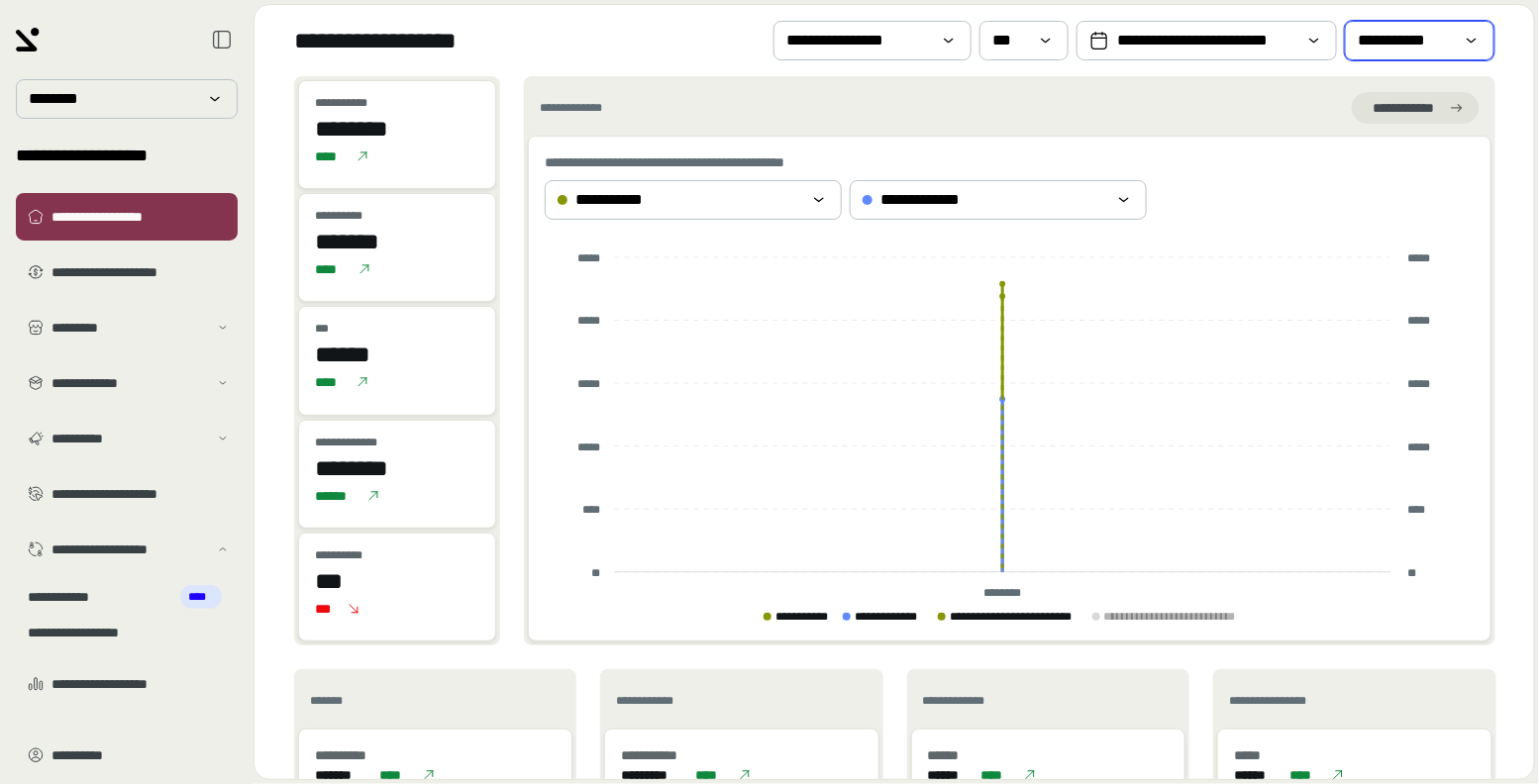 click on "**********" at bounding box center [1405, 41] 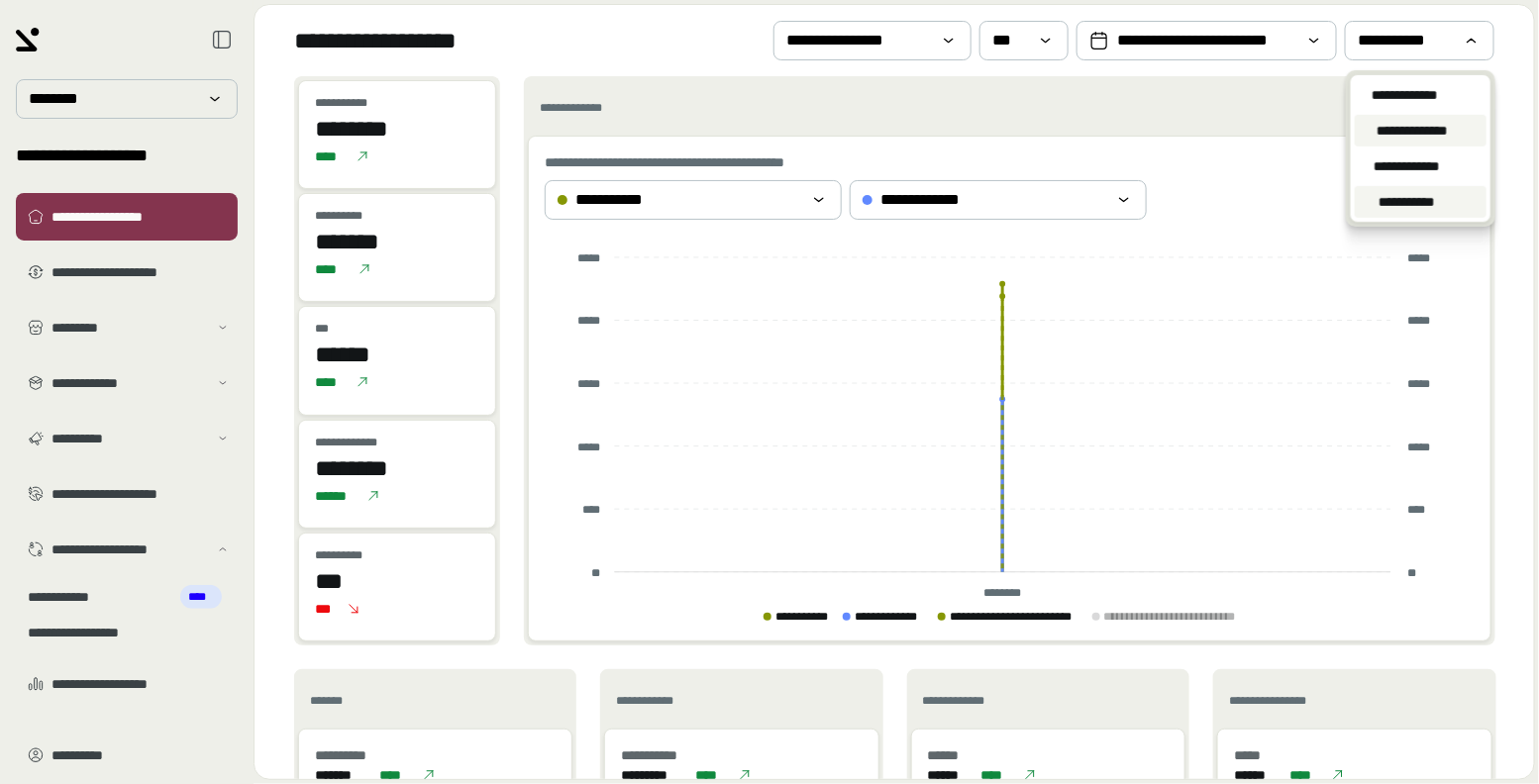 click on "**********" at bounding box center [1411, 131] 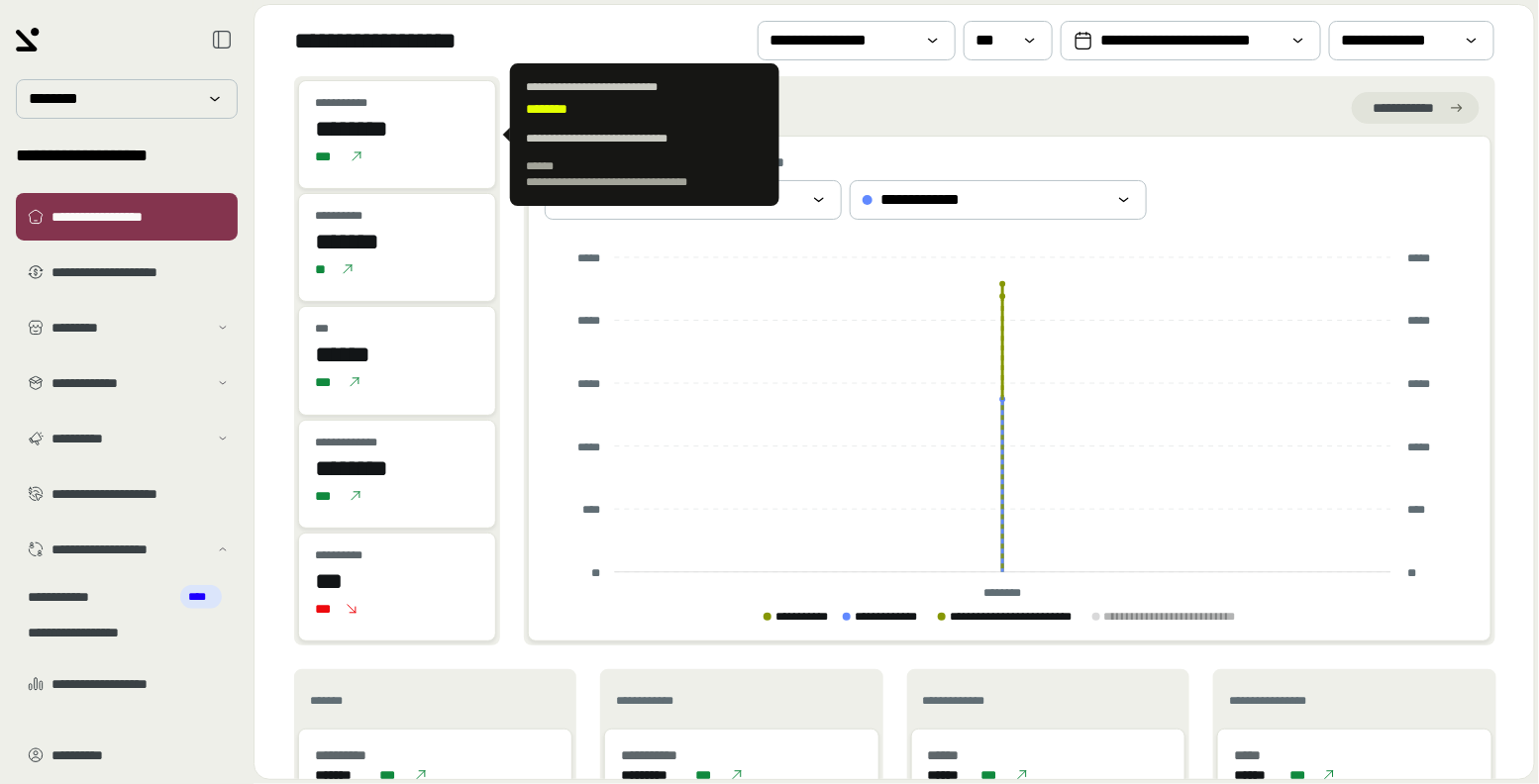 click on "********" at bounding box center [397, 129] 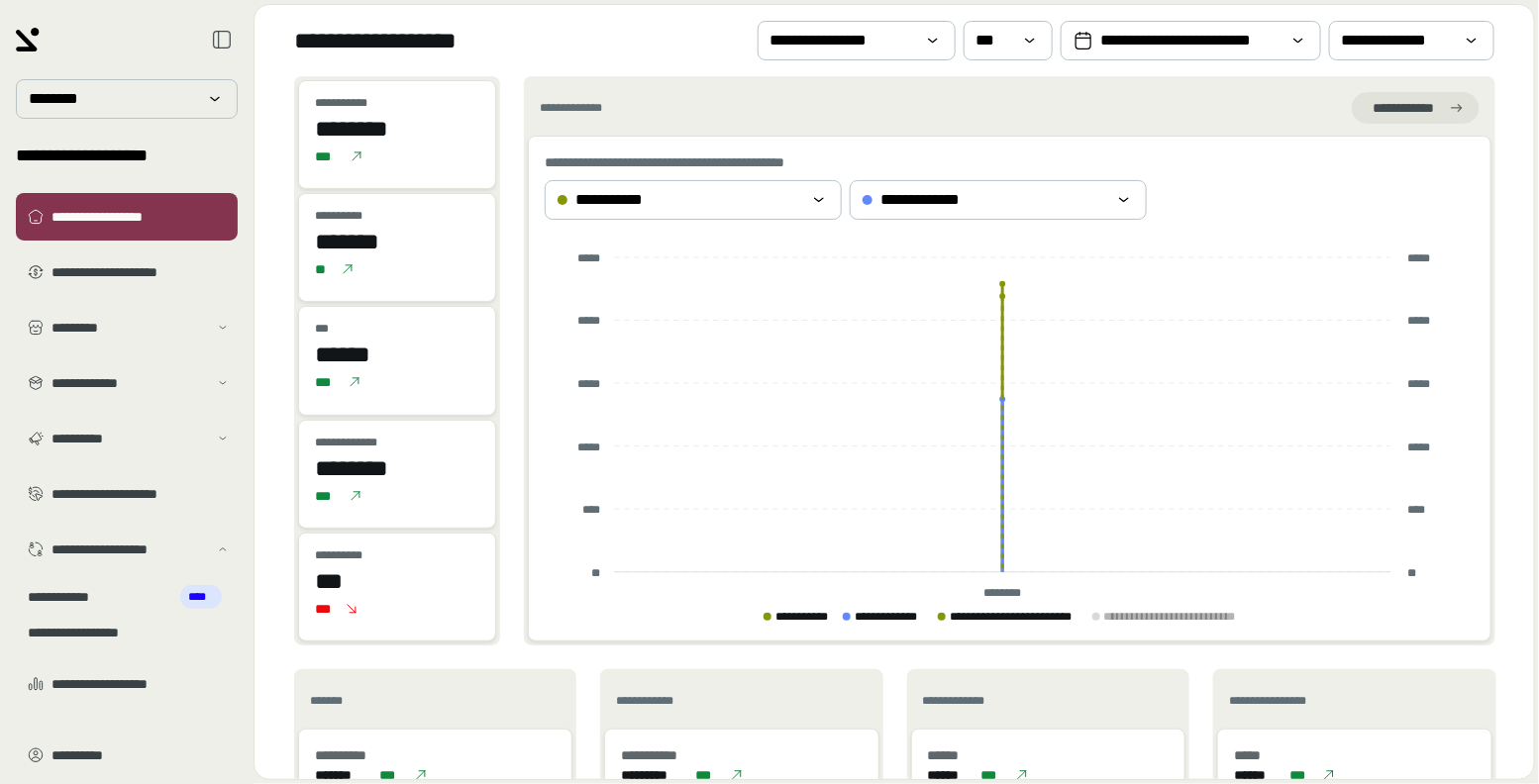 click on "**********" at bounding box center [894, 41] 